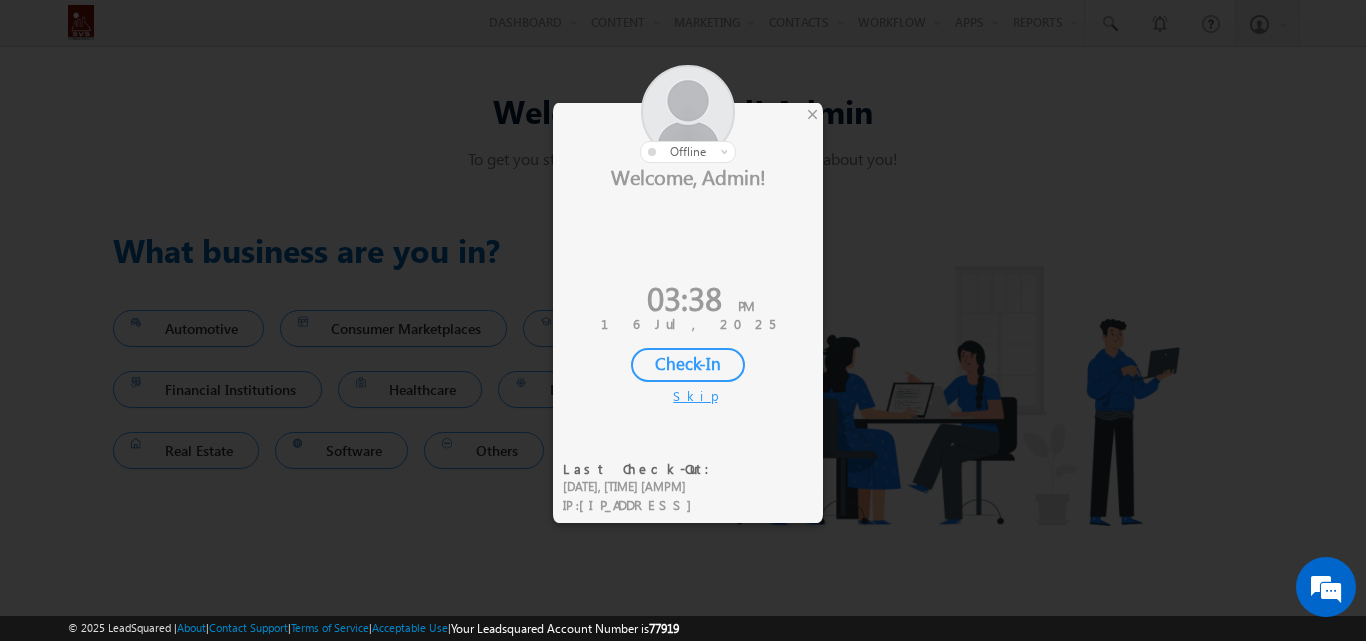 scroll, scrollTop: 0, scrollLeft: 0, axis: both 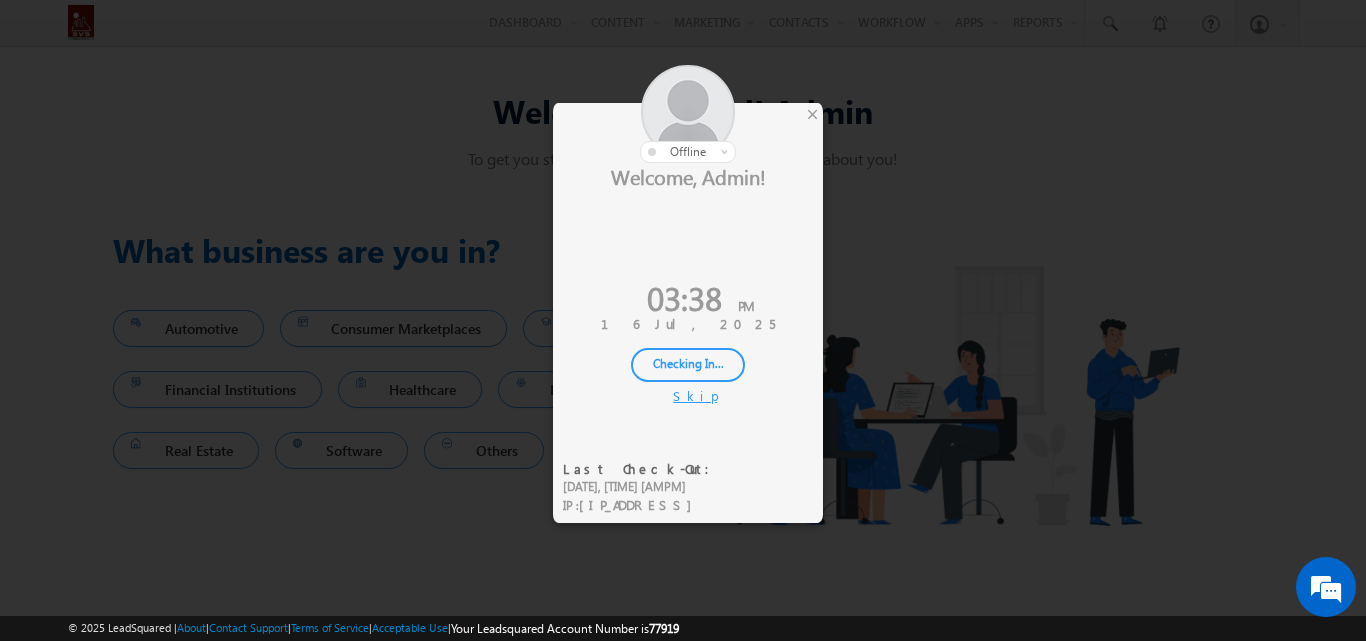 click on "Checking In..." at bounding box center [688, 365] 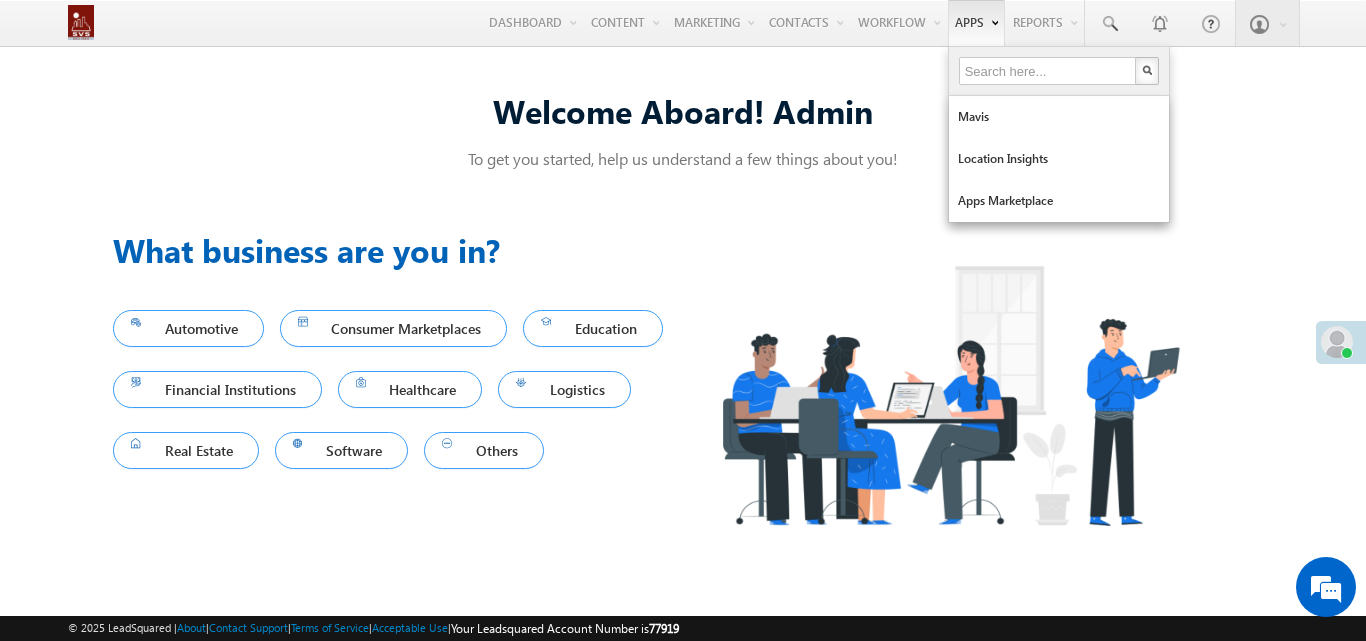 scroll, scrollTop: 0, scrollLeft: 0, axis: both 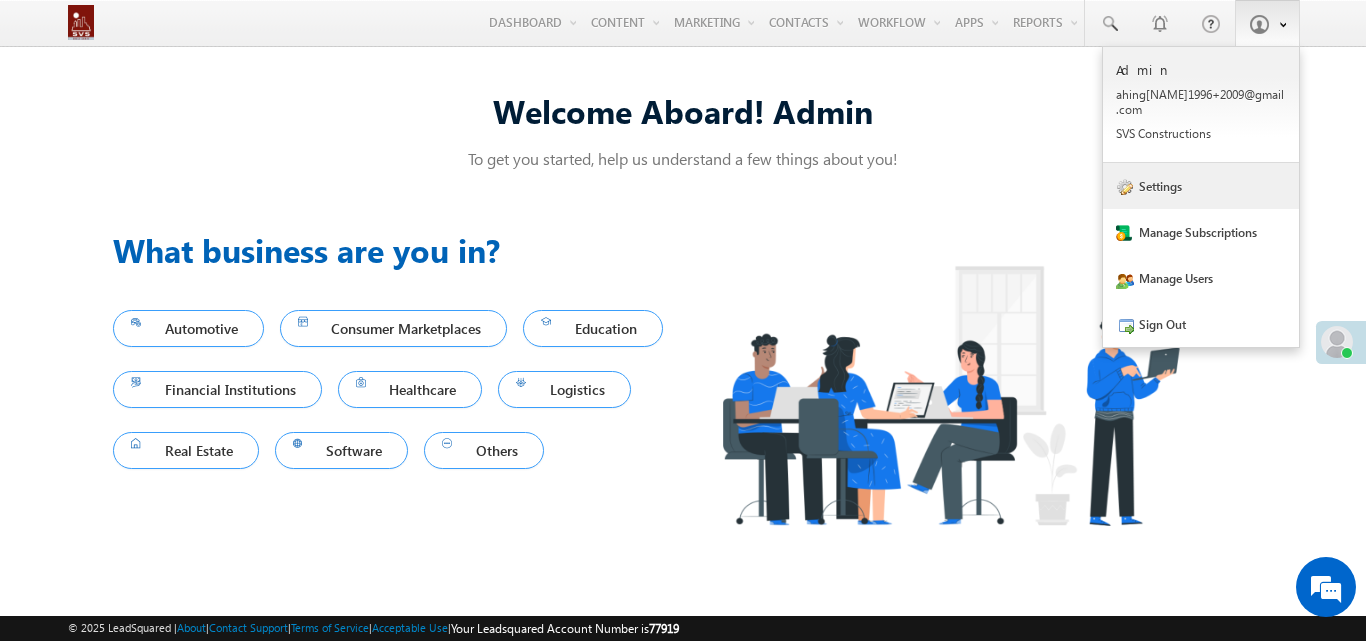 click on "Settings" at bounding box center [1201, 186] 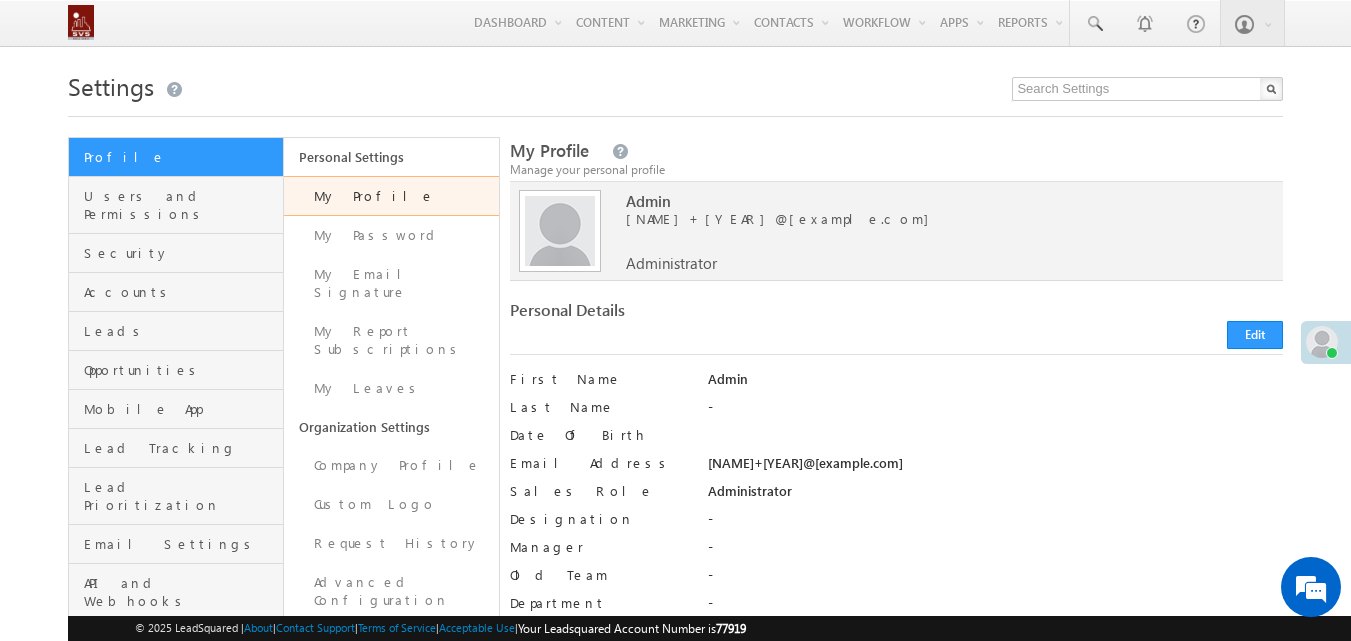 scroll, scrollTop: 0, scrollLeft: 0, axis: both 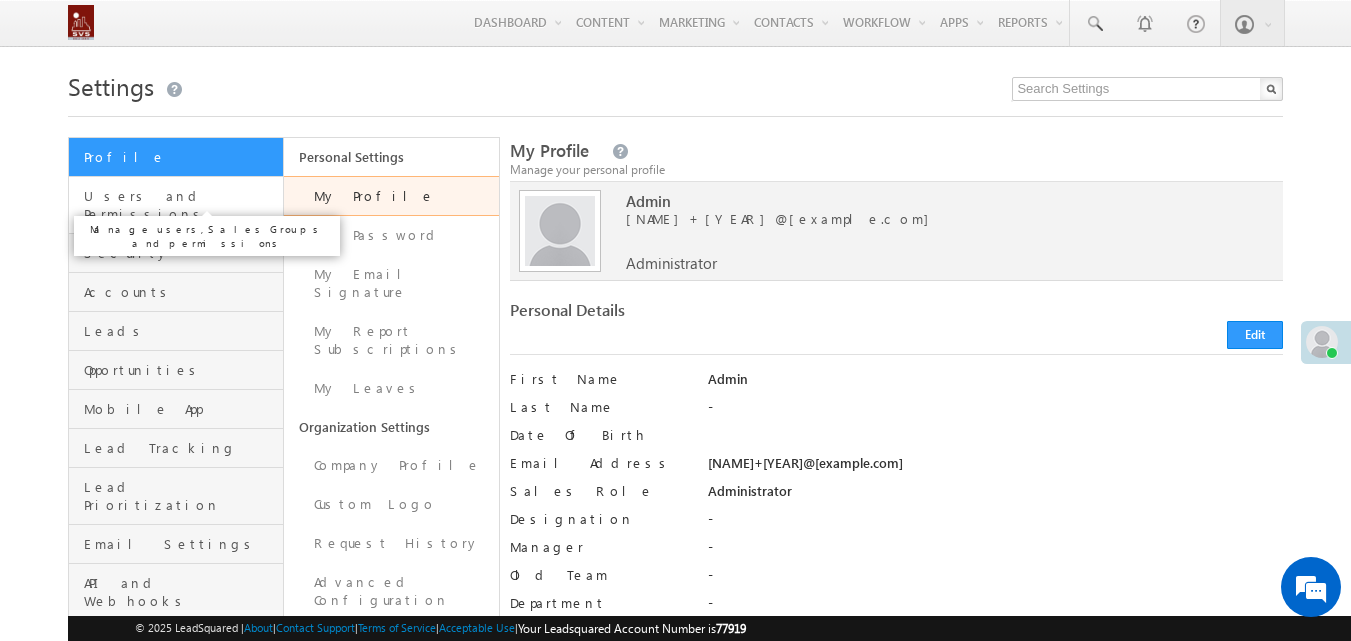 click on "Users and Permissions" at bounding box center (181, 205) 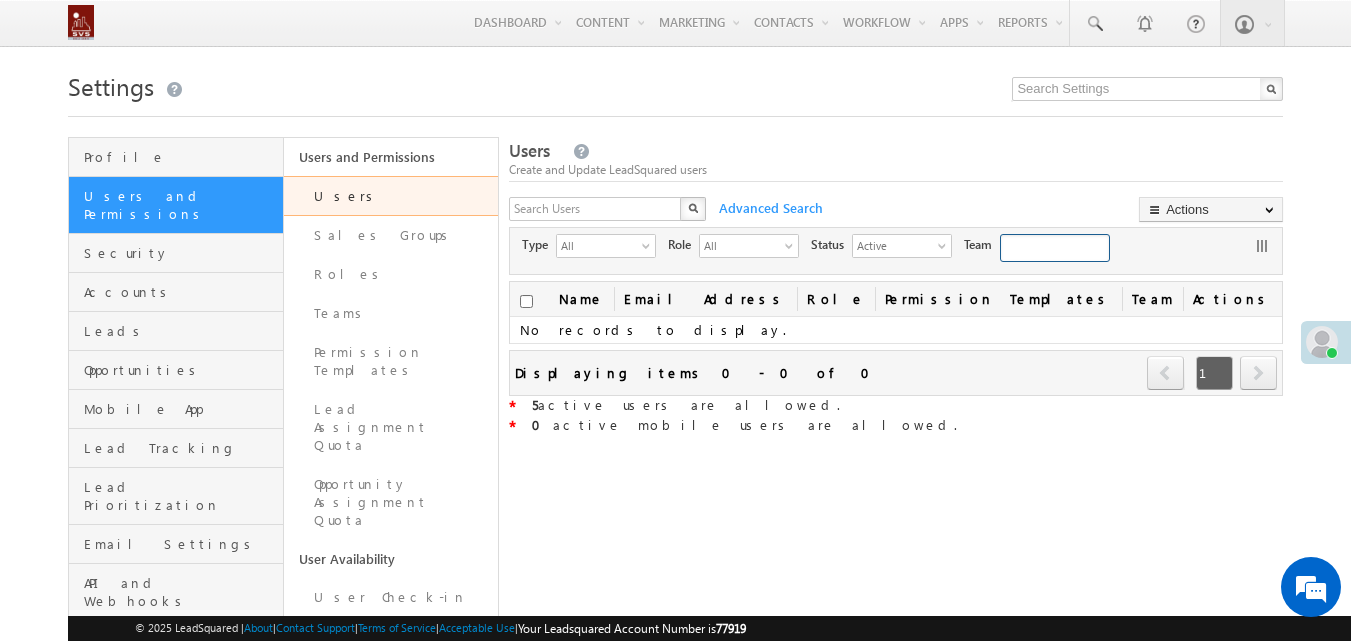 scroll, scrollTop: 0, scrollLeft: 0, axis: both 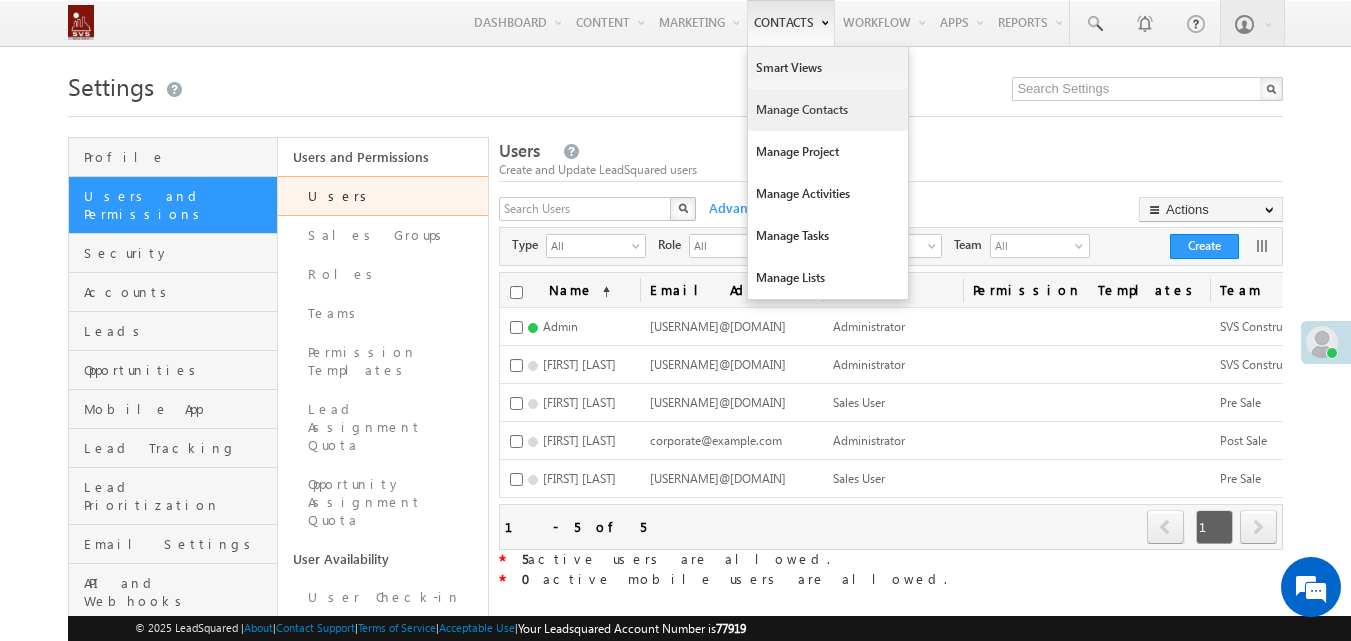 click on "Manage Contacts" at bounding box center (828, 110) 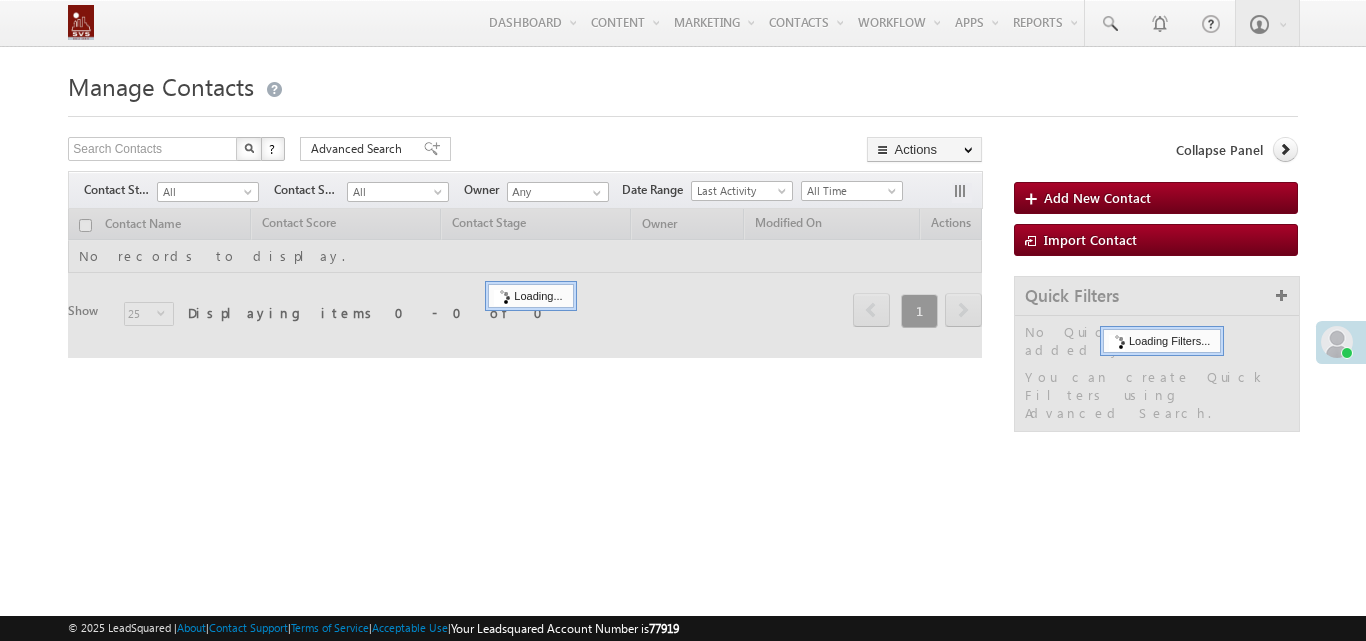 scroll, scrollTop: 0, scrollLeft: 0, axis: both 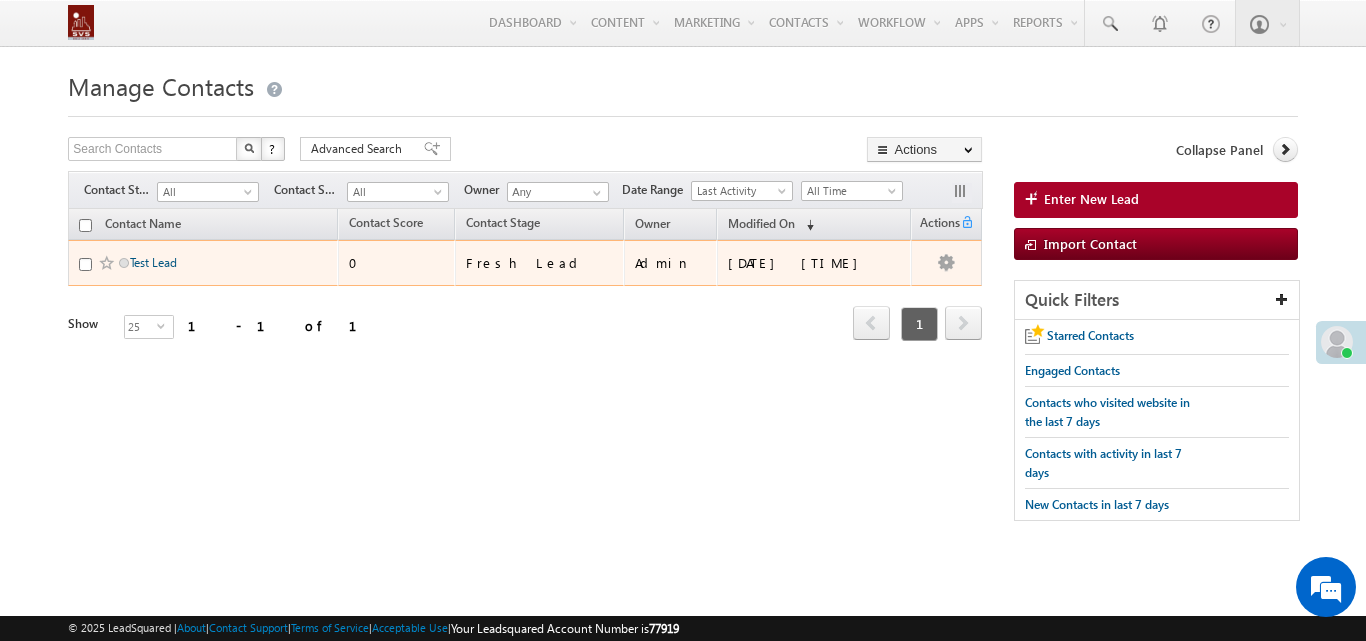 click on "Test Lead" at bounding box center [153, 262] 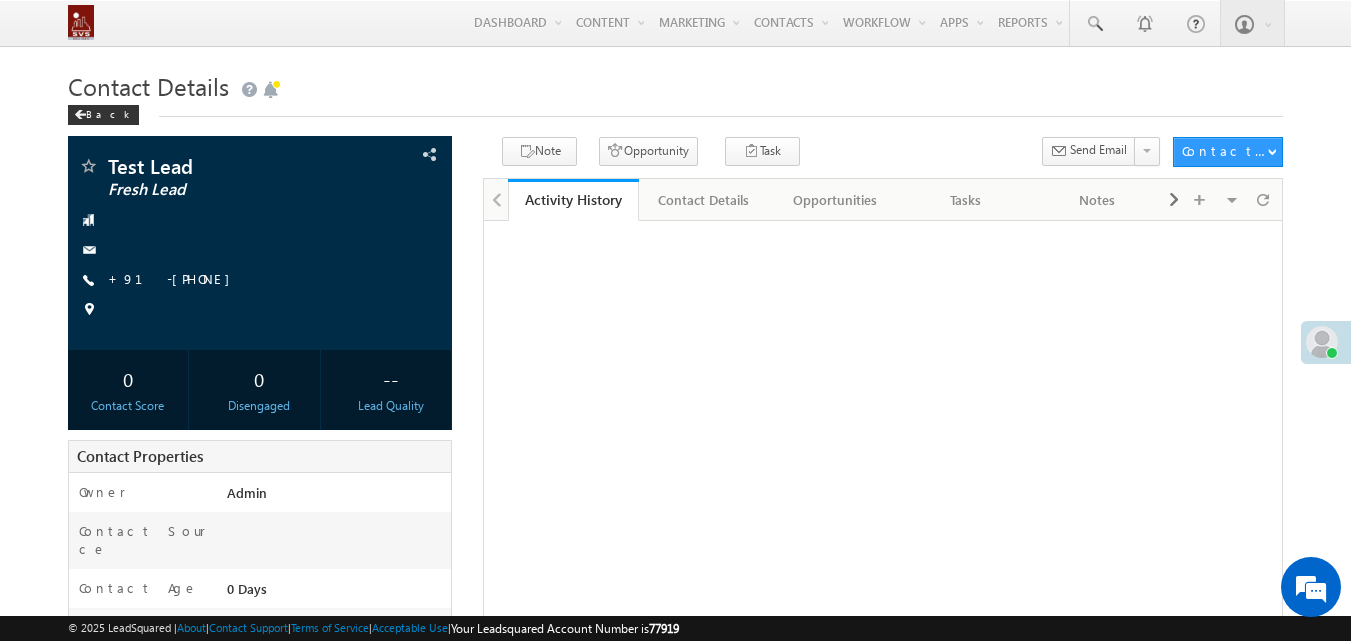 scroll, scrollTop: 0, scrollLeft: 0, axis: both 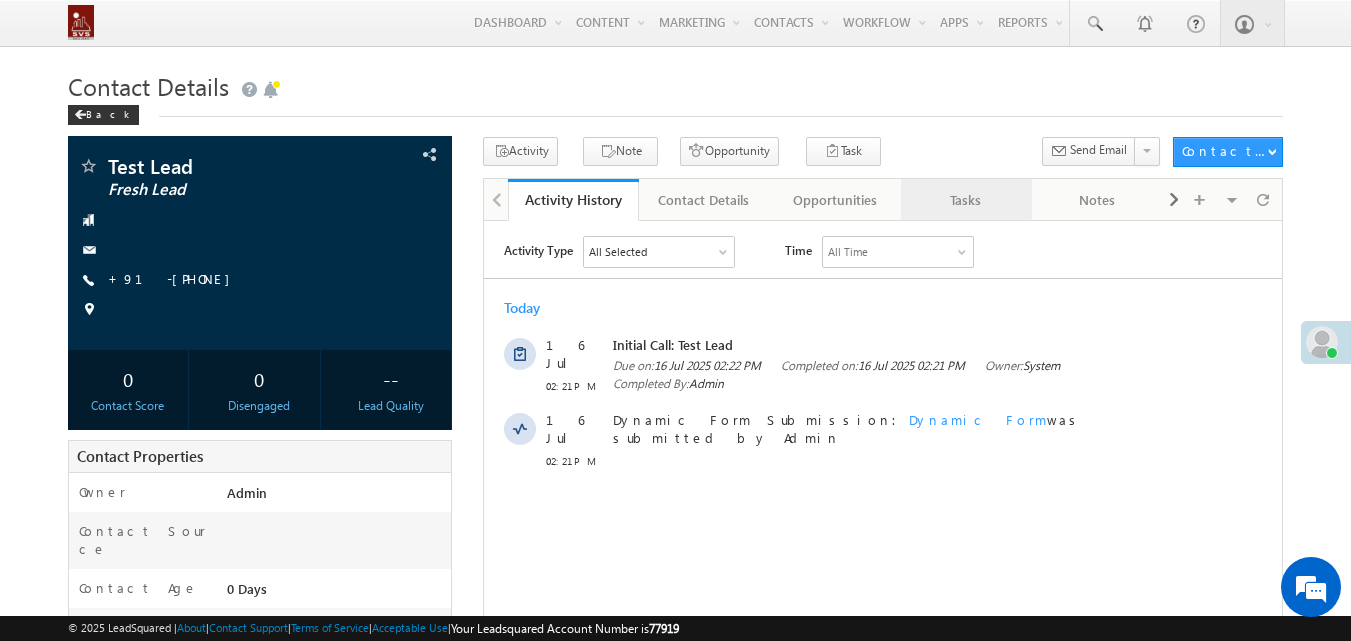 click on "Tasks" at bounding box center [965, 200] 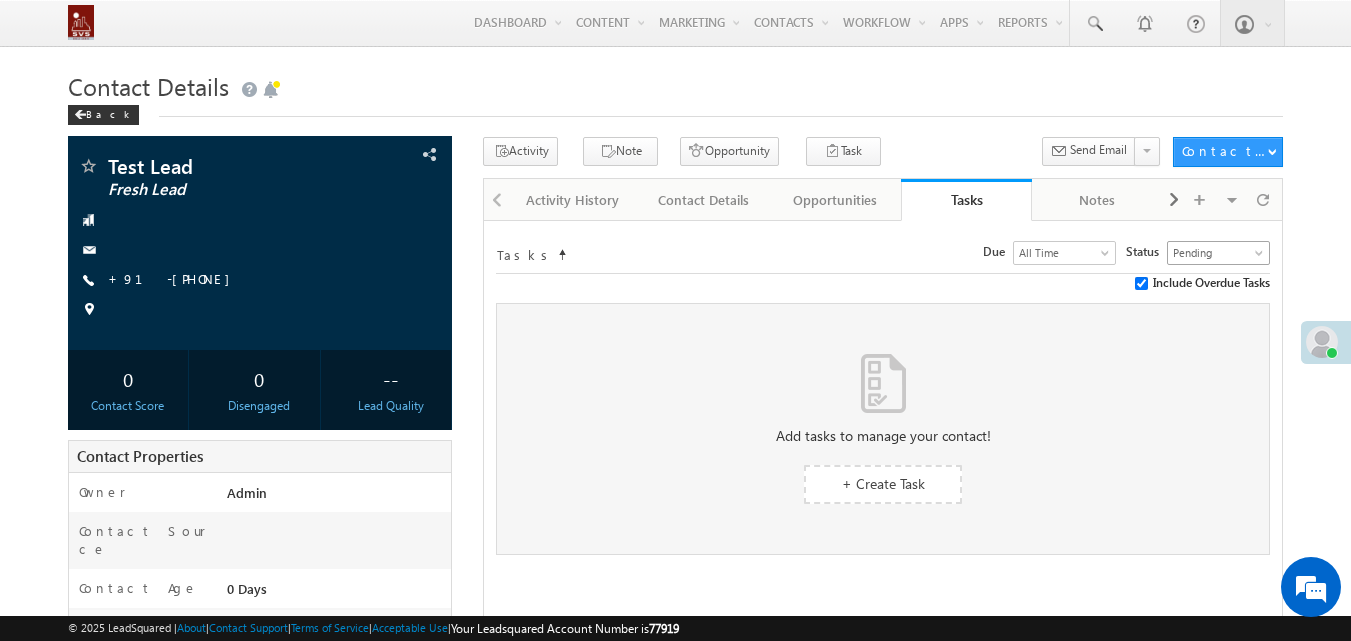 click on "Pending" at bounding box center [1216, 253] 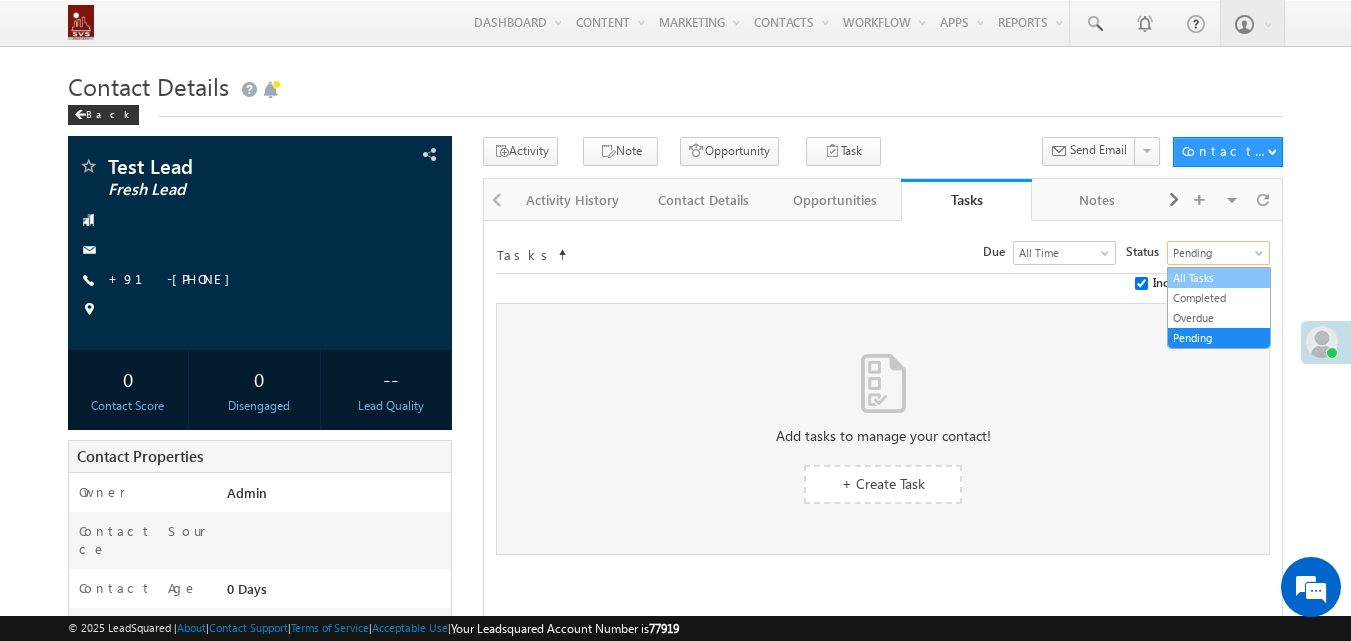 click on "All Tasks" at bounding box center (1219, 278) 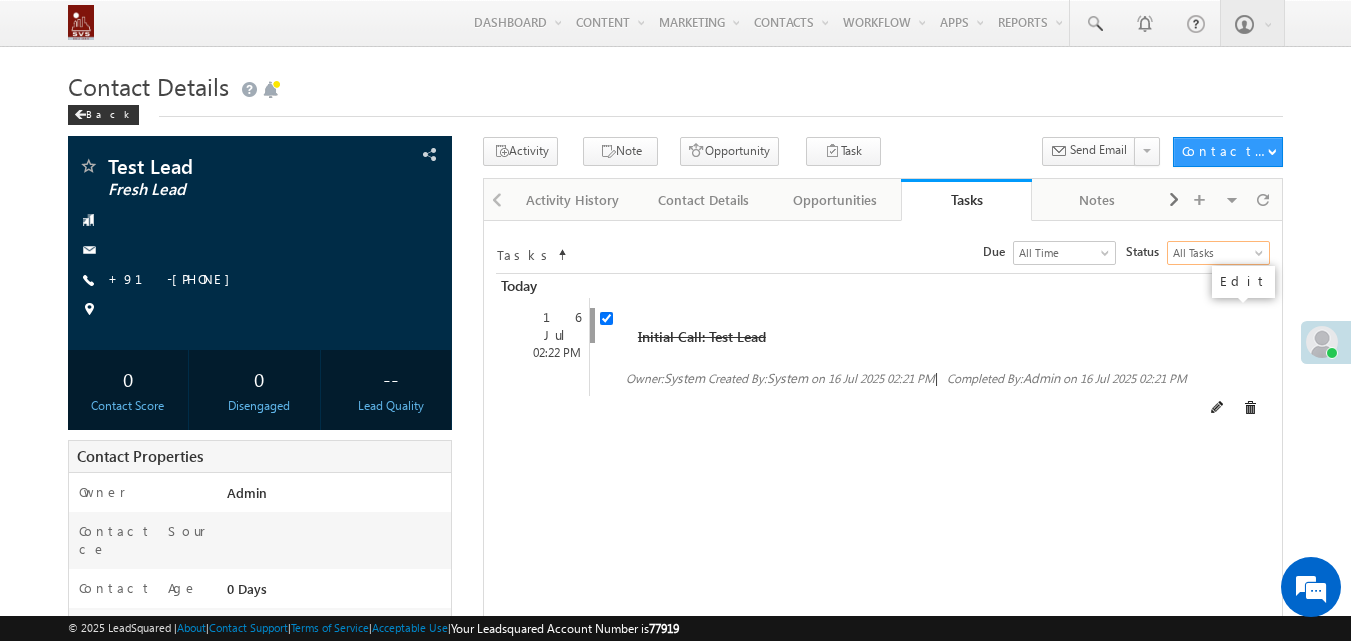 click at bounding box center (1218, 408) 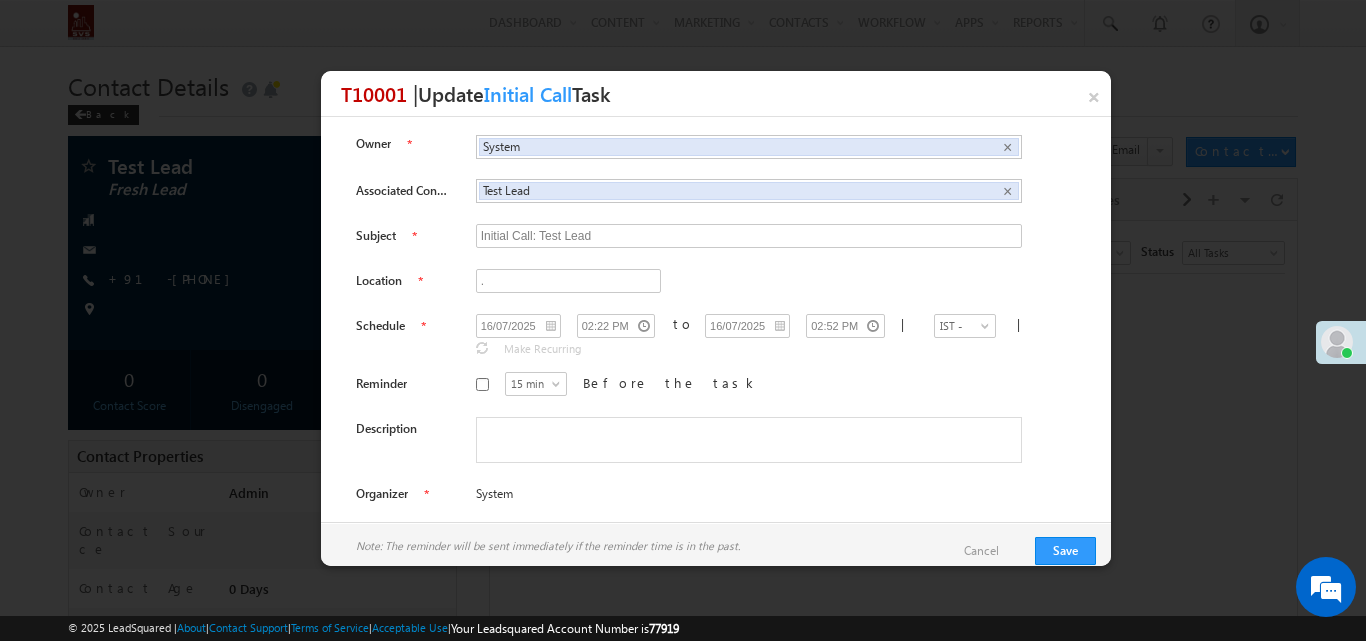 scroll, scrollTop: 0, scrollLeft: 0, axis: both 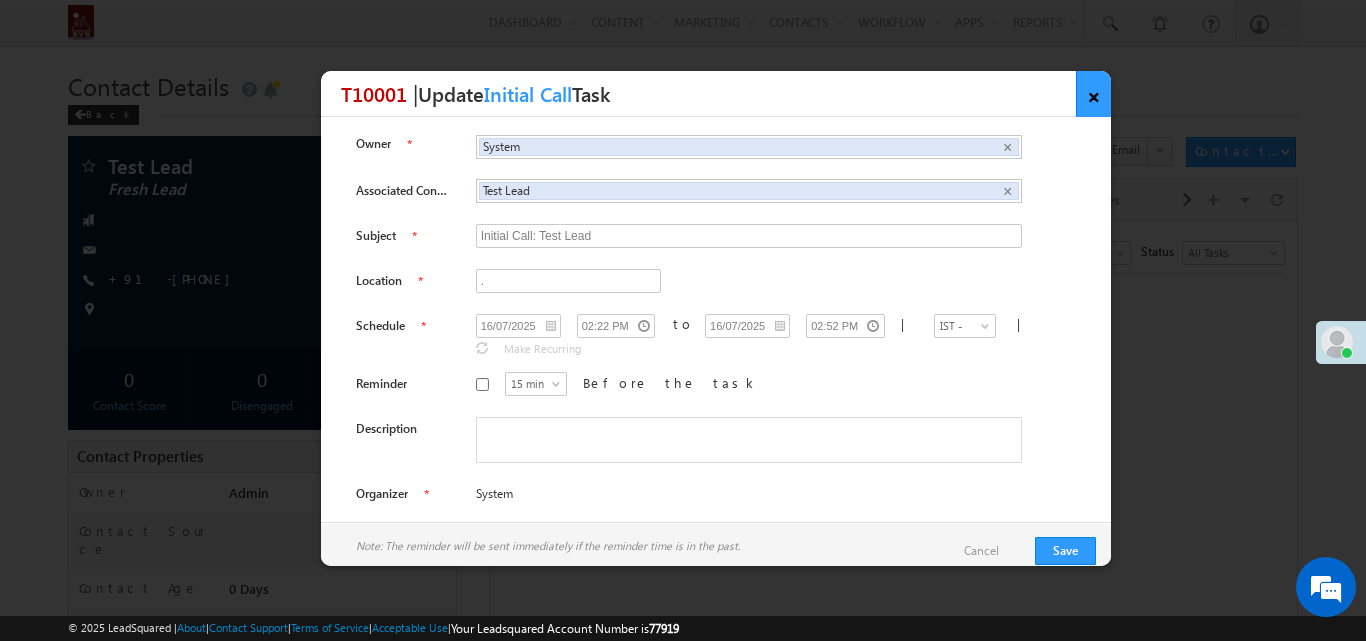 click on "×" at bounding box center (1093, 94) 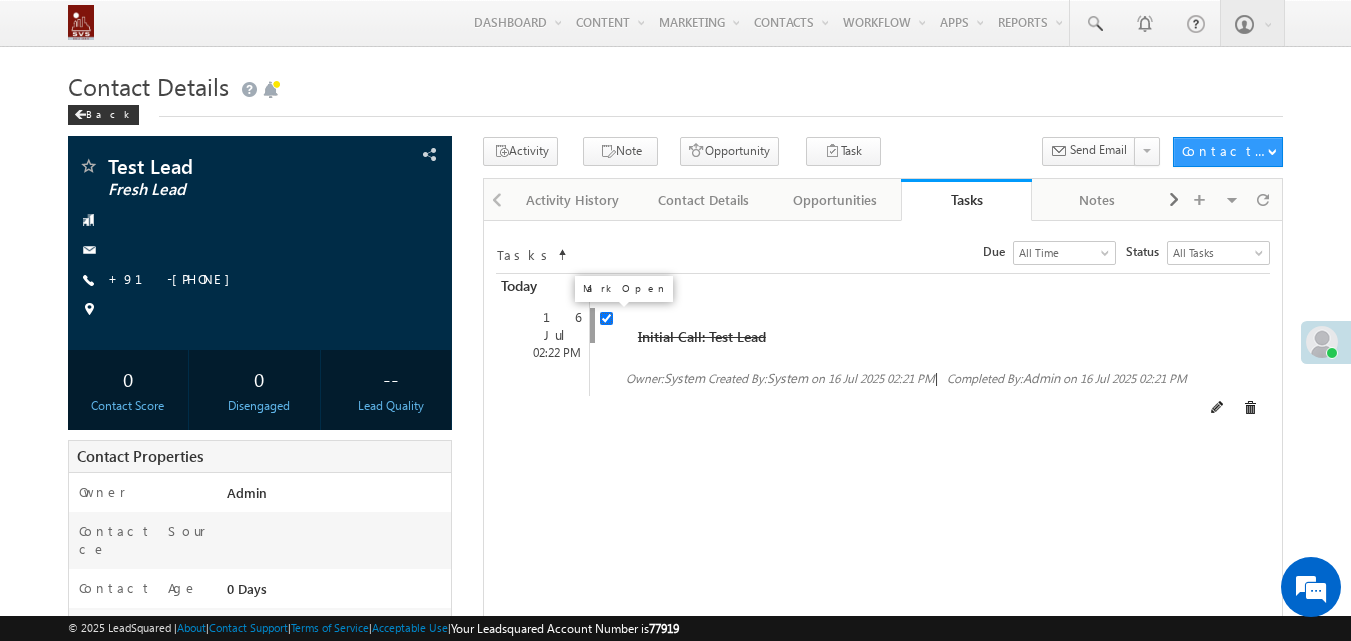 click at bounding box center [606, 318] 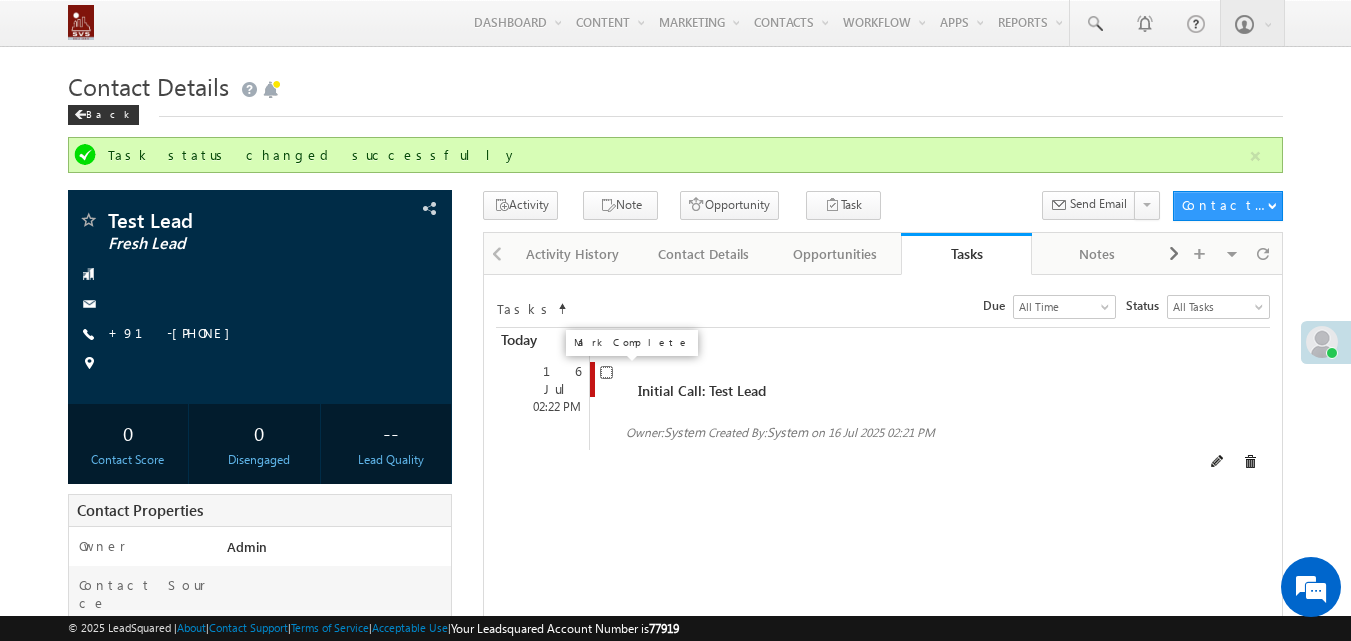 click at bounding box center (606, 372) 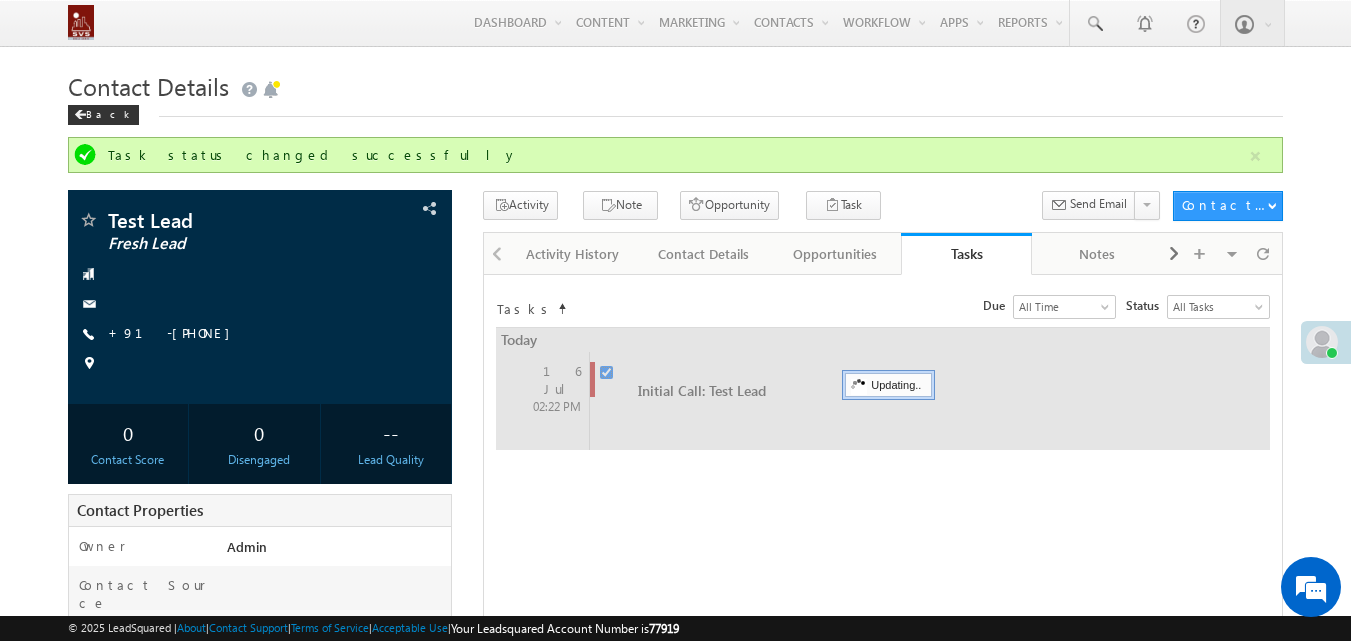 checkbox on "false" 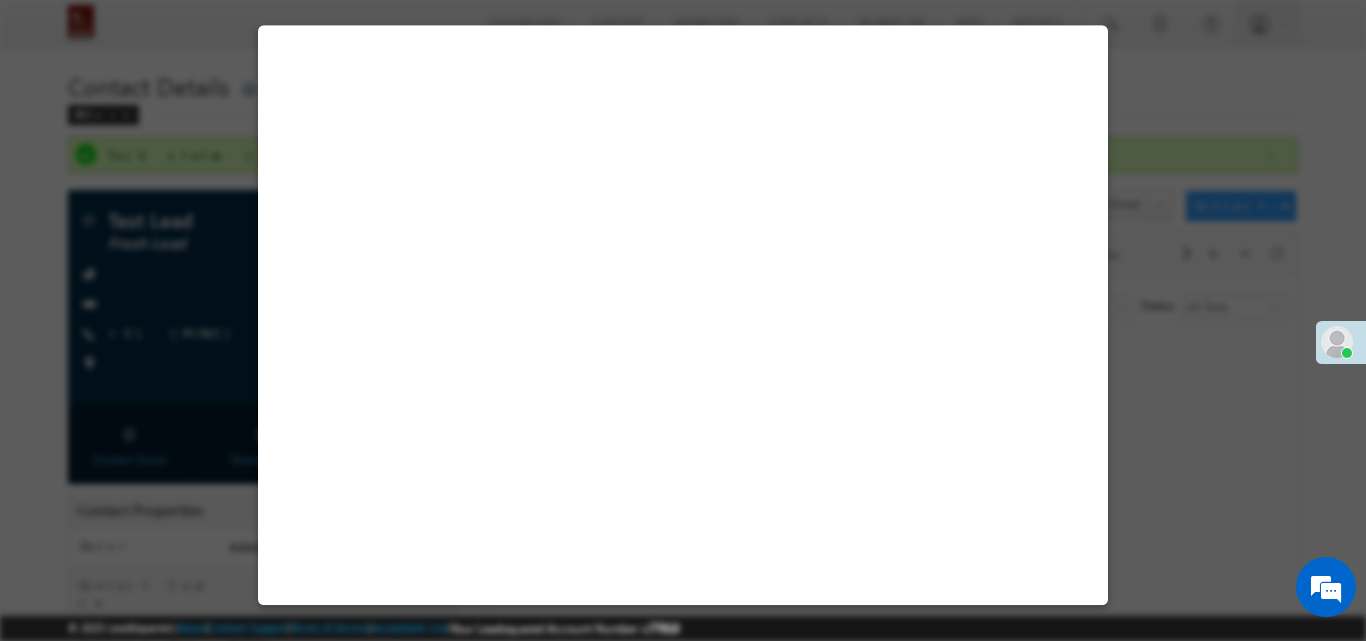 select on "Fresh Lead" 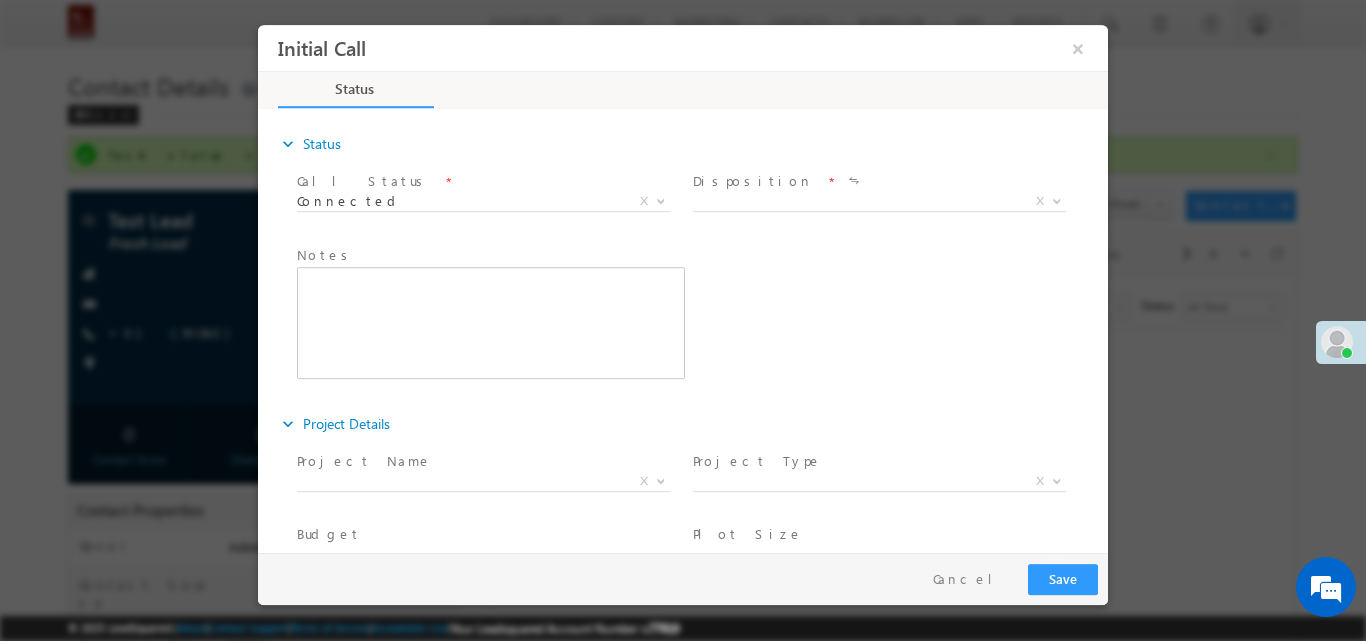 scroll, scrollTop: 0, scrollLeft: 0, axis: both 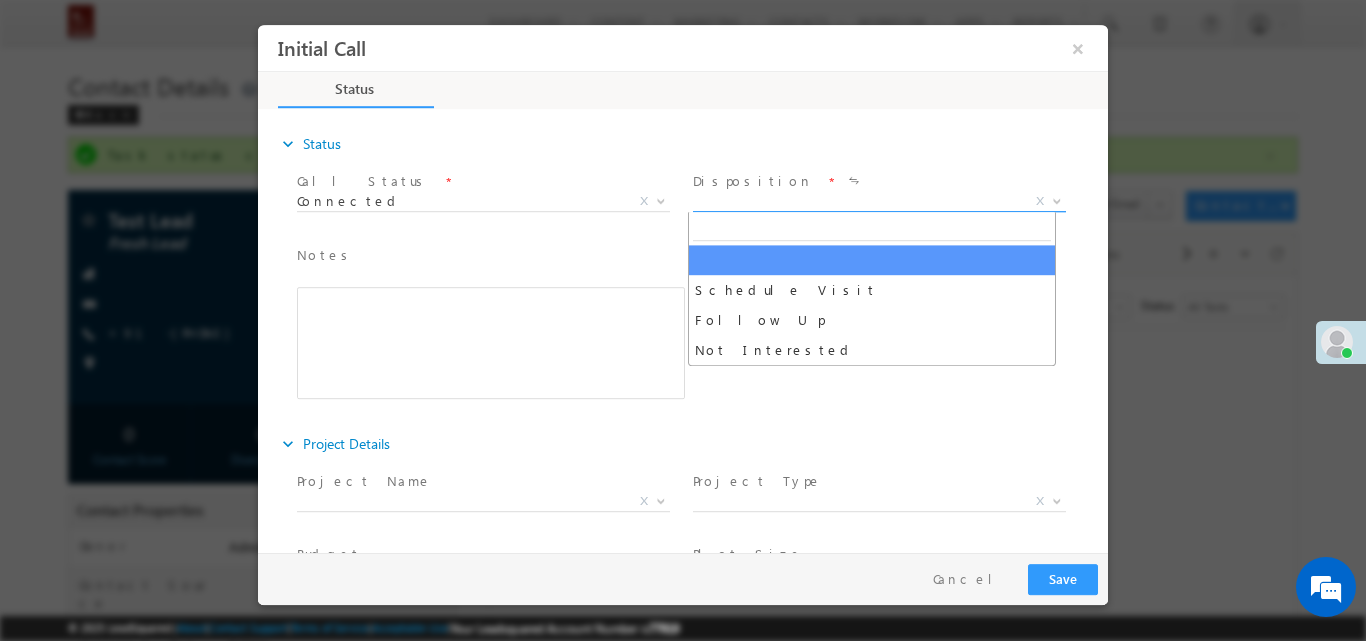 click on "X" at bounding box center [879, 201] 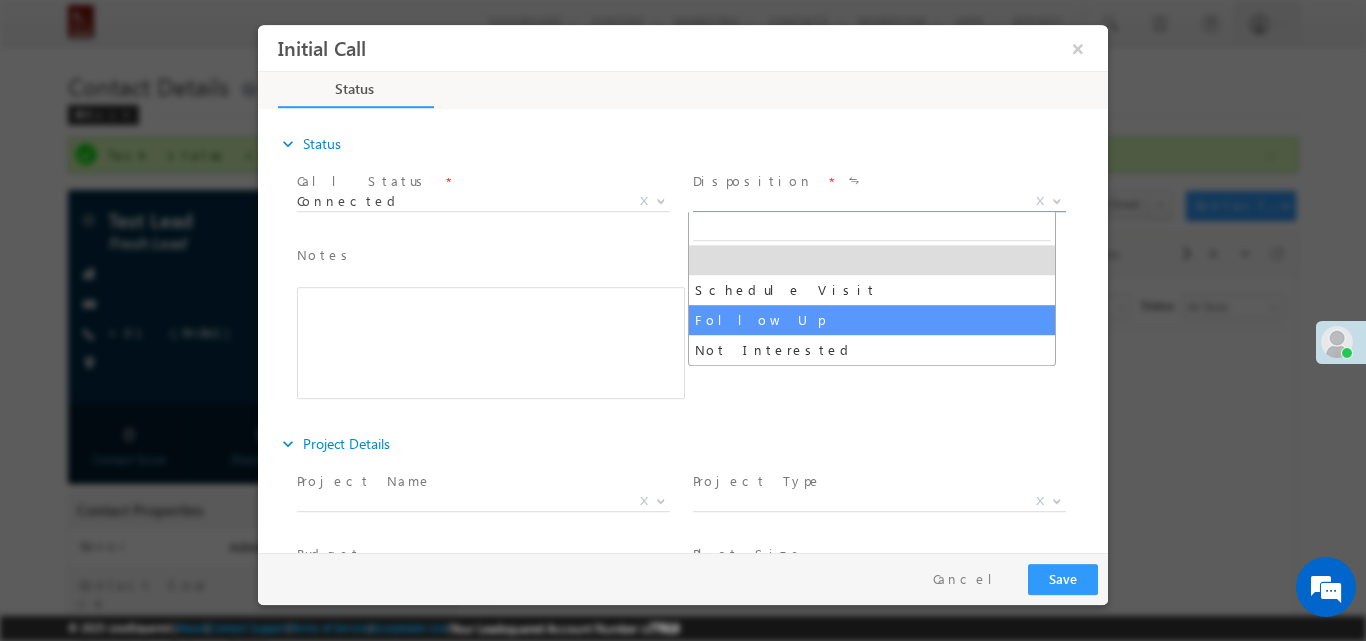 click on "Connected" at bounding box center [459, 200] 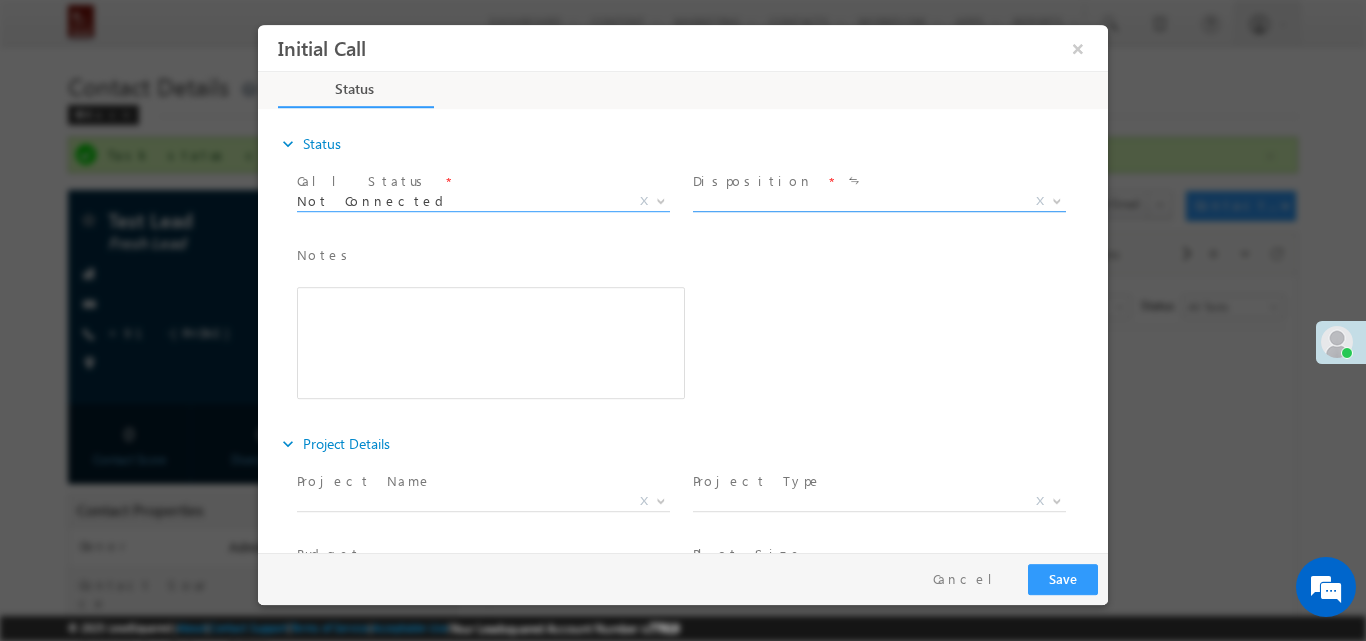 click on "X" at bounding box center [879, 201] 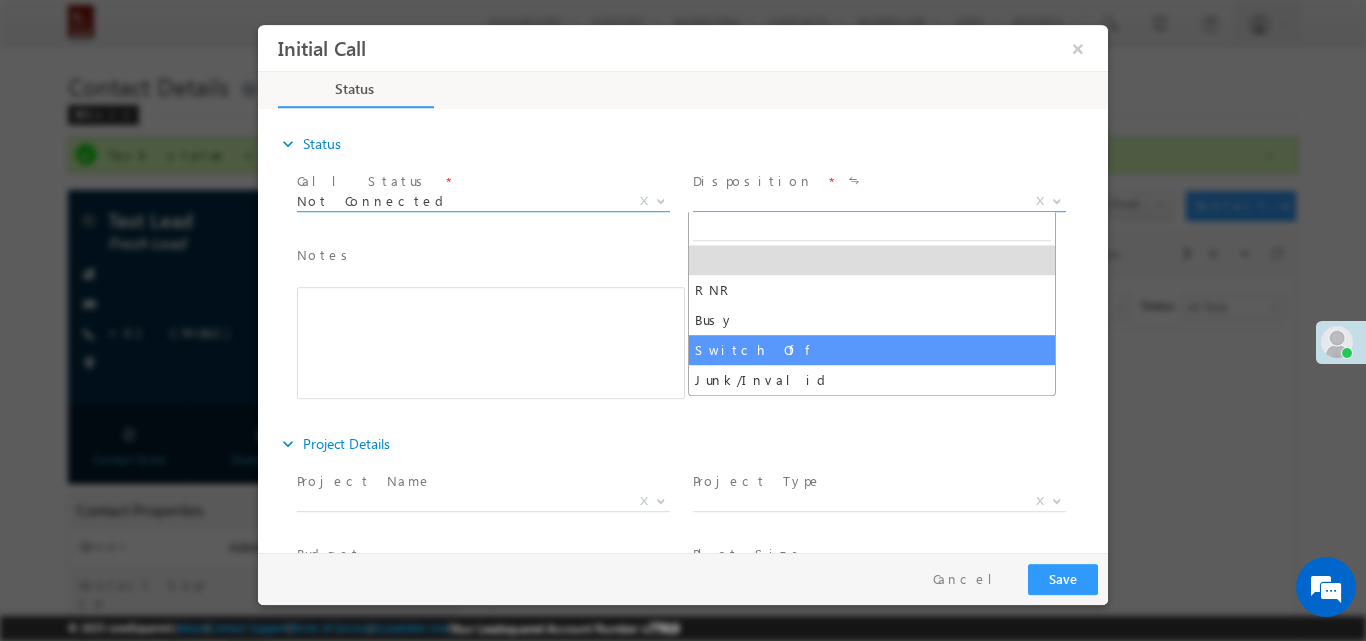 click on "Not Connected X" at bounding box center (483, 205) 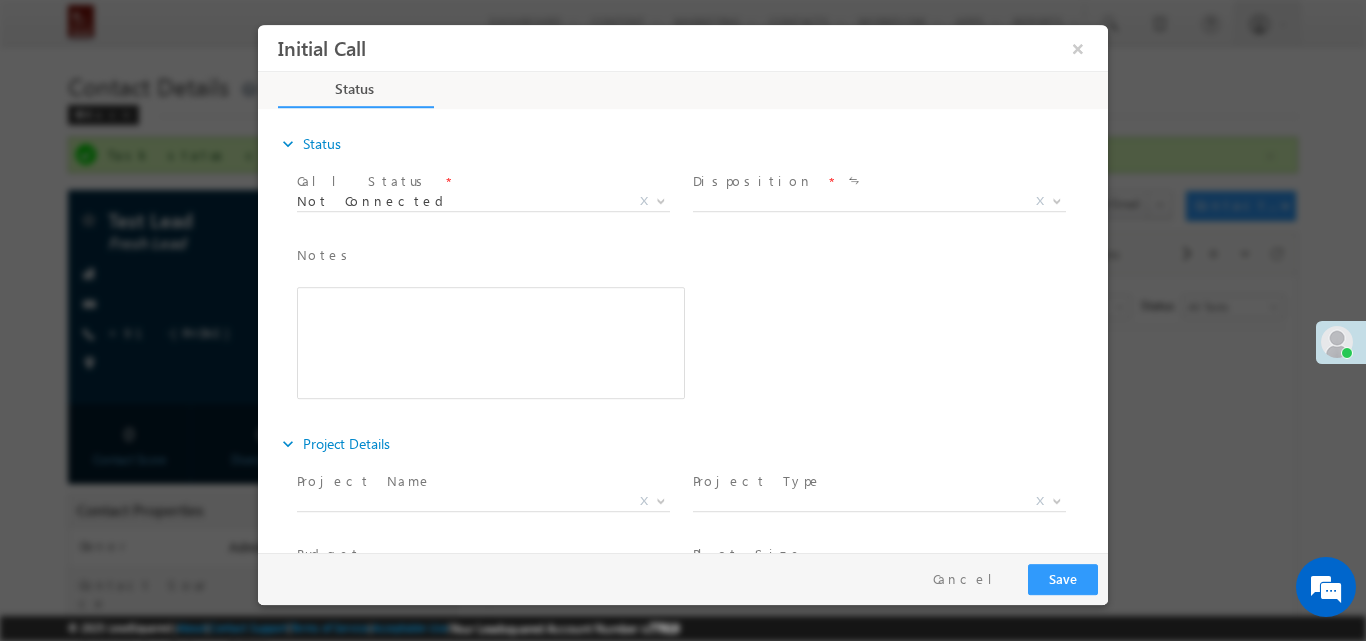 click on "Not Connected" at bounding box center (459, 200) 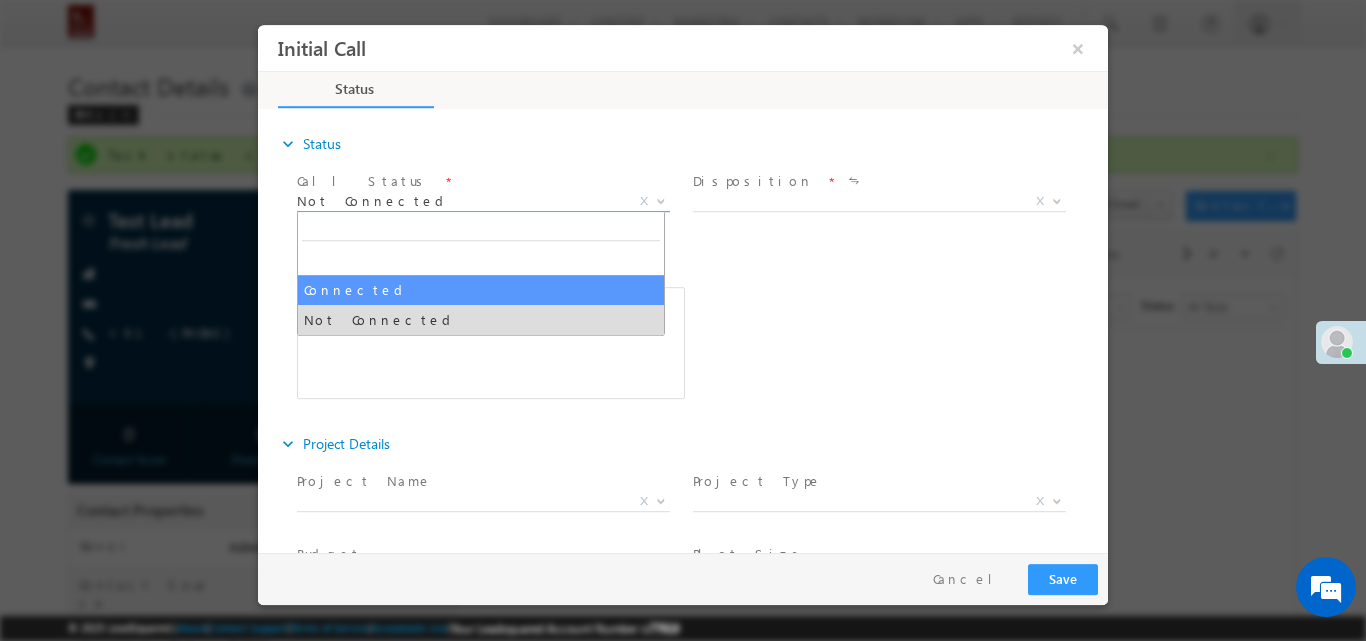 select on "Connected" 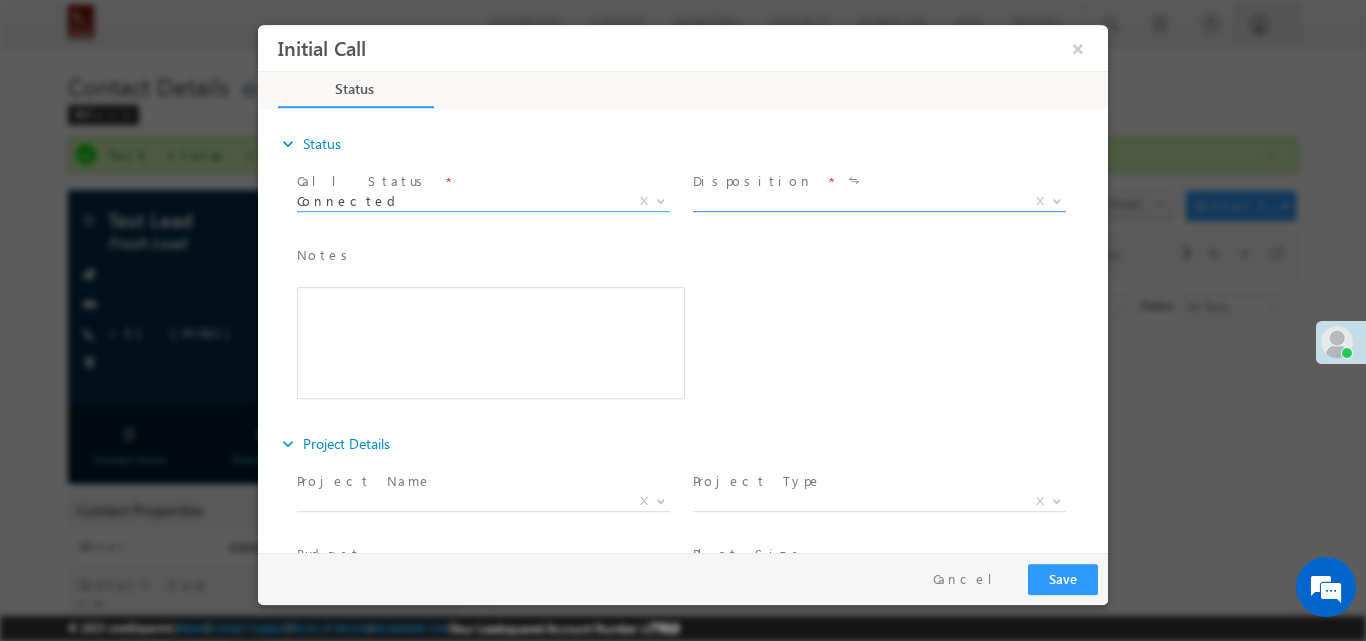 click on "X" at bounding box center (879, 201) 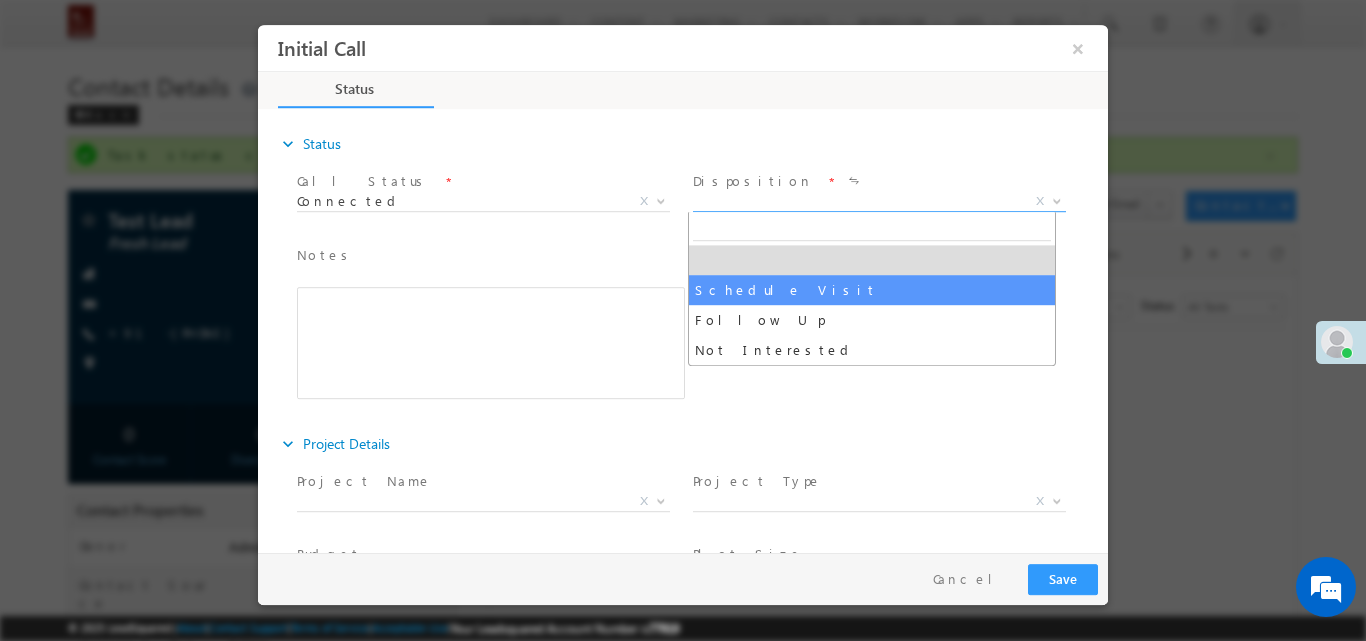 select on "Schedule Visit" 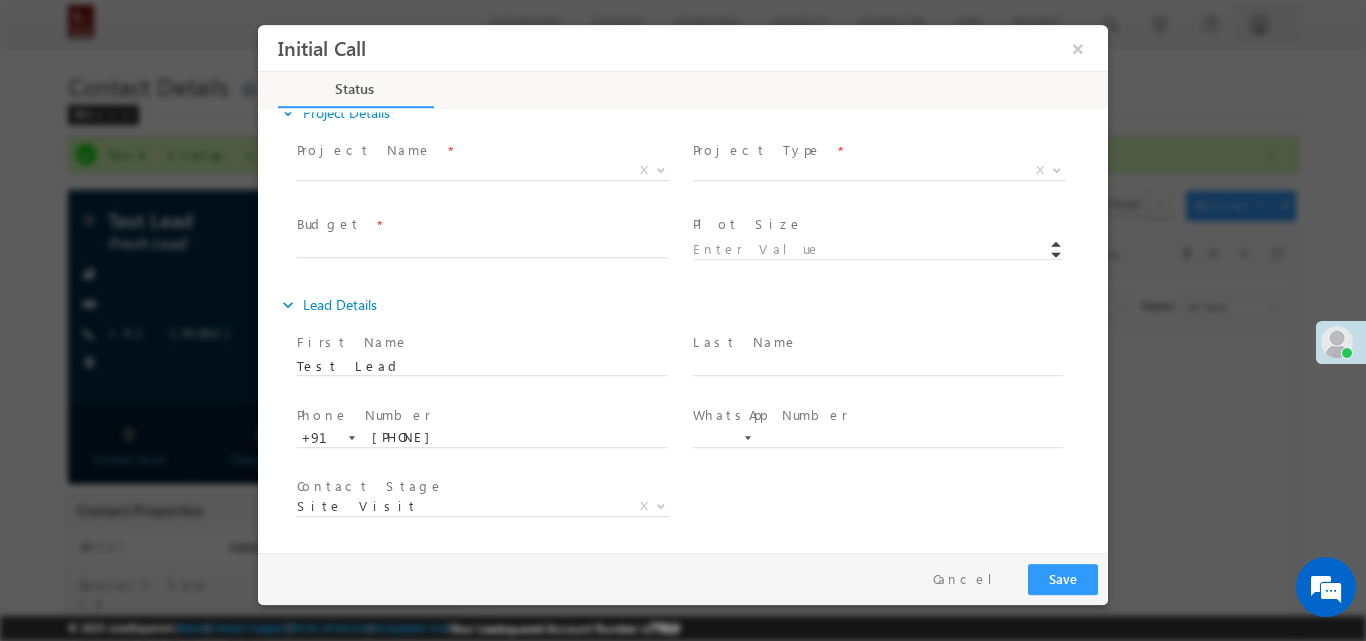scroll, scrollTop: 0, scrollLeft: 0, axis: both 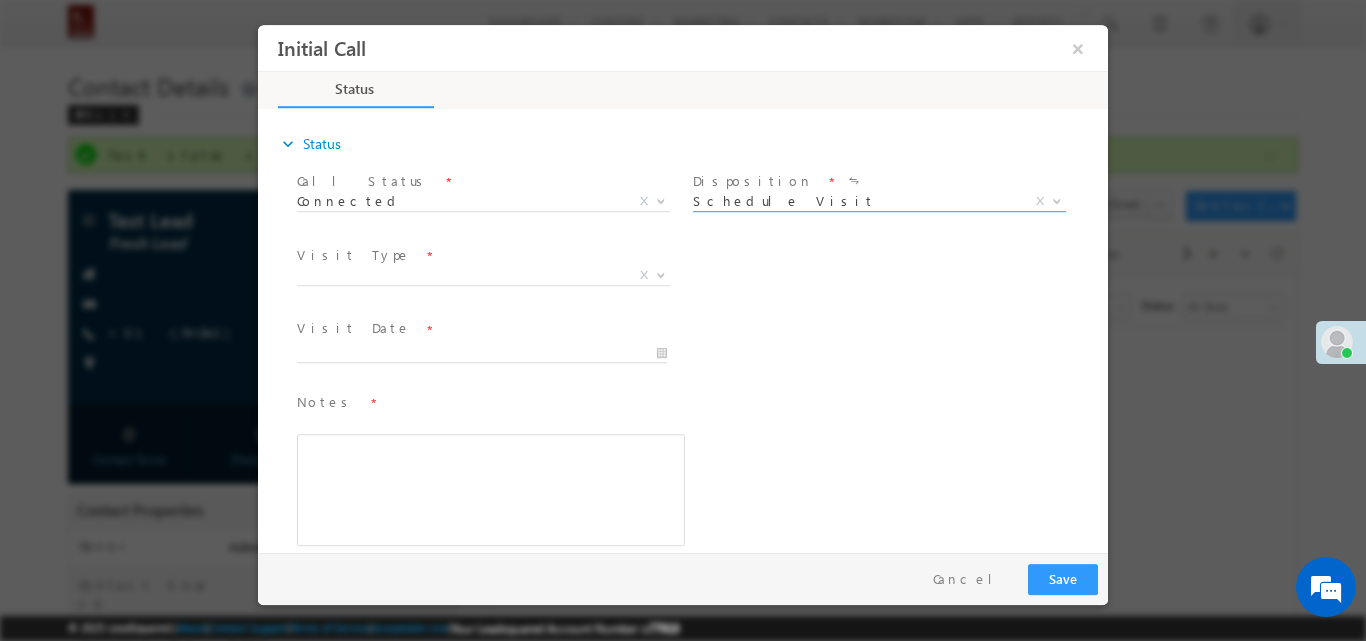 click on "X" at bounding box center (483, 275) 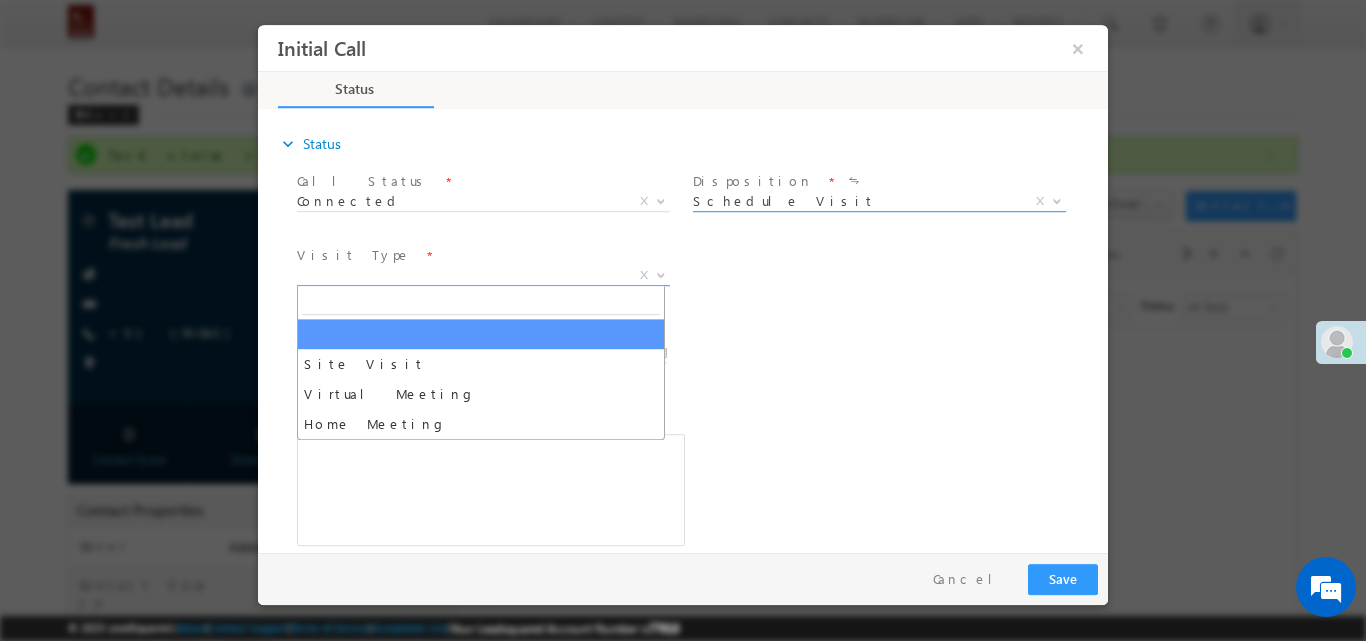 click on "Schedule Visit" at bounding box center (855, 200) 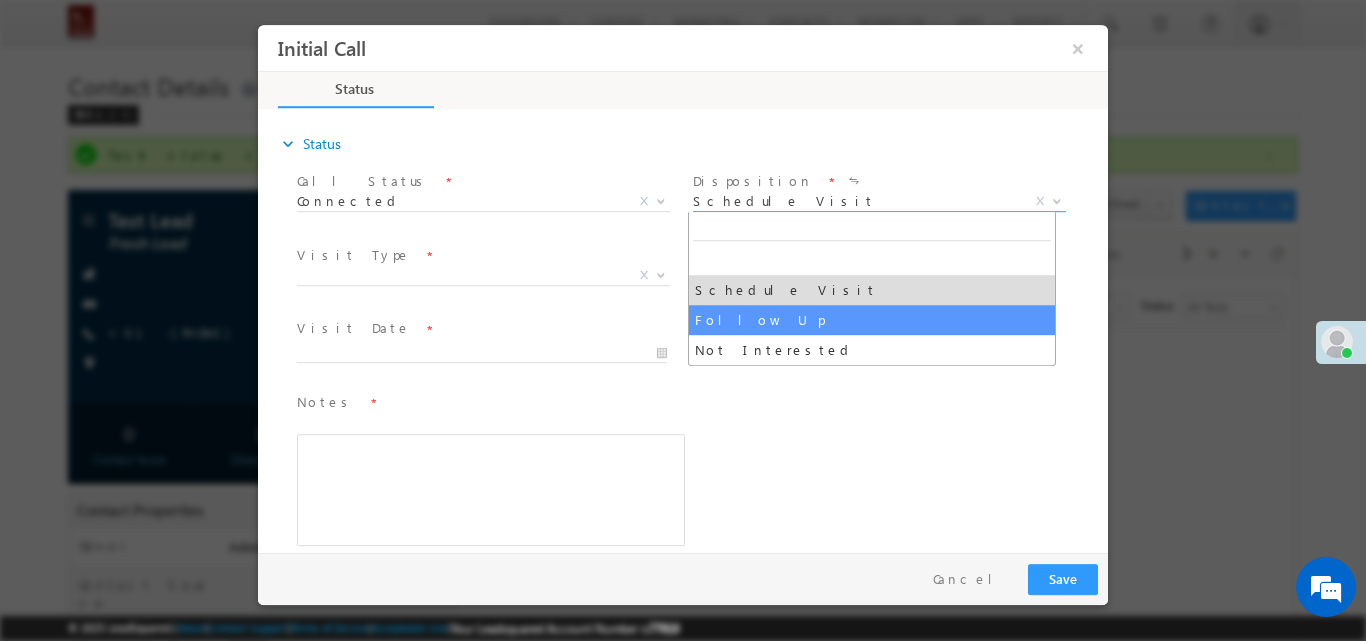 select on "Follow Up" 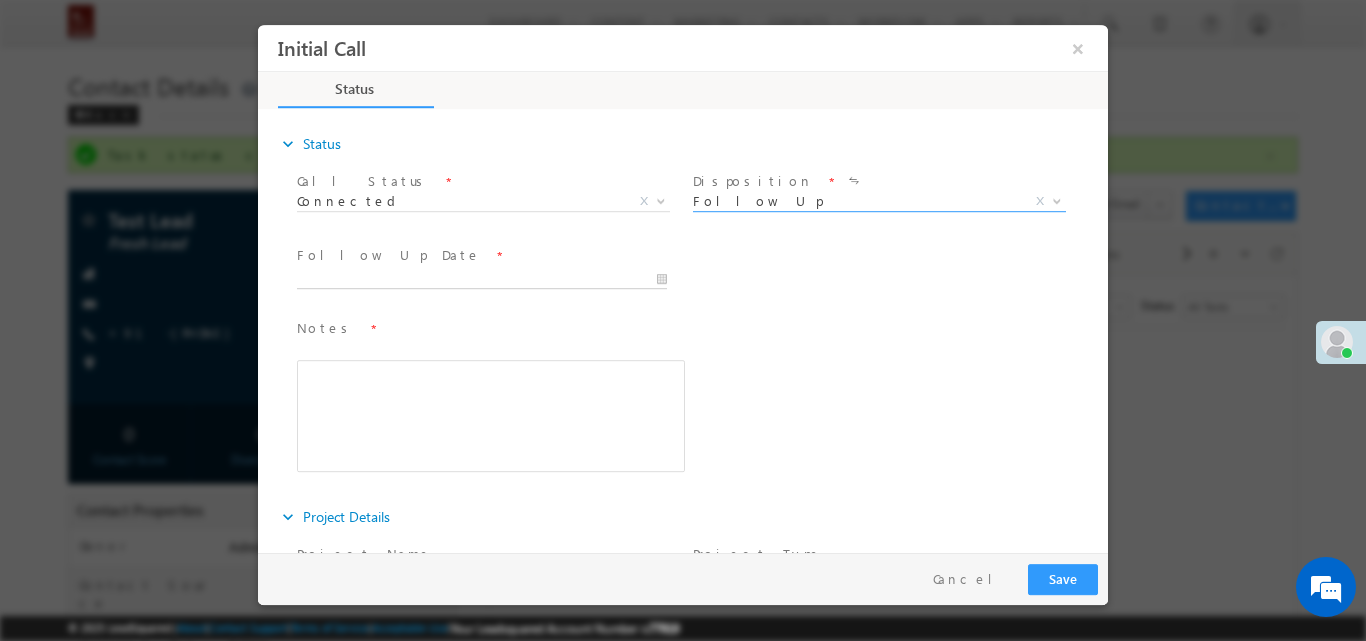 click at bounding box center (482, 279) 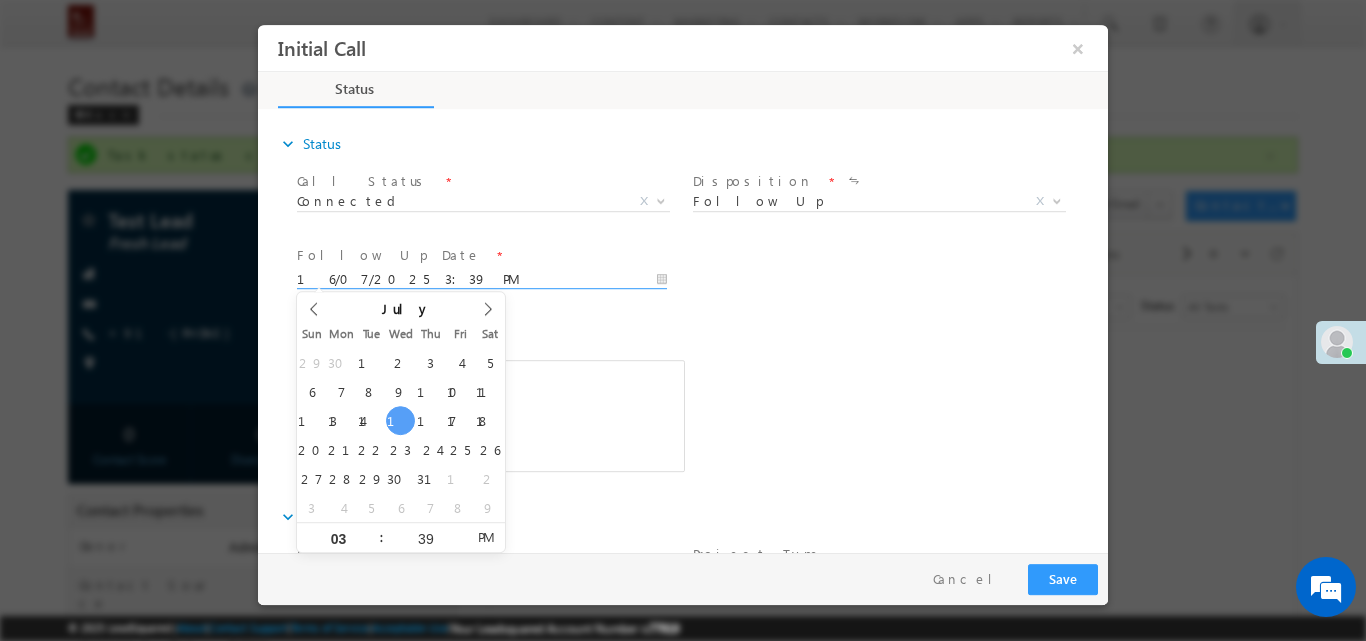 click on "Visit Date
*
Follow Up Date
*
16/07/2025 3:39 PM" at bounding box center (700, 277) 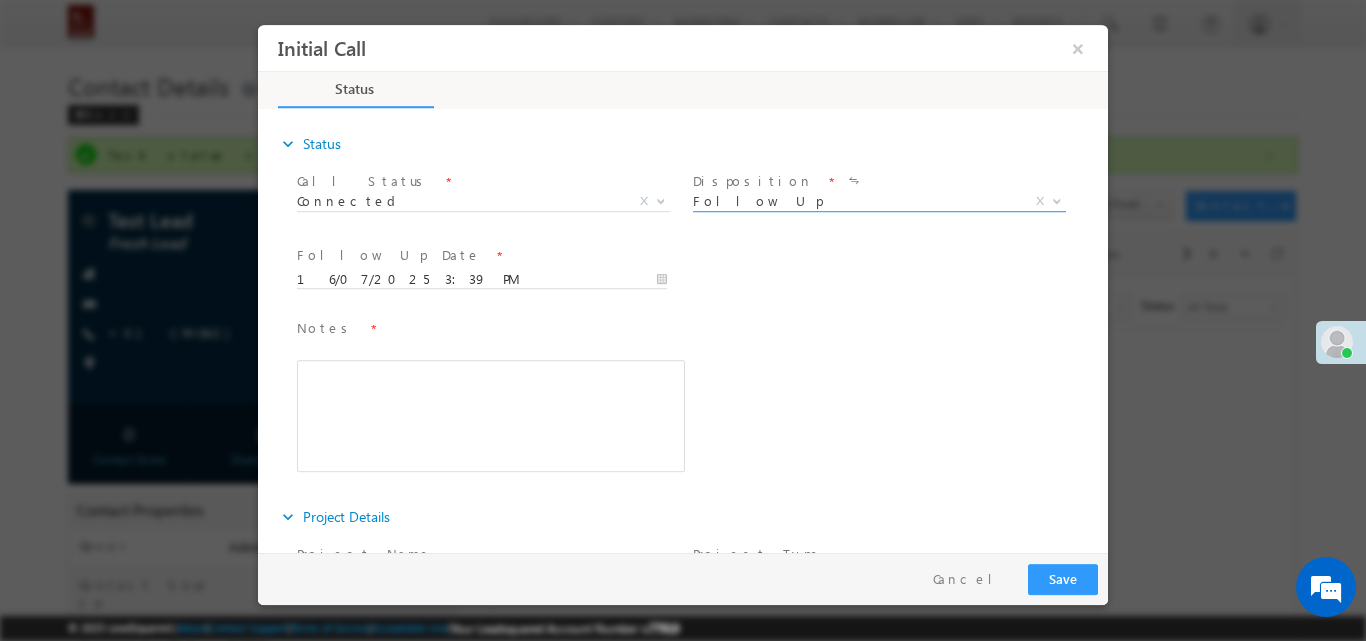 click on "Follow Up" at bounding box center (855, 200) 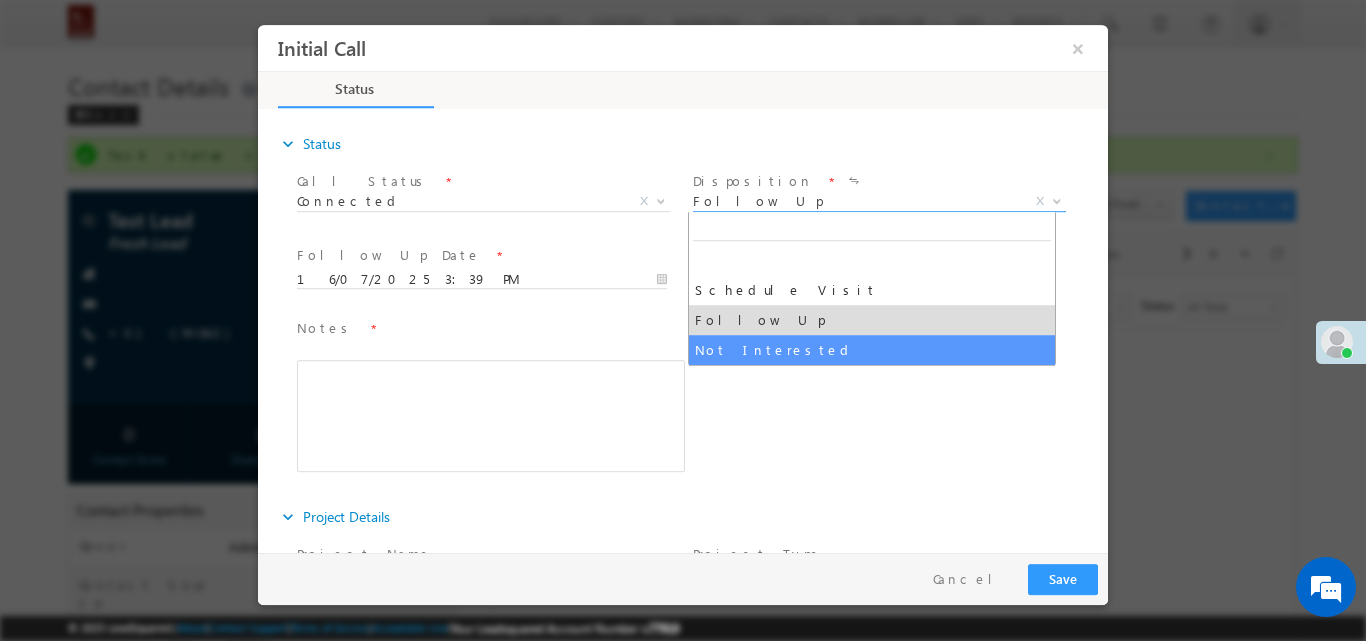 select on "Not Interested" 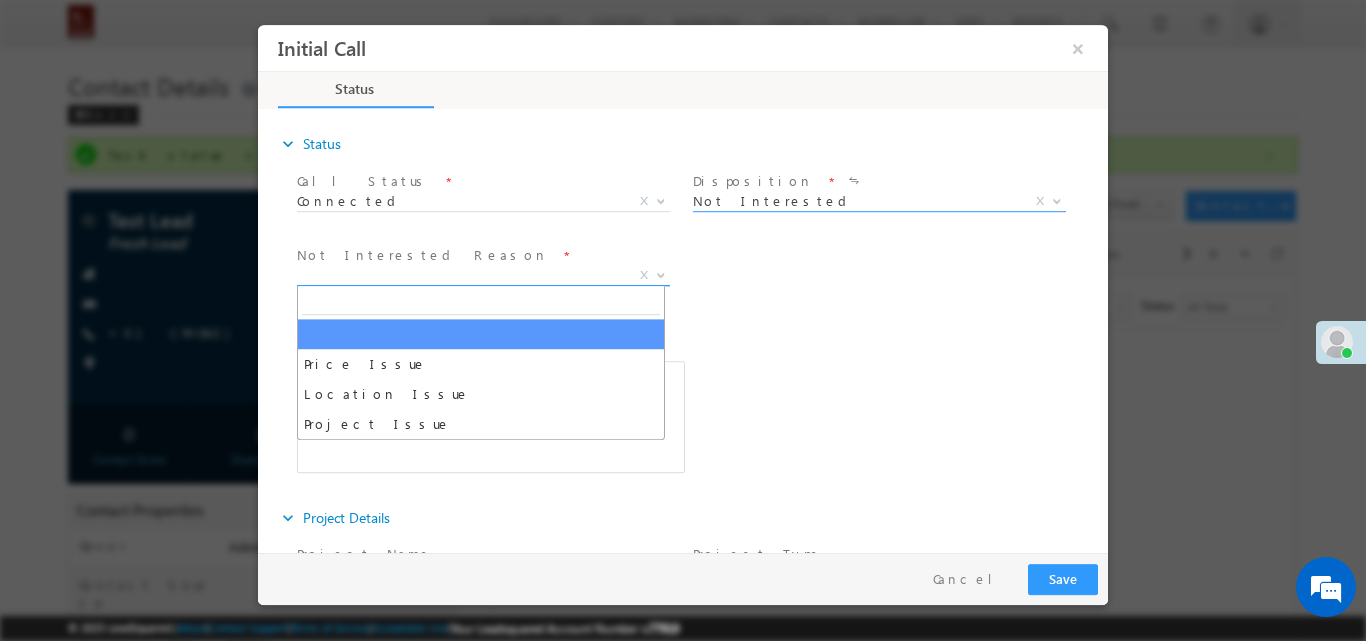 click on "X" at bounding box center [483, 275] 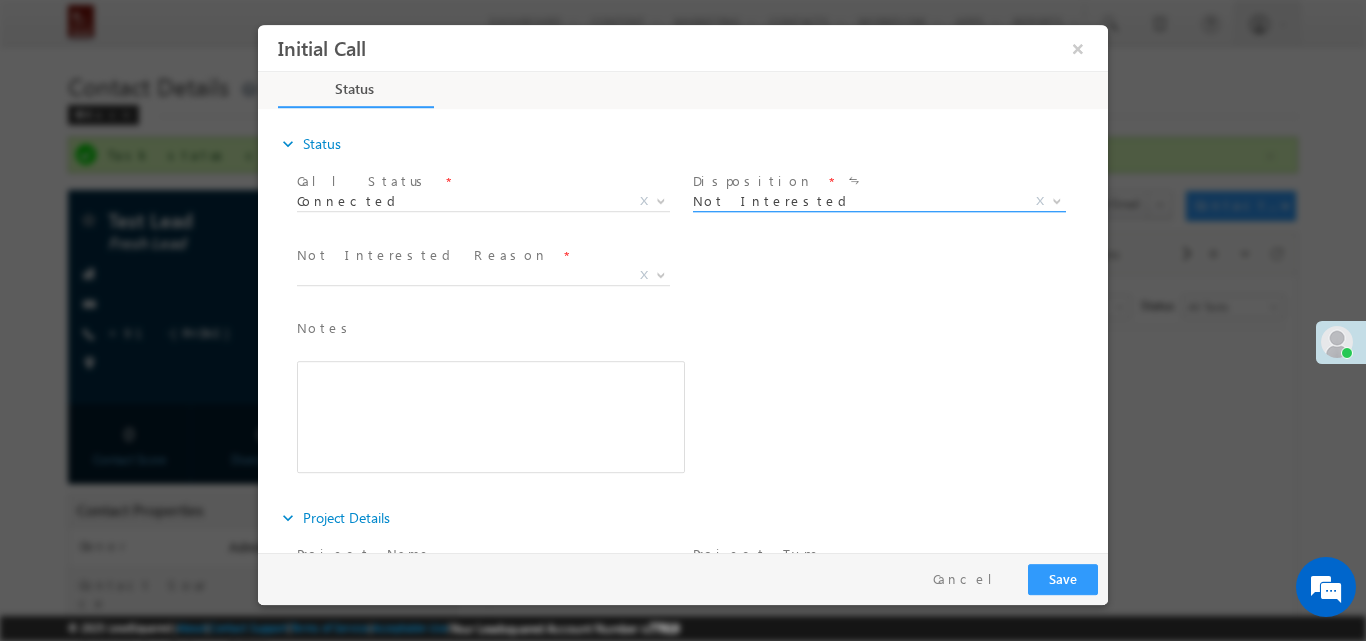 drag, startPoint x: 816, startPoint y: 206, endPoint x: 776, endPoint y: 201, distance: 40.311287 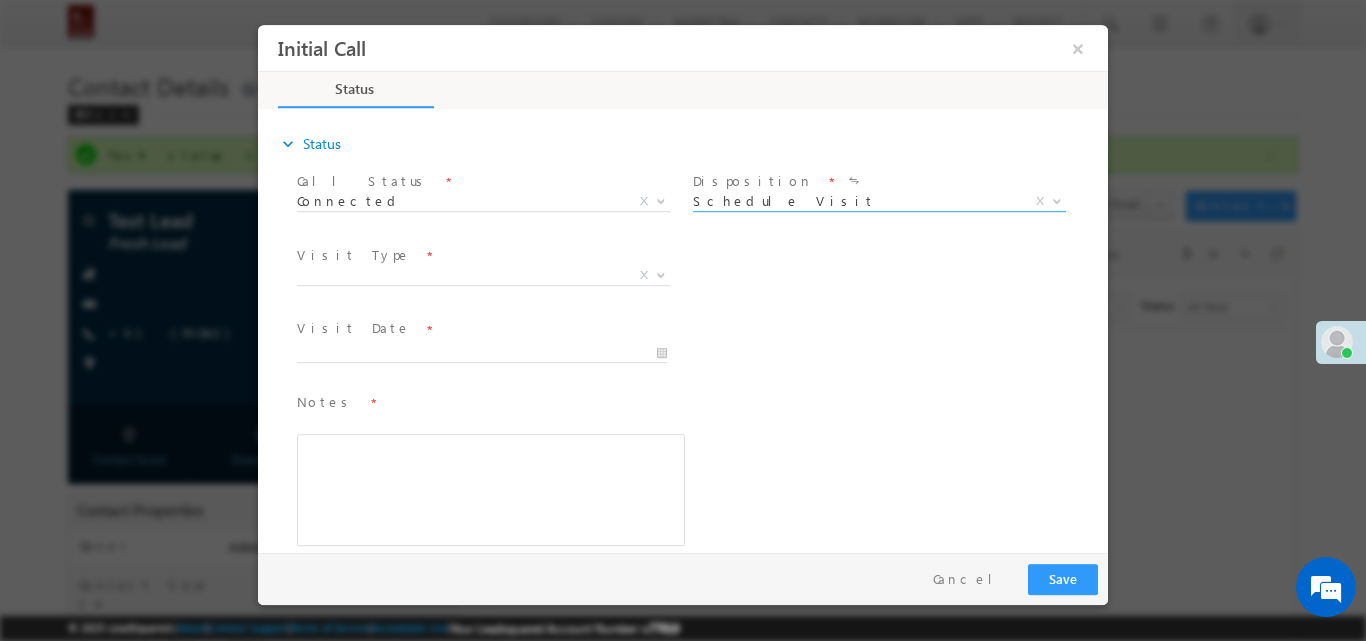 select on "Schedule Visit" 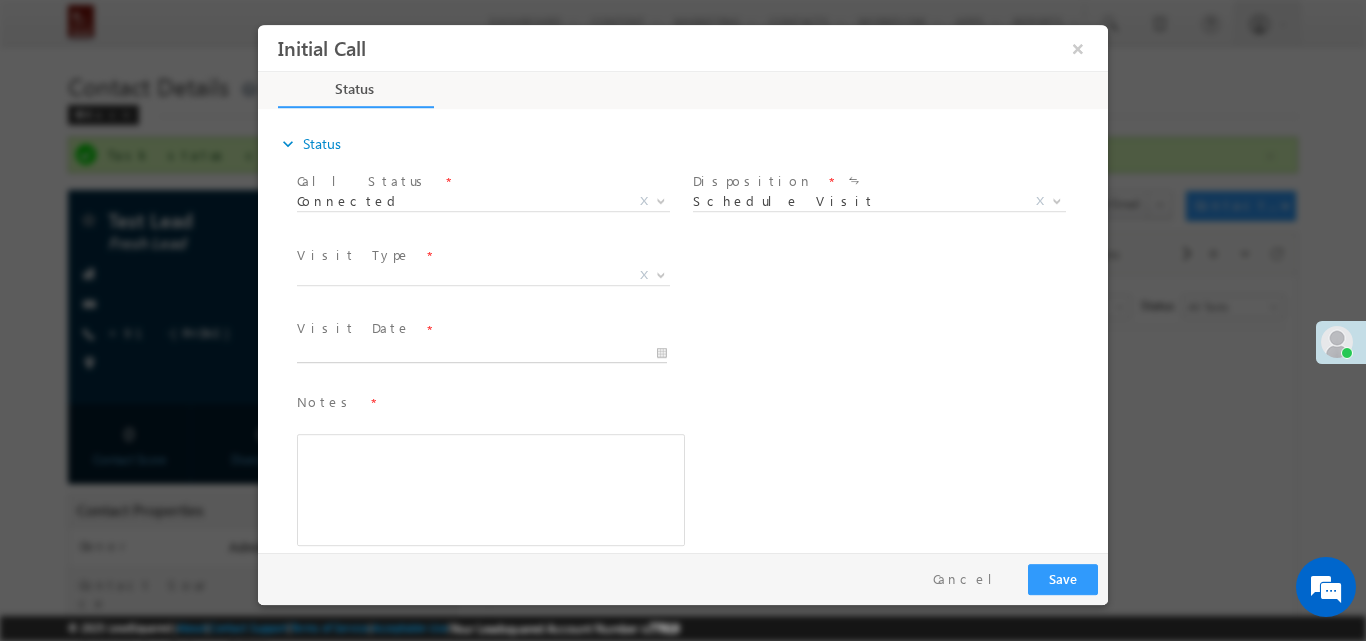 type on "16/07/2025 3:39 PM" 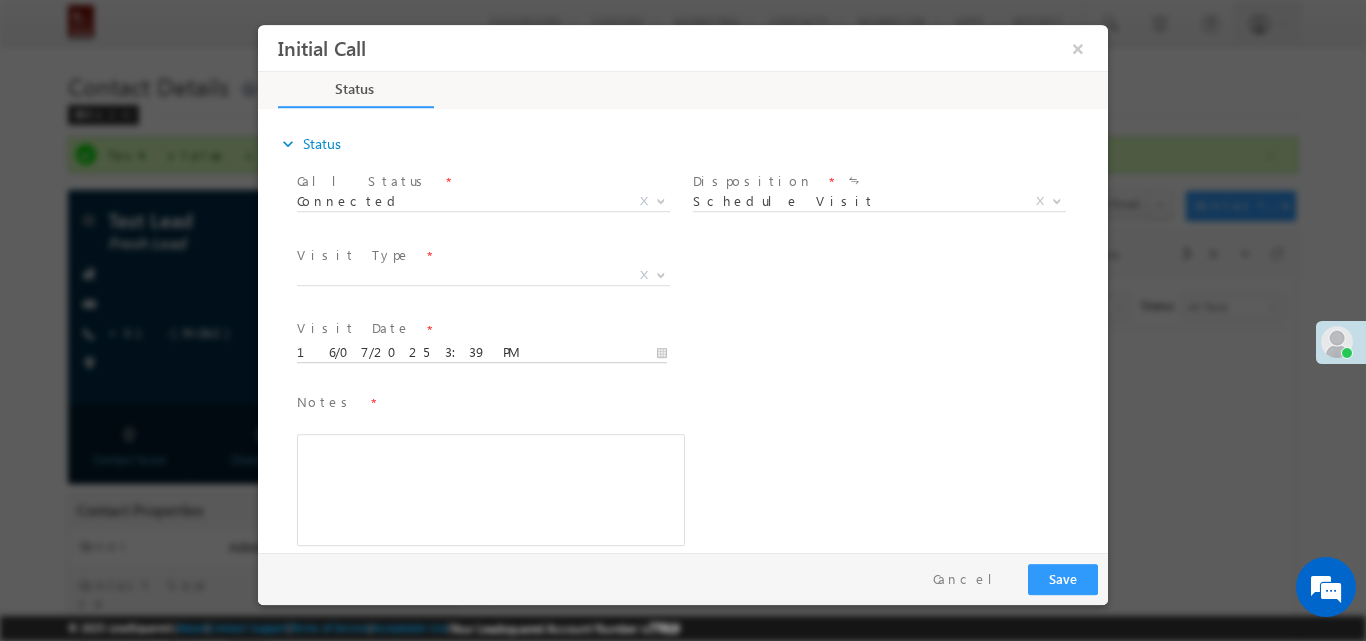 click on "16/07/2025 3:39 PM" at bounding box center (482, 352) 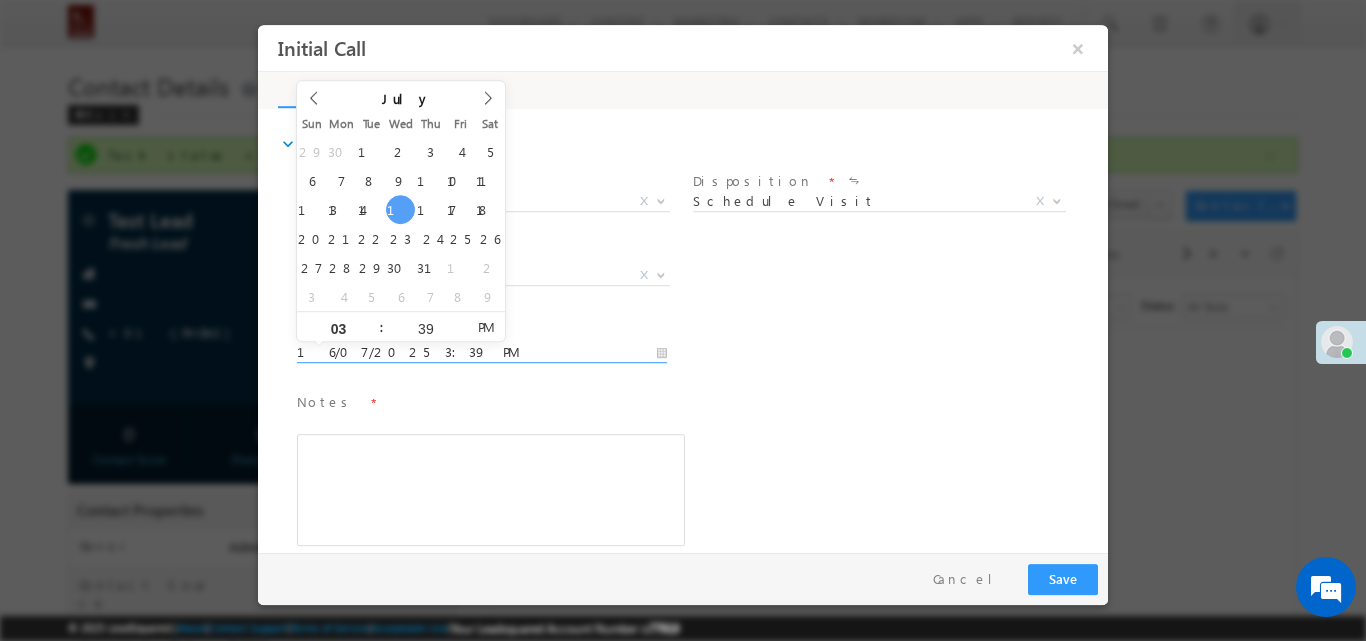 click on "Notes
*" at bounding box center [481, 402] 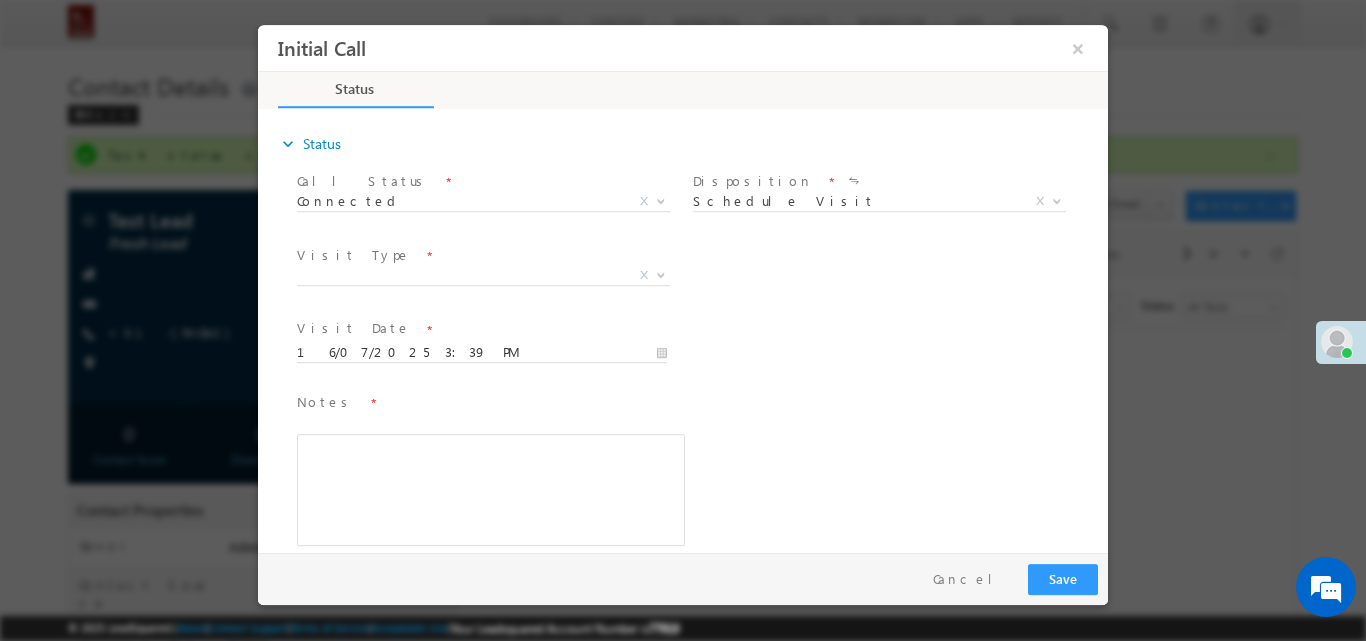 click on "Notes
*
Editor toolbars Basic Styles   Bold   Italic   Underline Paragraph   Insert/Remove Numbered List   Insert/Remove Bulleted List expandable   More Options Press ALT 0 for help" at bounding box center [491, 468] 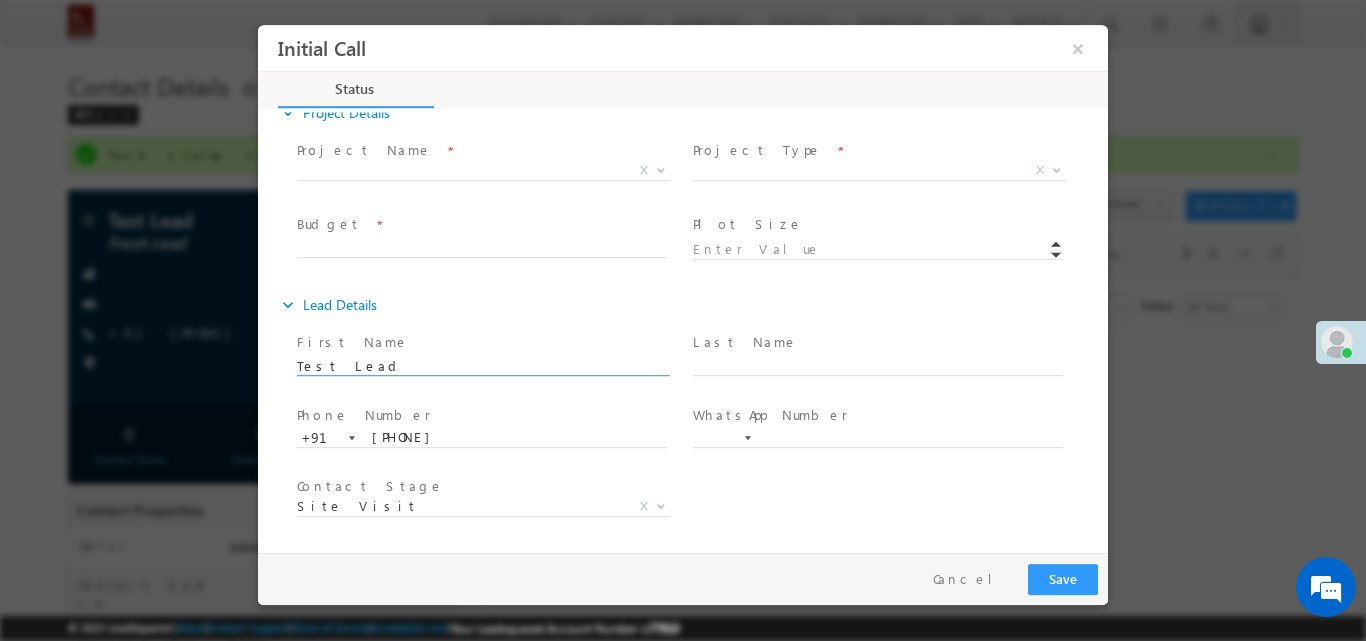 scroll, scrollTop: 0, scrollLeft: 0, axis: both 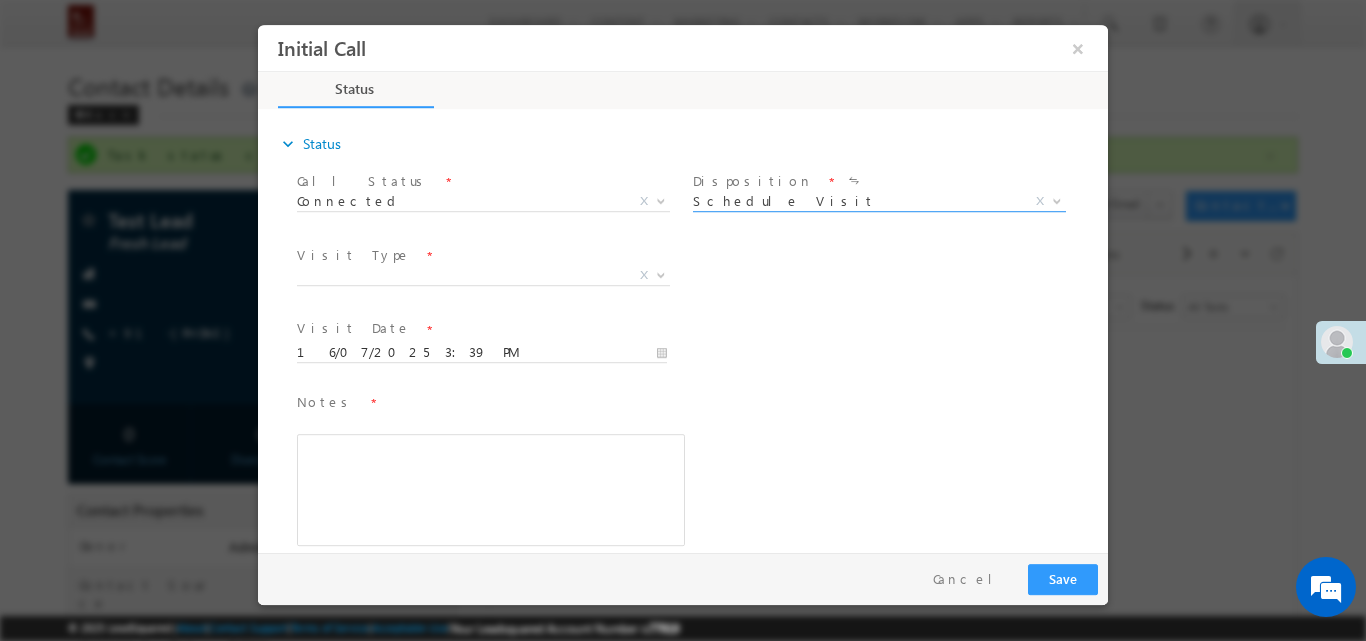 click on "Schedule Visit" at bounding box center [855, 200] 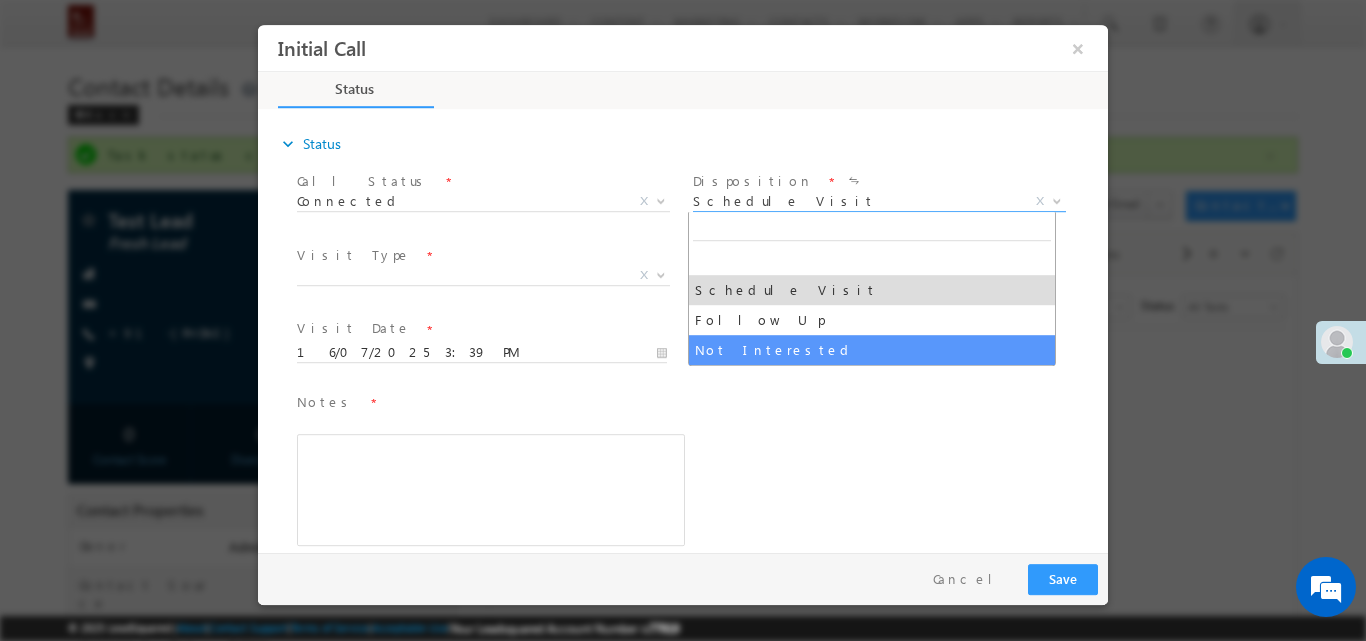 select on "Not Interested" 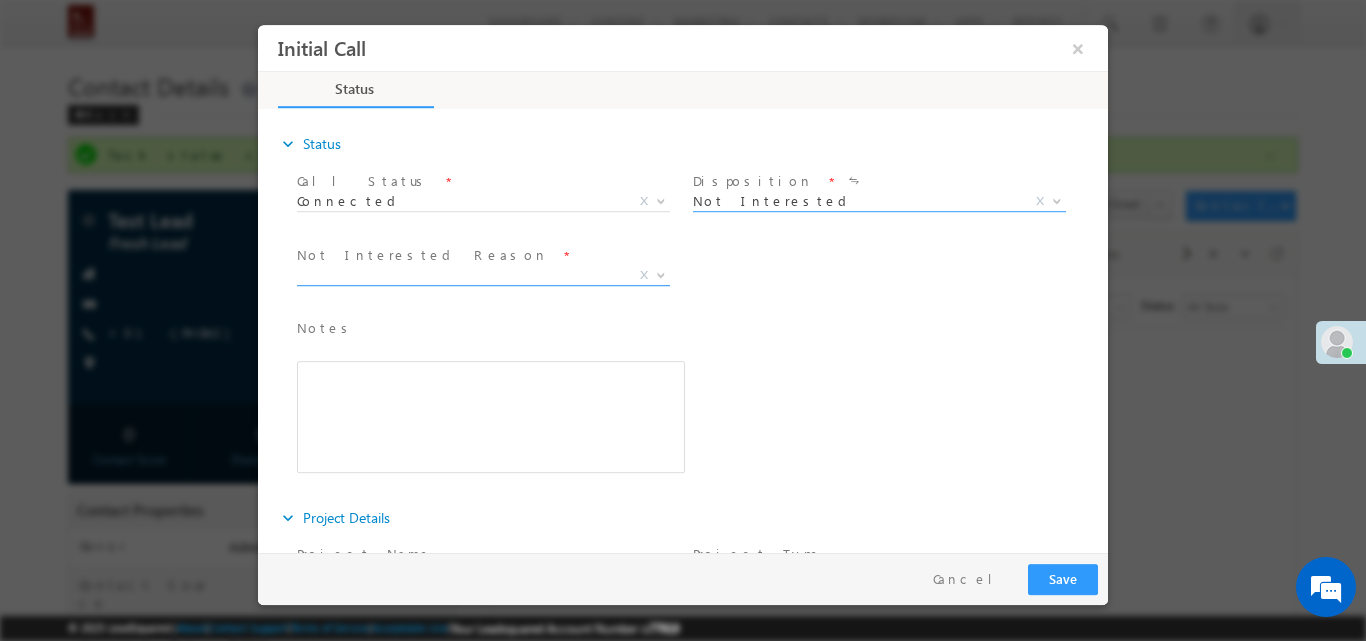 click on "X" at bounding box center [483, 275] 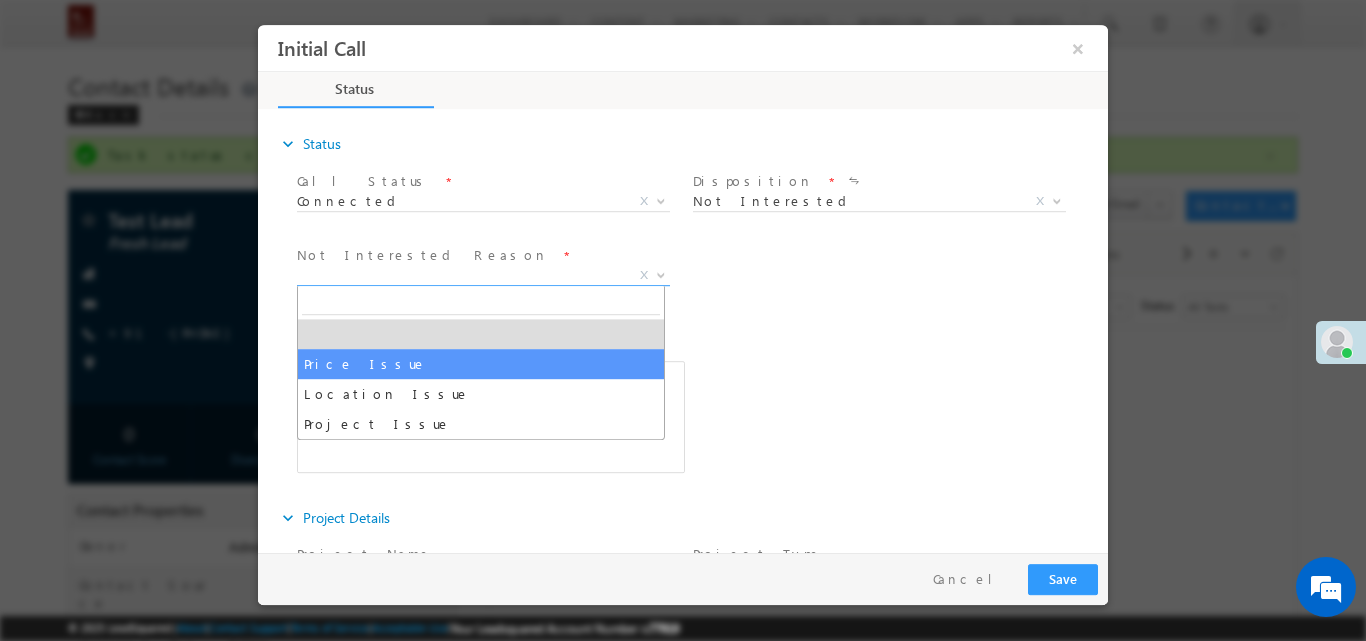 select on "Price Issue" 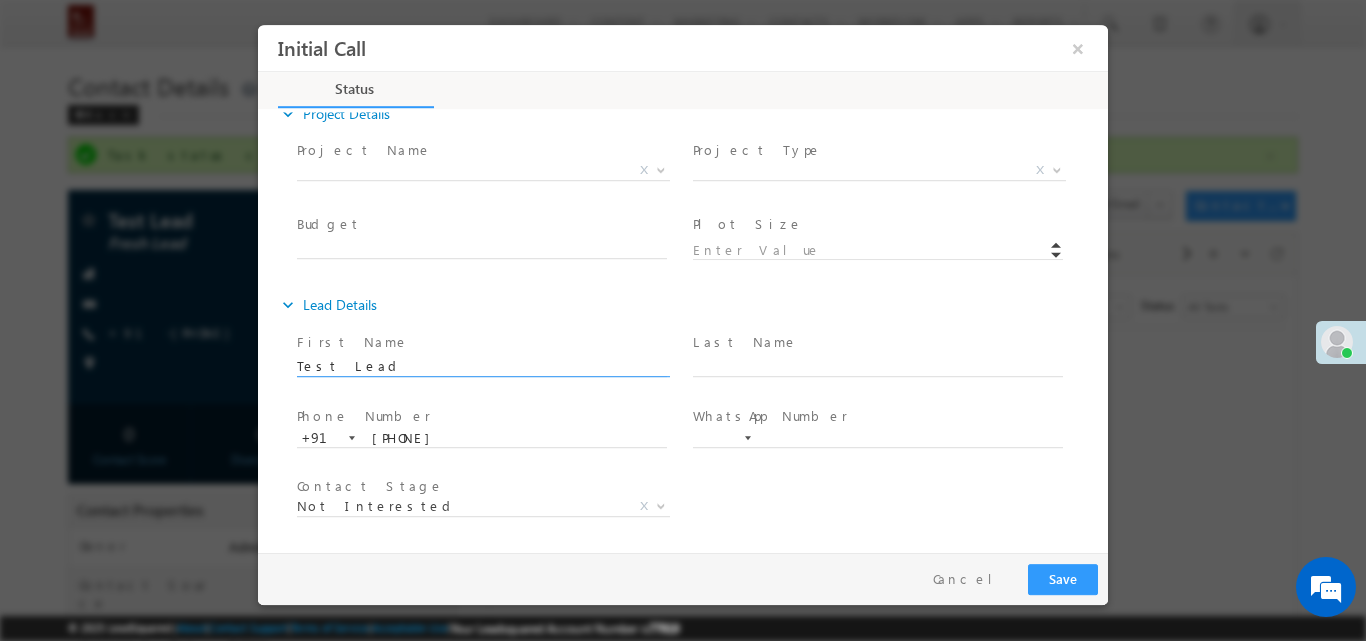 scroll, scrollTop: 0, scrollLeft: 0, axis: both 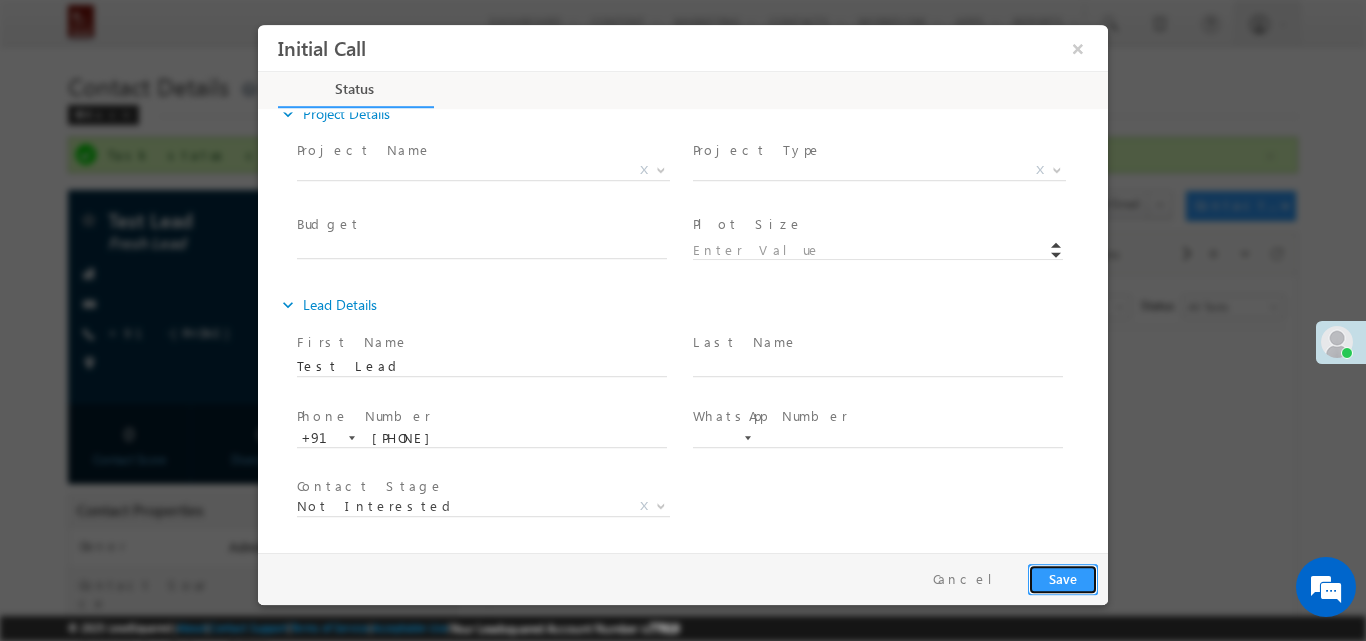 click on "Save" at bounding box center [1063, 578] 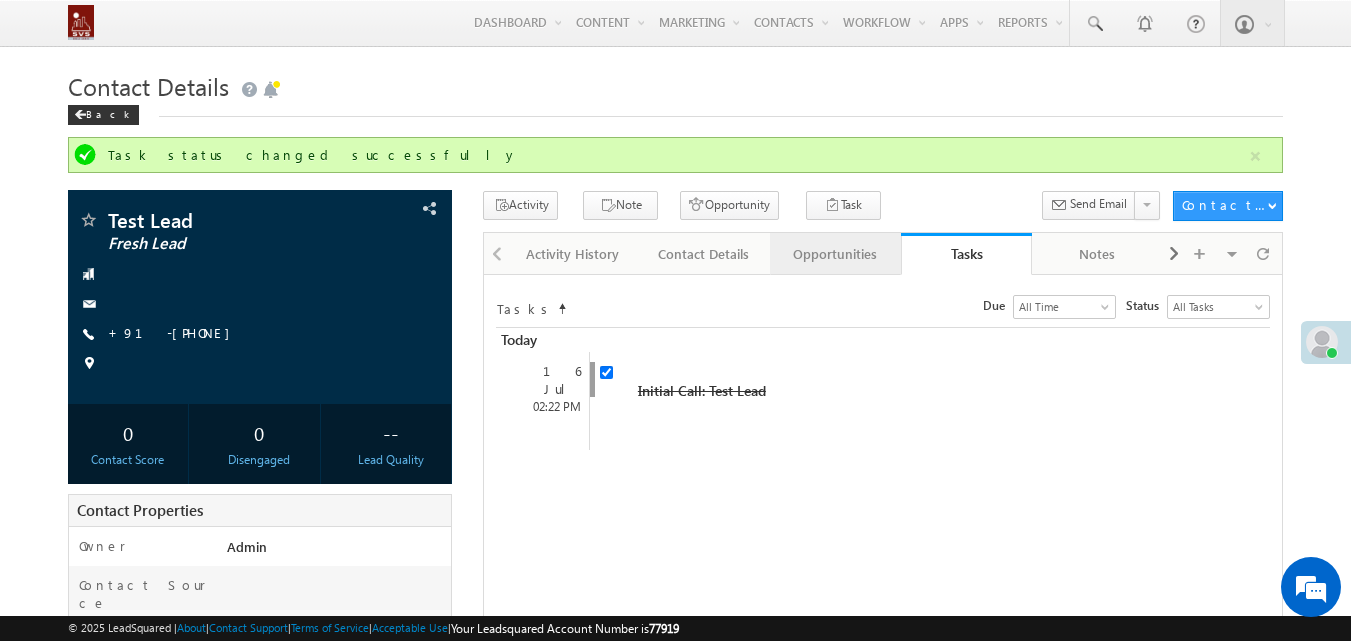 click on "Opportunities" at bounding box center (834, 254) 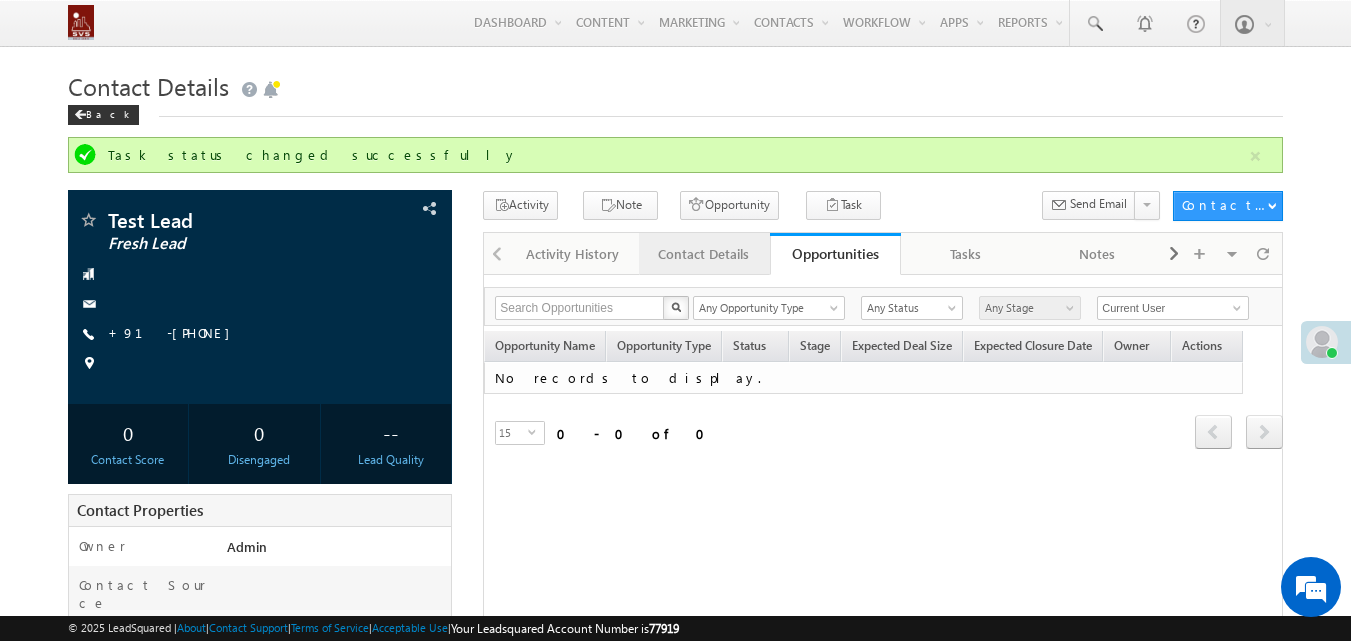 click on "Contact Details" at bounding box center (703, 254) 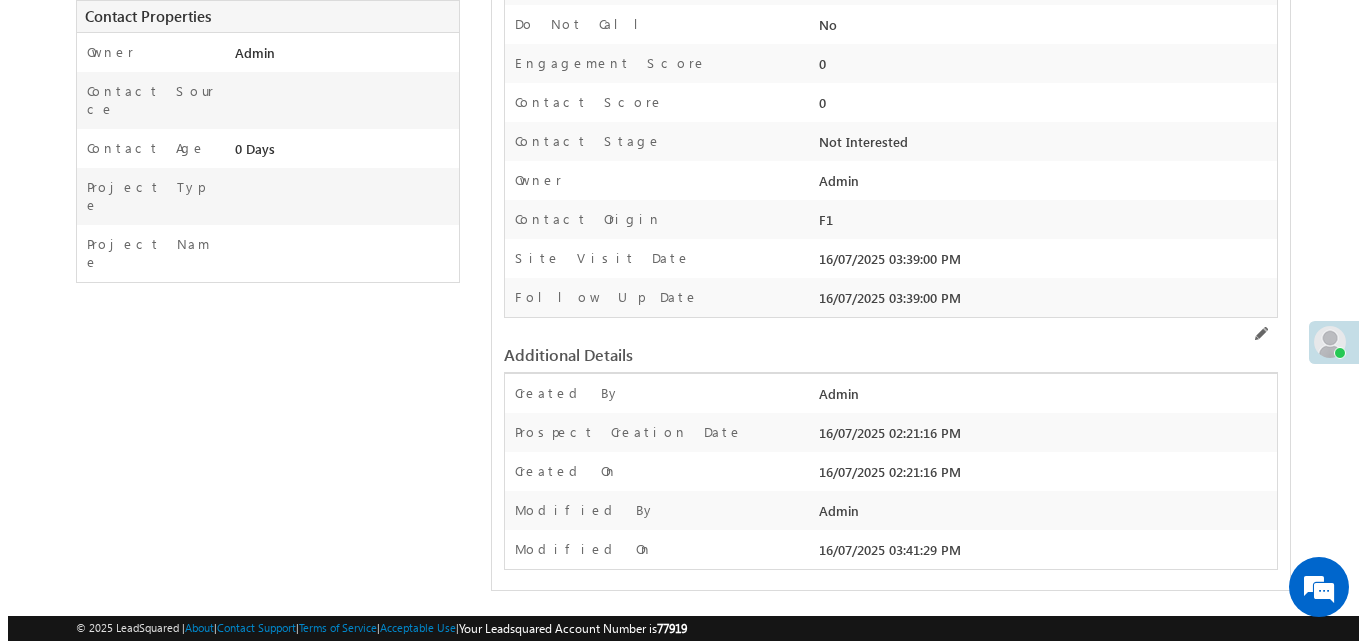 scroll, scrollTop: 0, scrollLeft: 0, axis: both 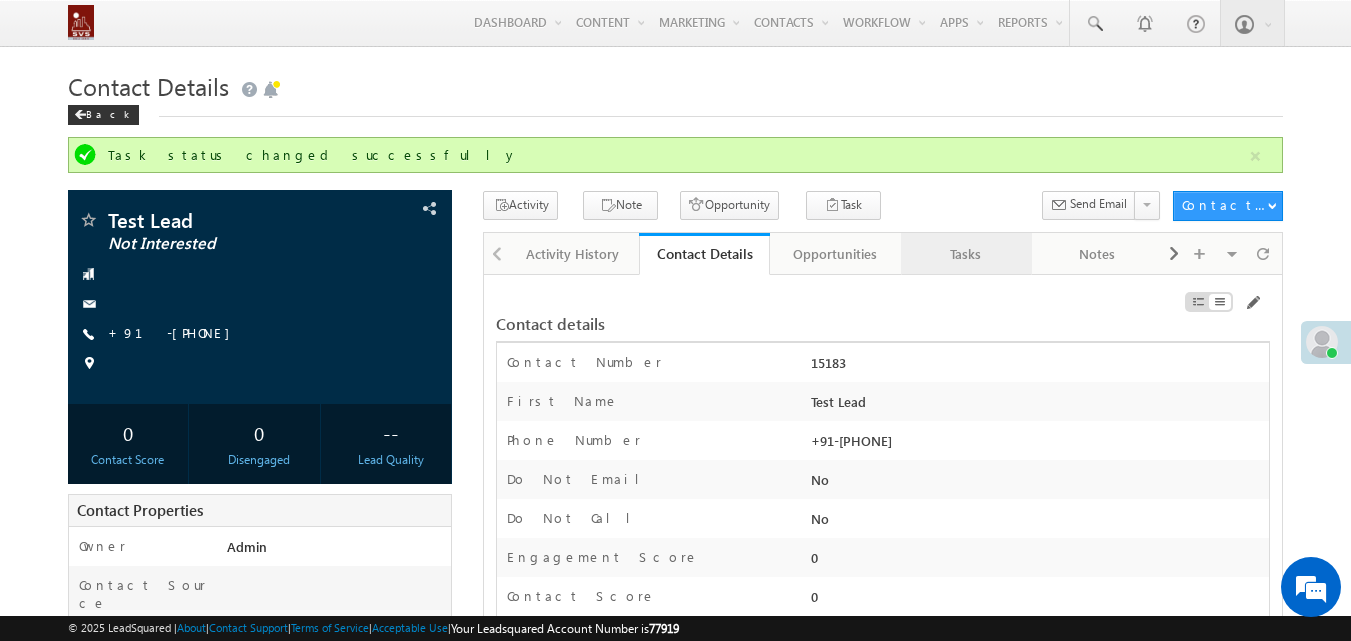 click on "Tasks" at bounding box center [965, 254] 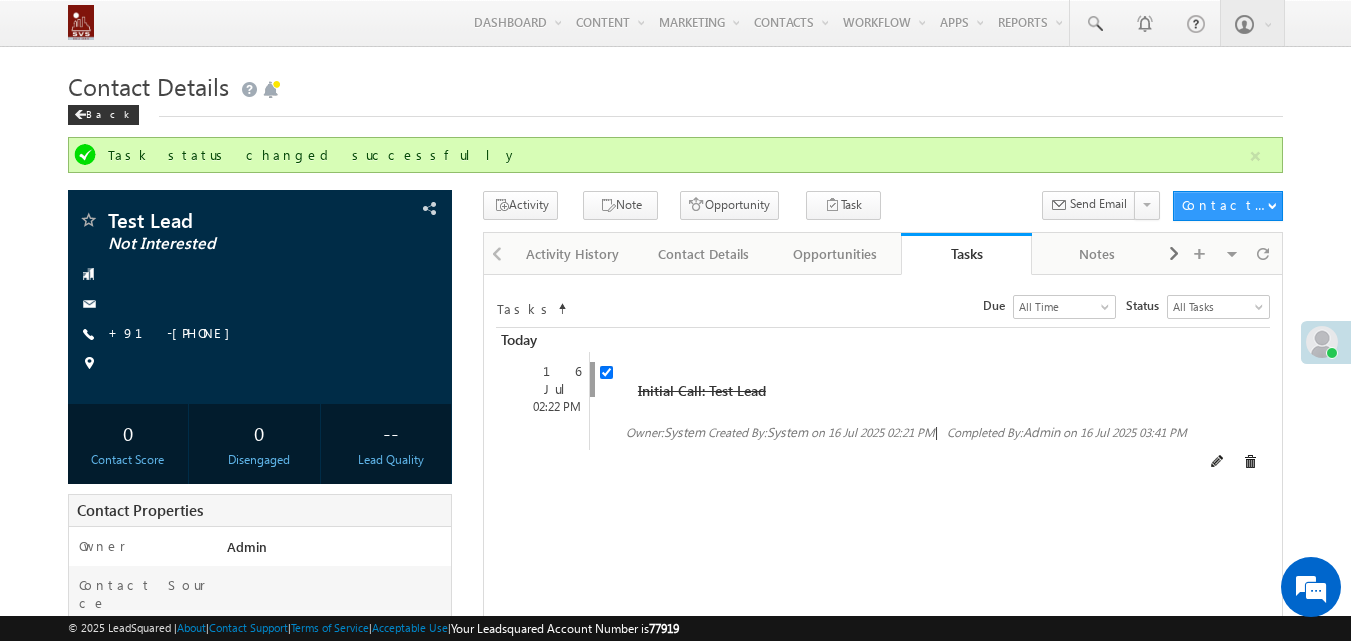 click at bounding box center [592, 379] 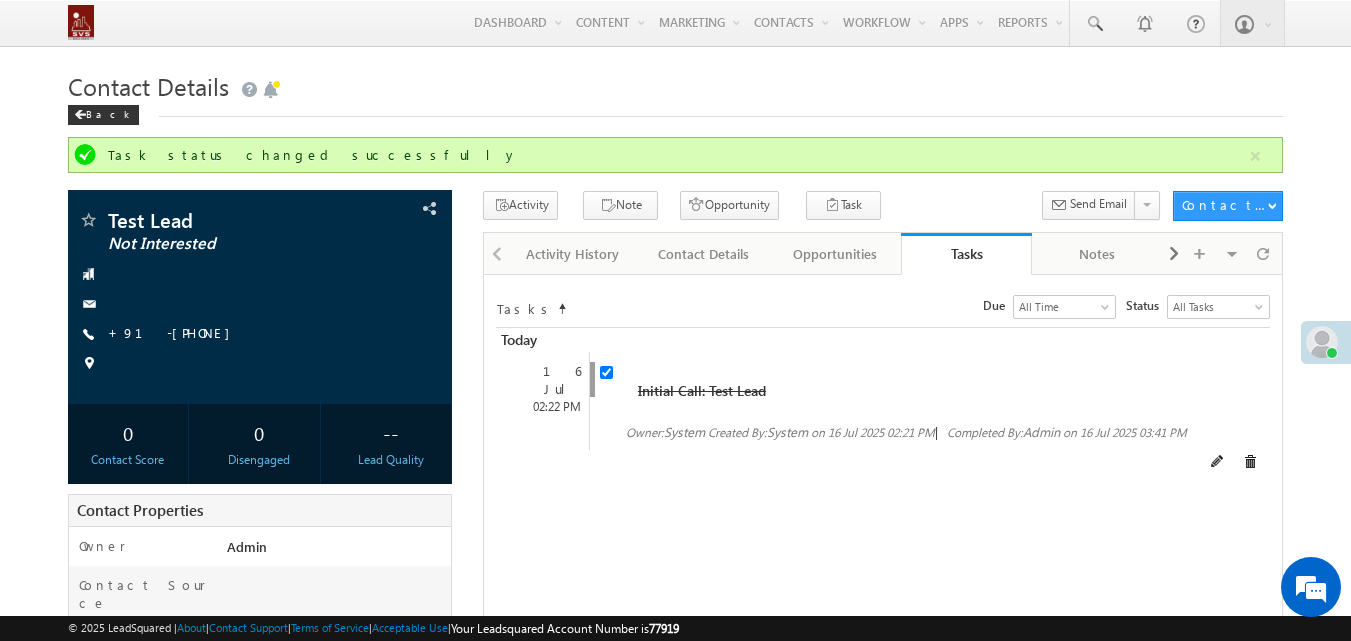 click at bounding box center (606, 372) 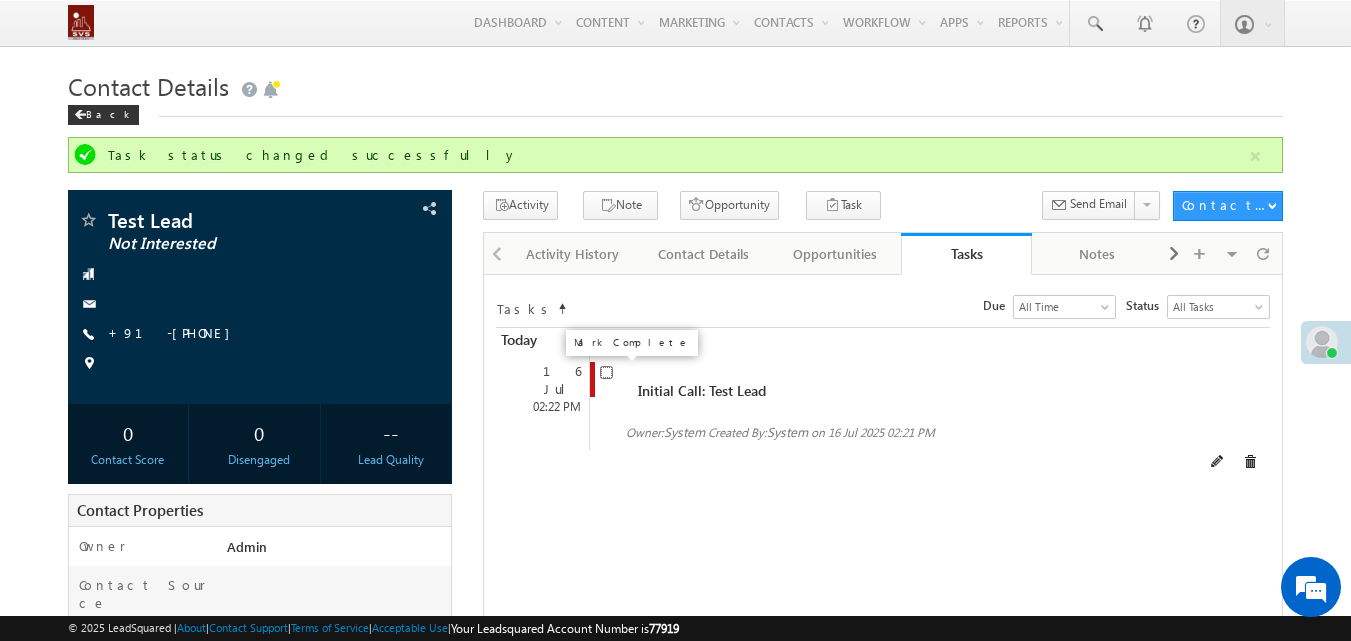 click at bounding box center [606, 372] 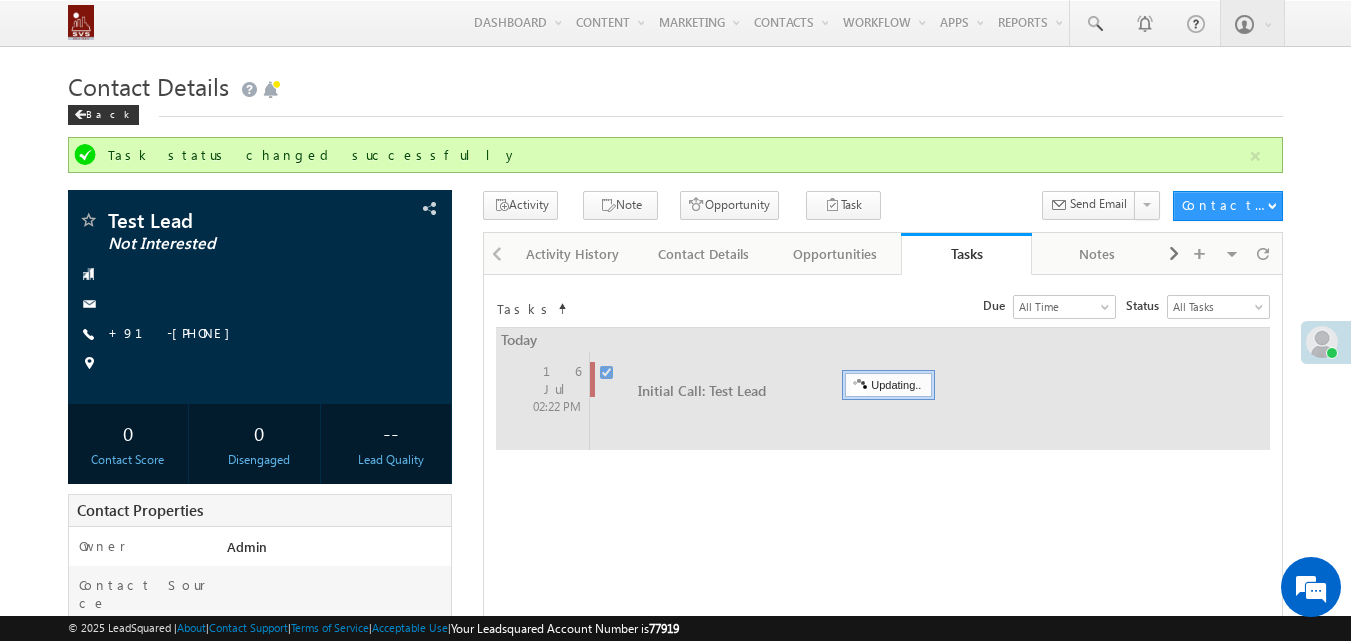 checkbox on "false" 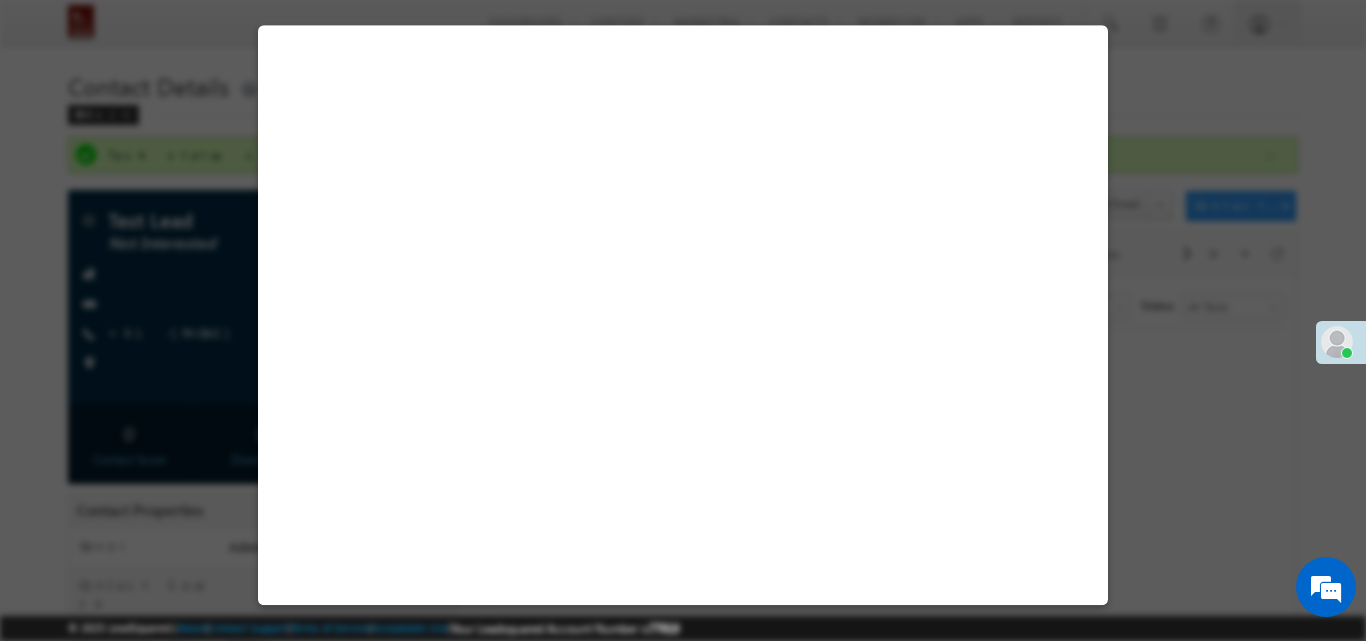 select on "Not Interested" 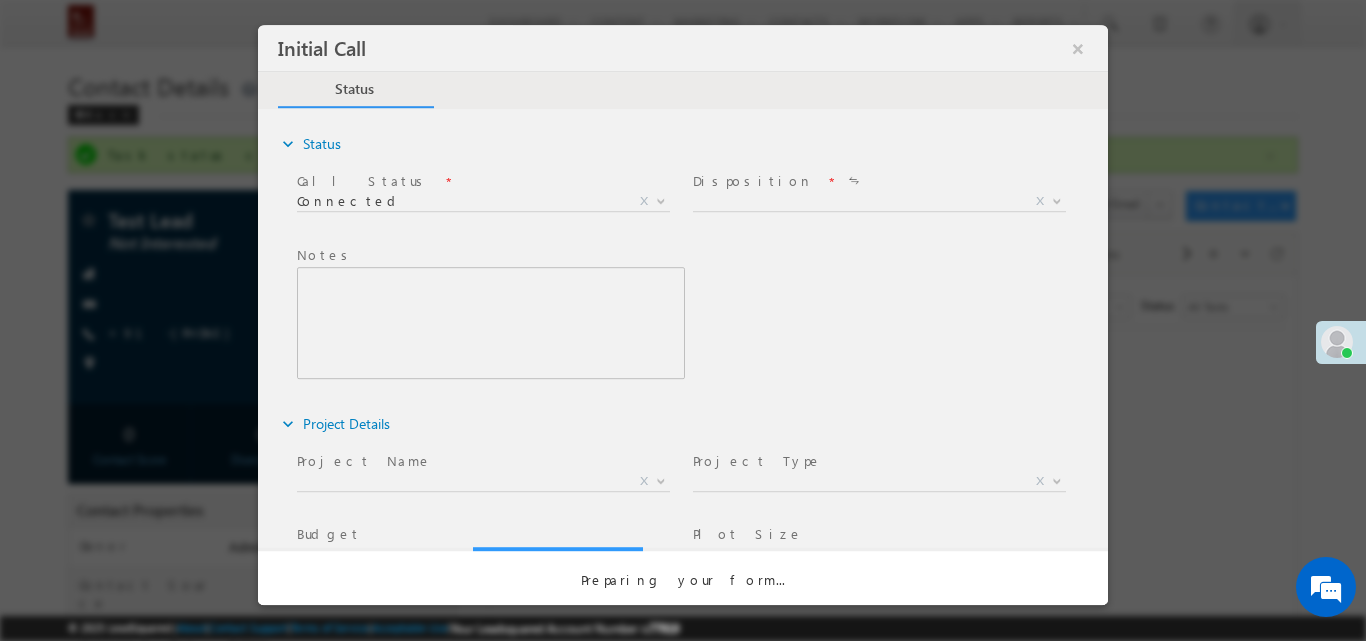 scroll, scrollTop: 0, scrollLeft: 0, axis: both 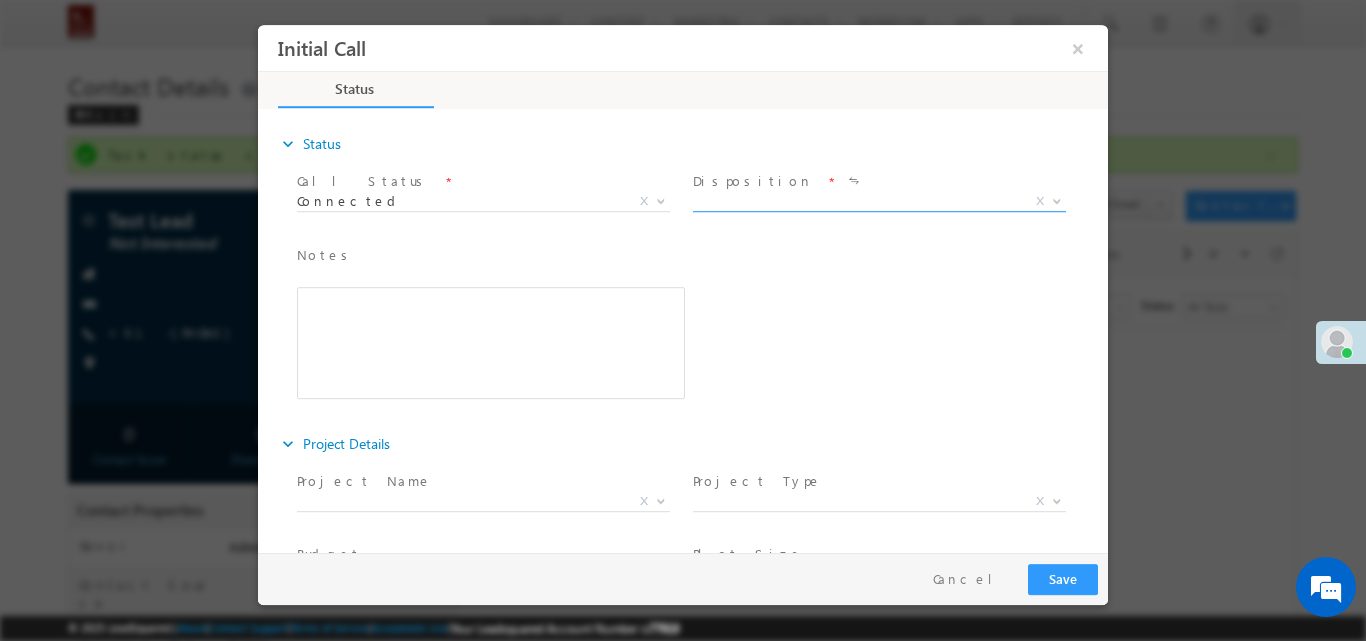 click on "X" at bounding box center (879, 201) 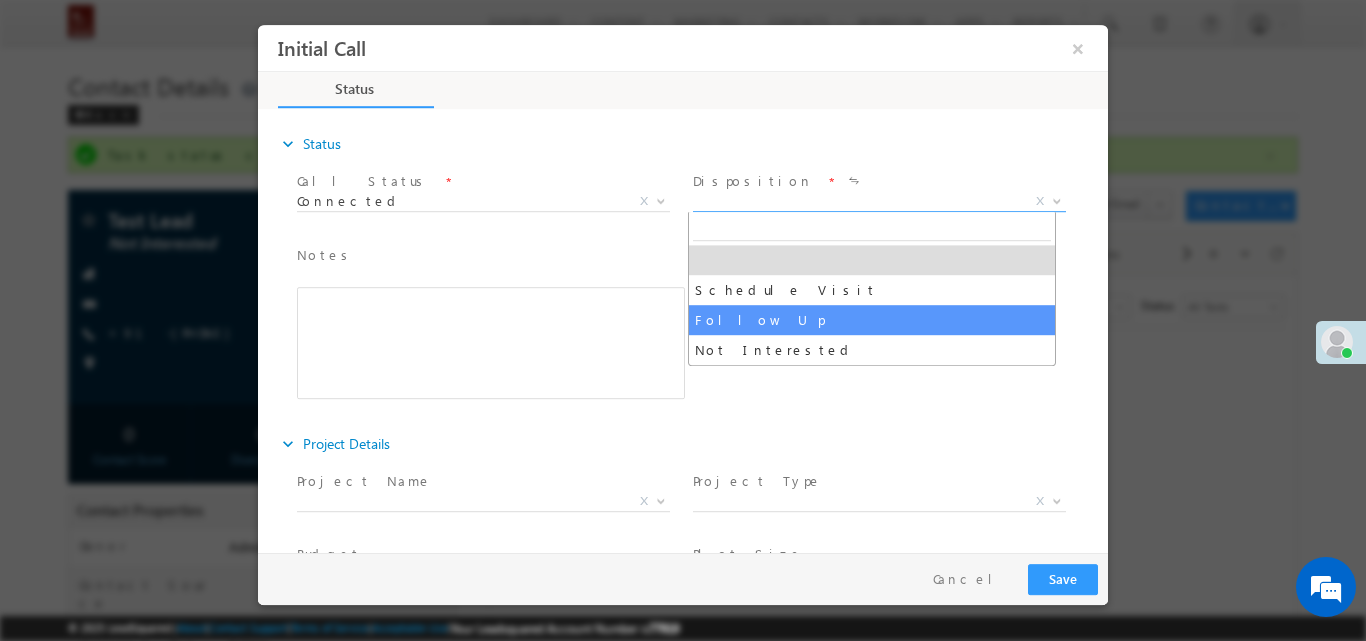 select on "Follow Up" 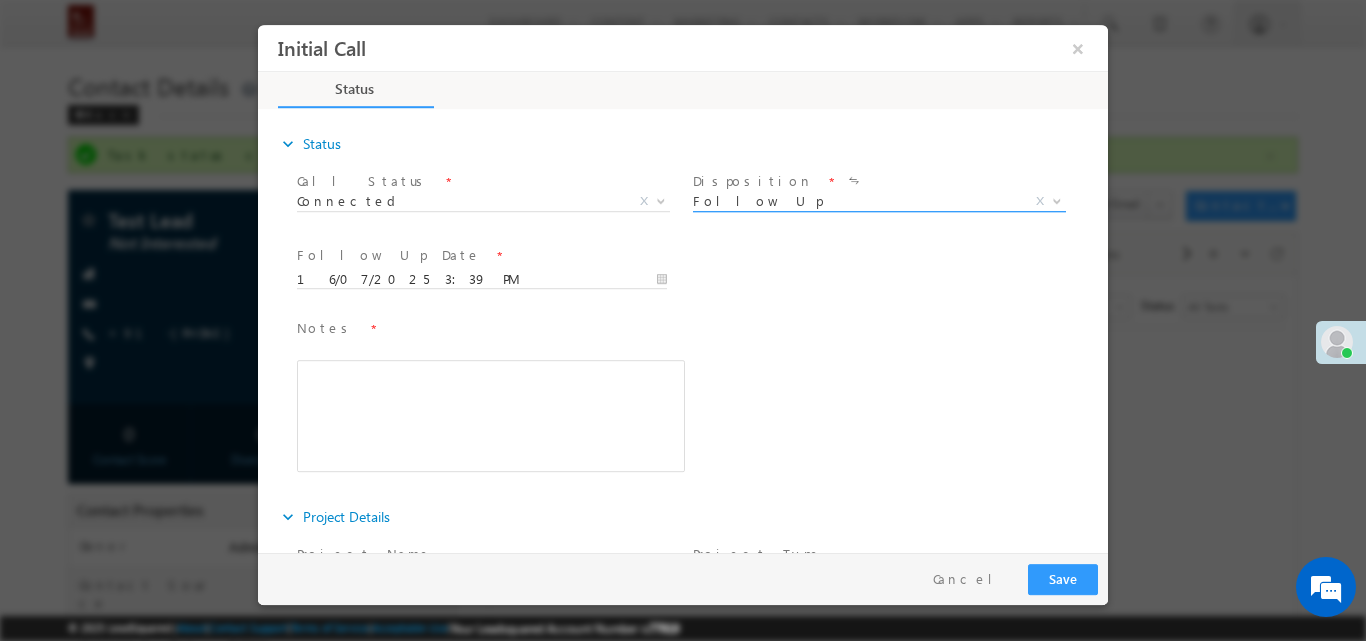 click on "Follow Up" at bounding box center (855, 200) 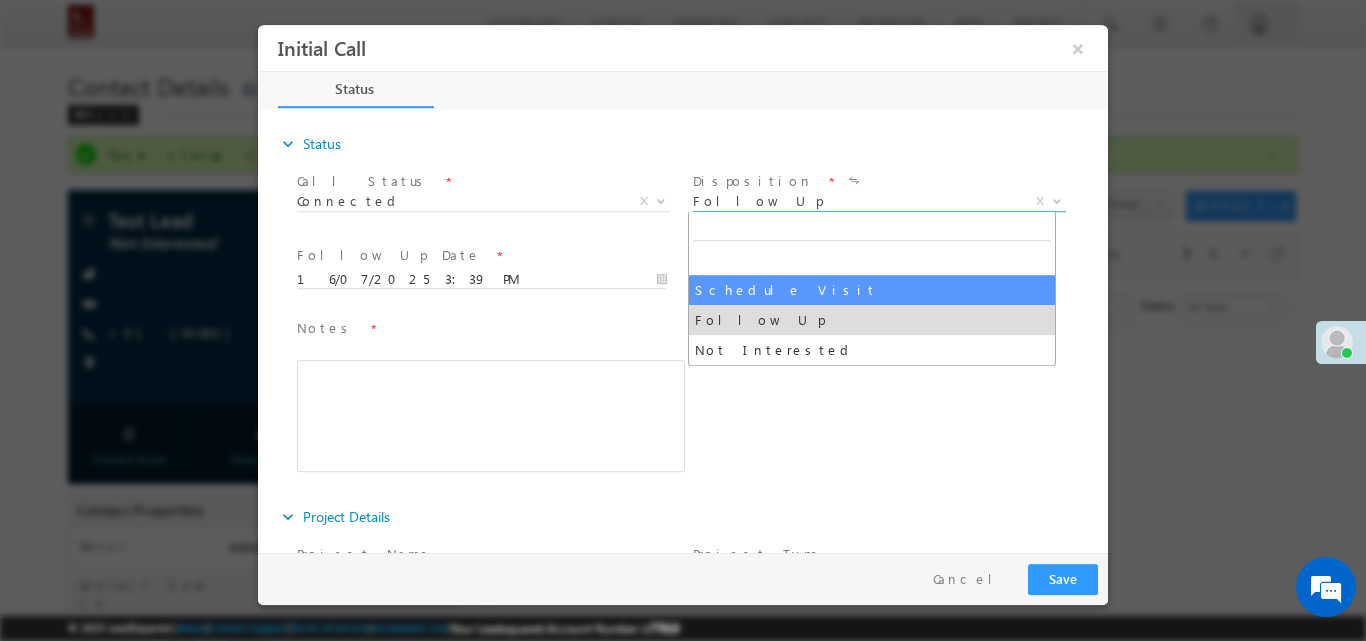 select on "Schedule Visit" 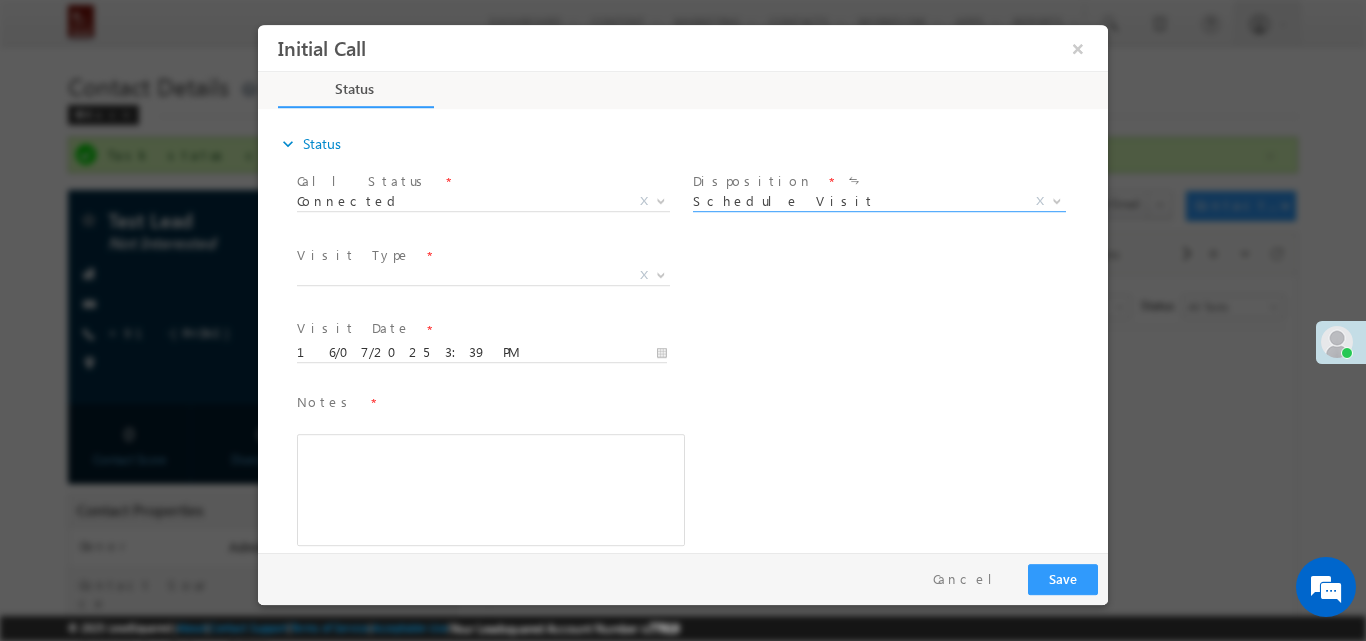 click on "X" at bounding box center [483, 275] 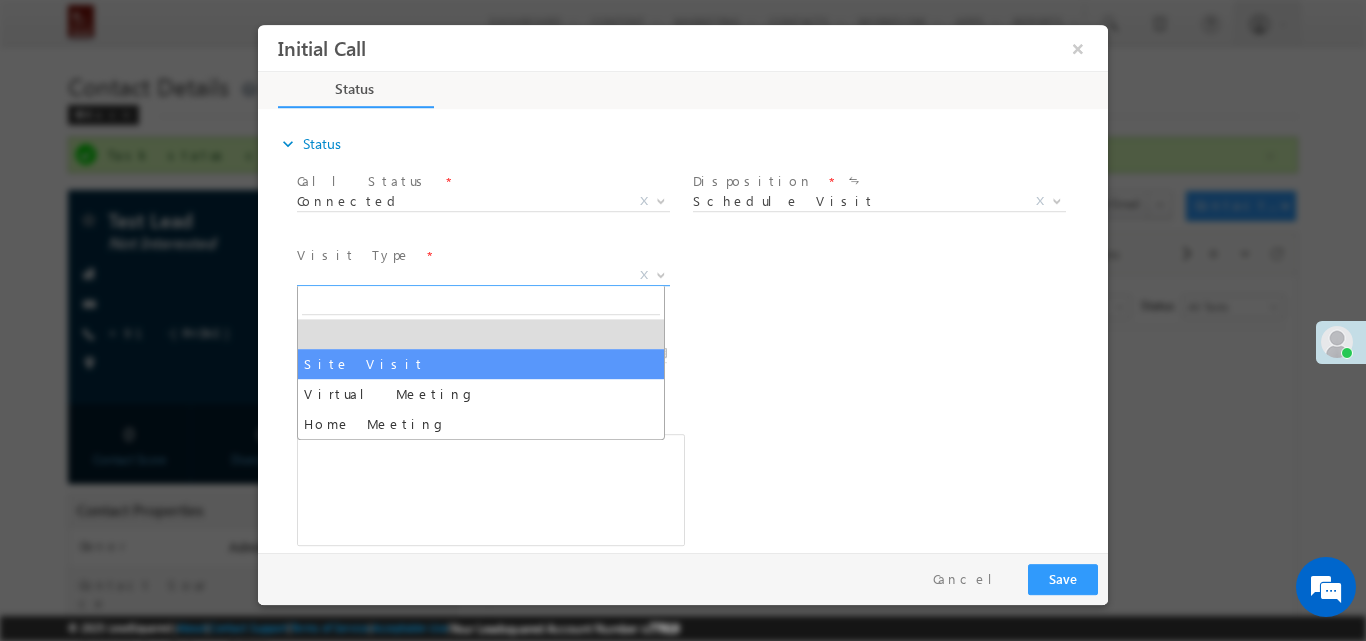select on "Site Visit" 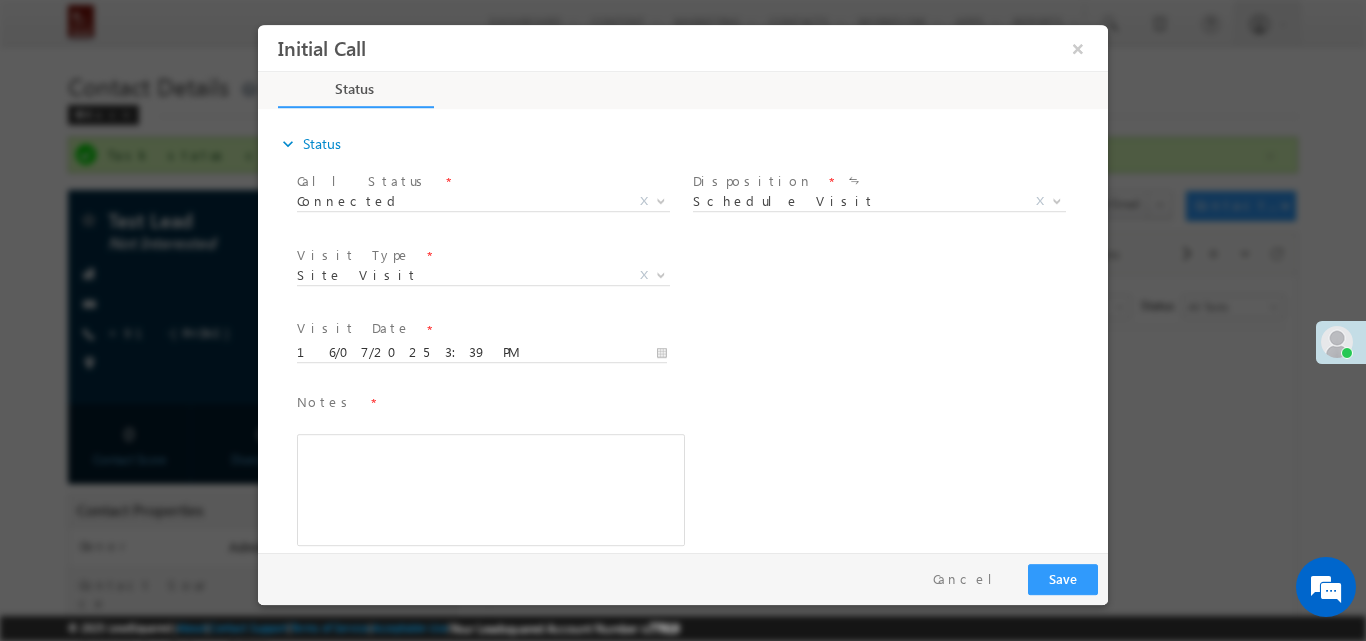 click on "Notes
*
Editor toolbars Basic Styles   Bold   Italic   Underline Paragraph   Insert/Remove Numbered List   Insert/Remove Bulleted List expandable   More Options Press ALT 0 for help" at bounding box center [491, 468] 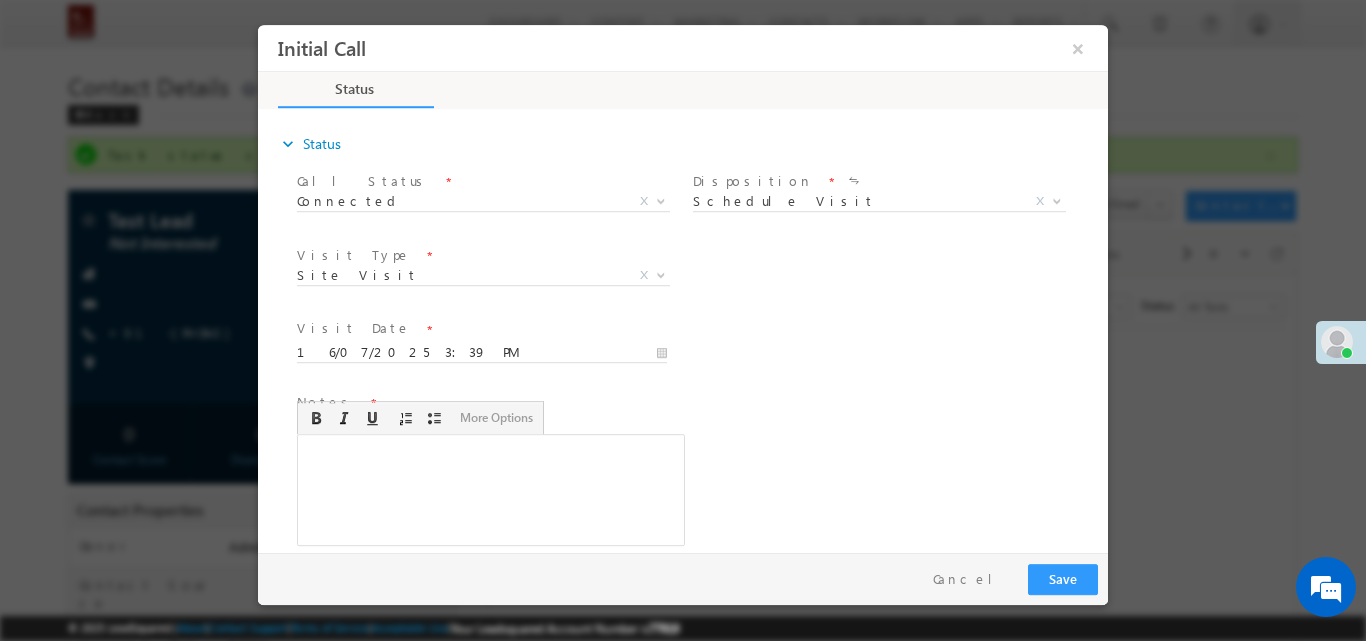 click at bounding box center (491, 489) 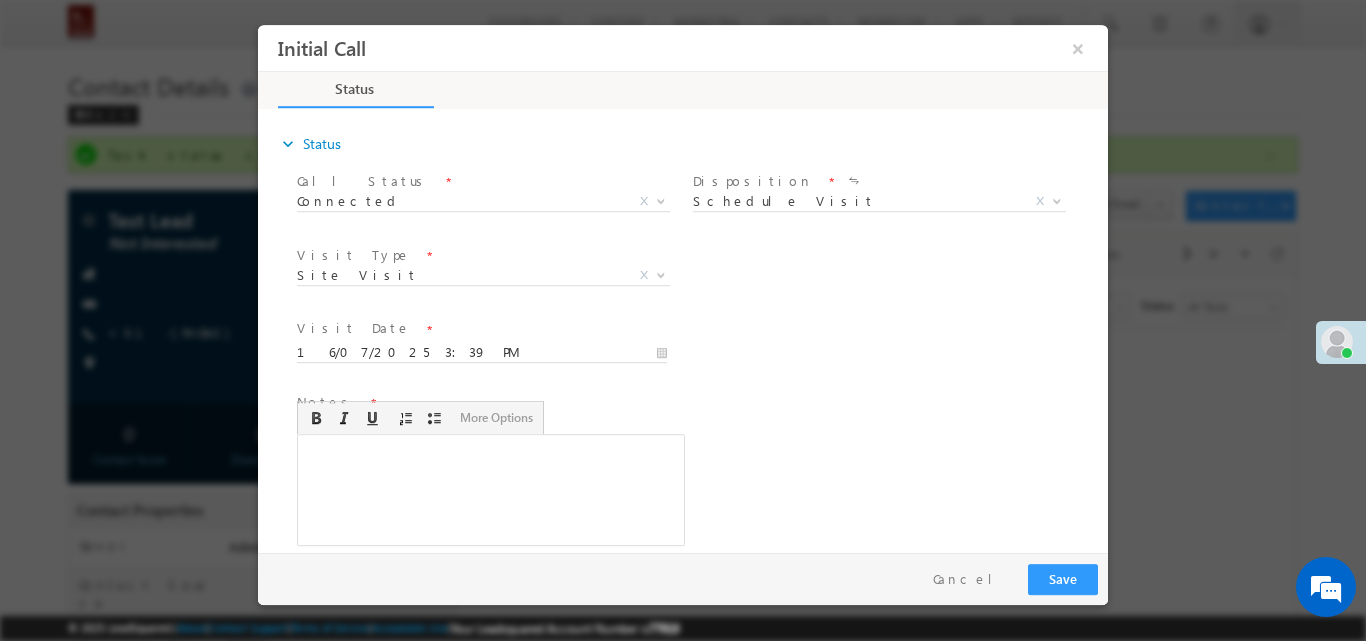 type 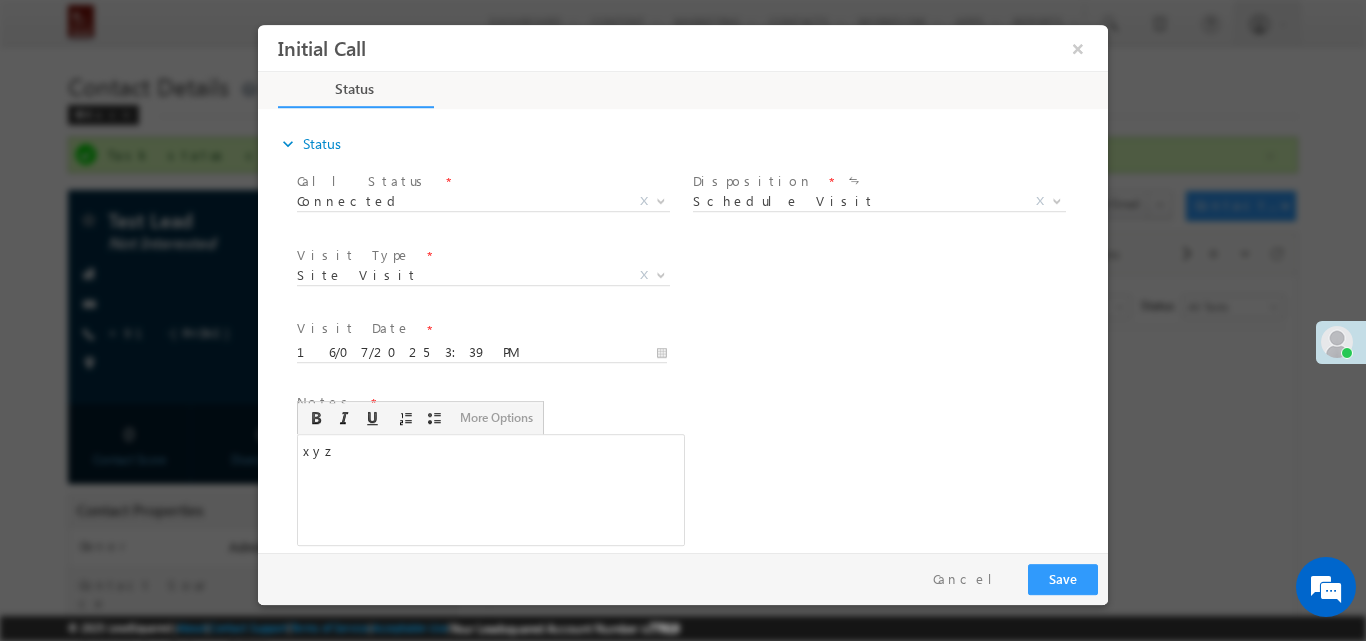 click on "Notes
*
xyz   Editor toolbars Basic Styles   Bold   Italic   Underline Paragraph   Insert/Remove Numbered List   Insert/Remove Bulleted List expandable   More Options Press ALT 0 for help xyz" at bounding box center [700, 478] 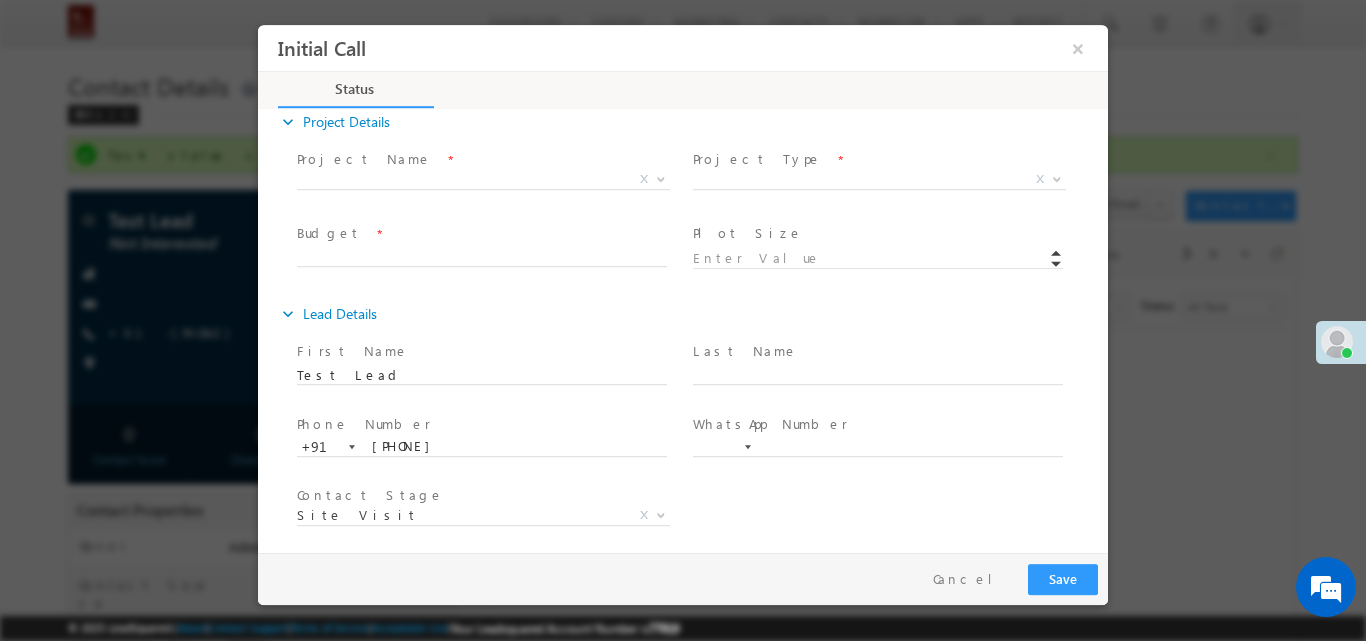scroll, scrollTop: 472, scrollLeft: 0, axis: vertical 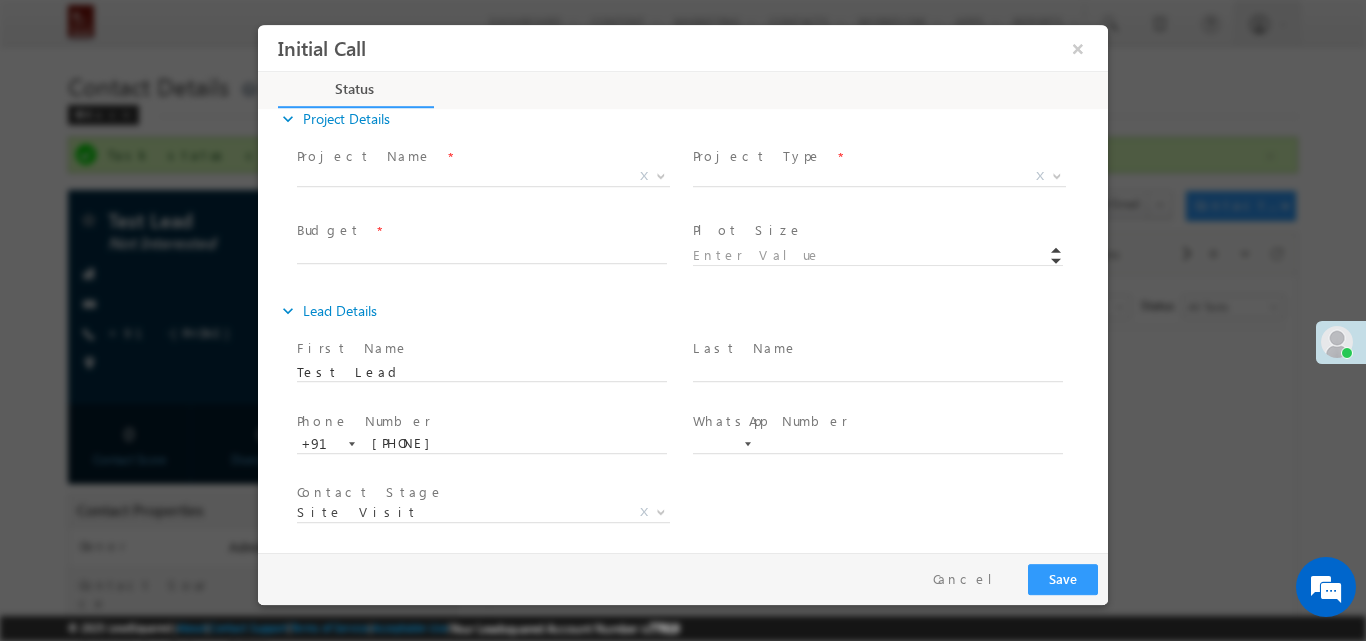 click on "X" at bounding box center [483, 176] 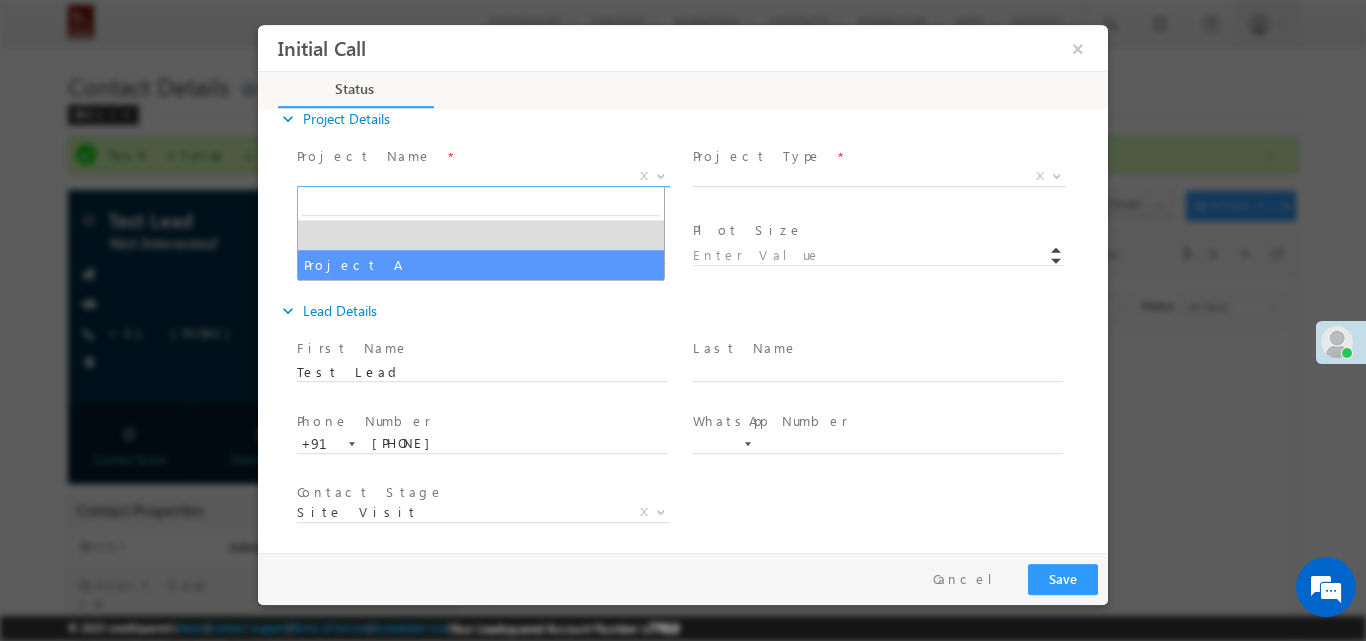 select on "Project A" 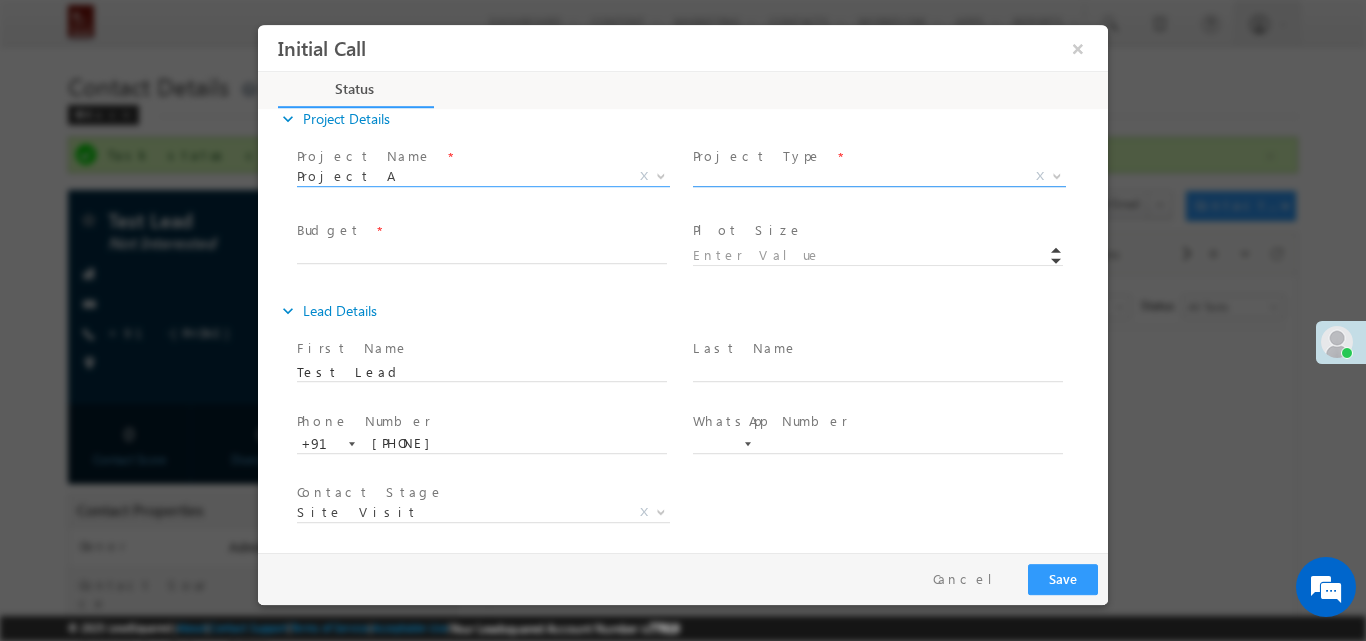 click at bounding box center (879, 185) 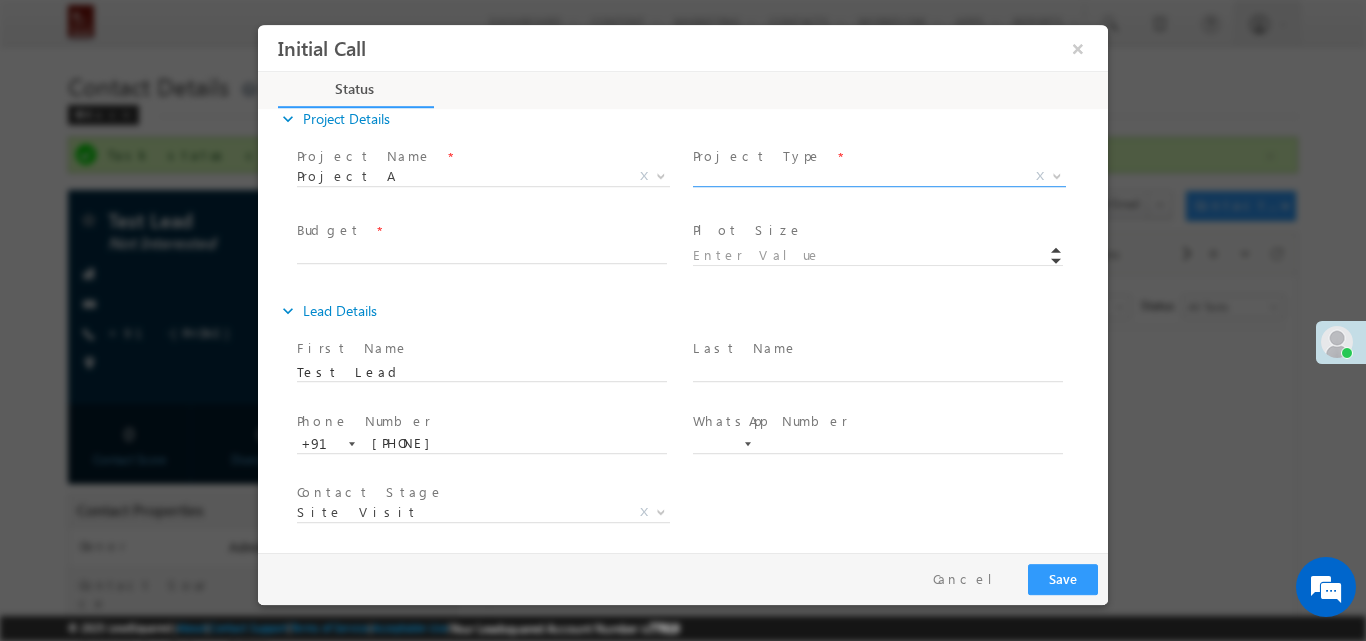 click on "X" at bounding box center (879, 176) 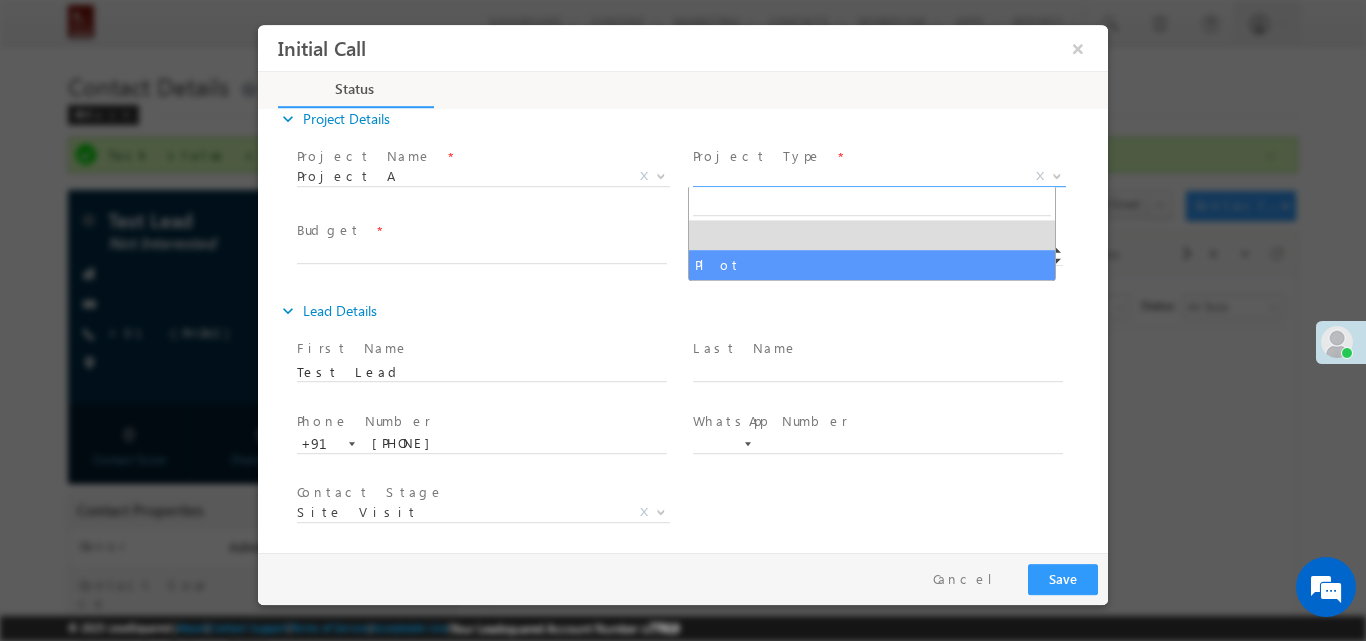 select on "Plot" 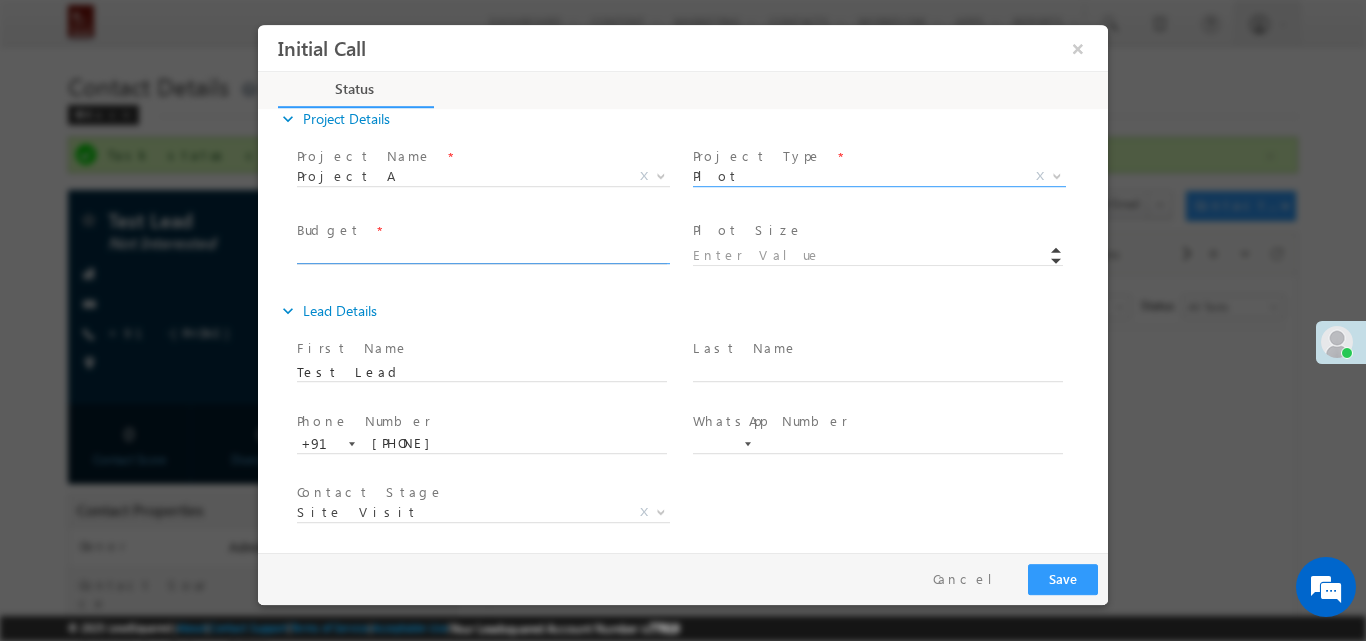 click at bounding box center (482, 254) 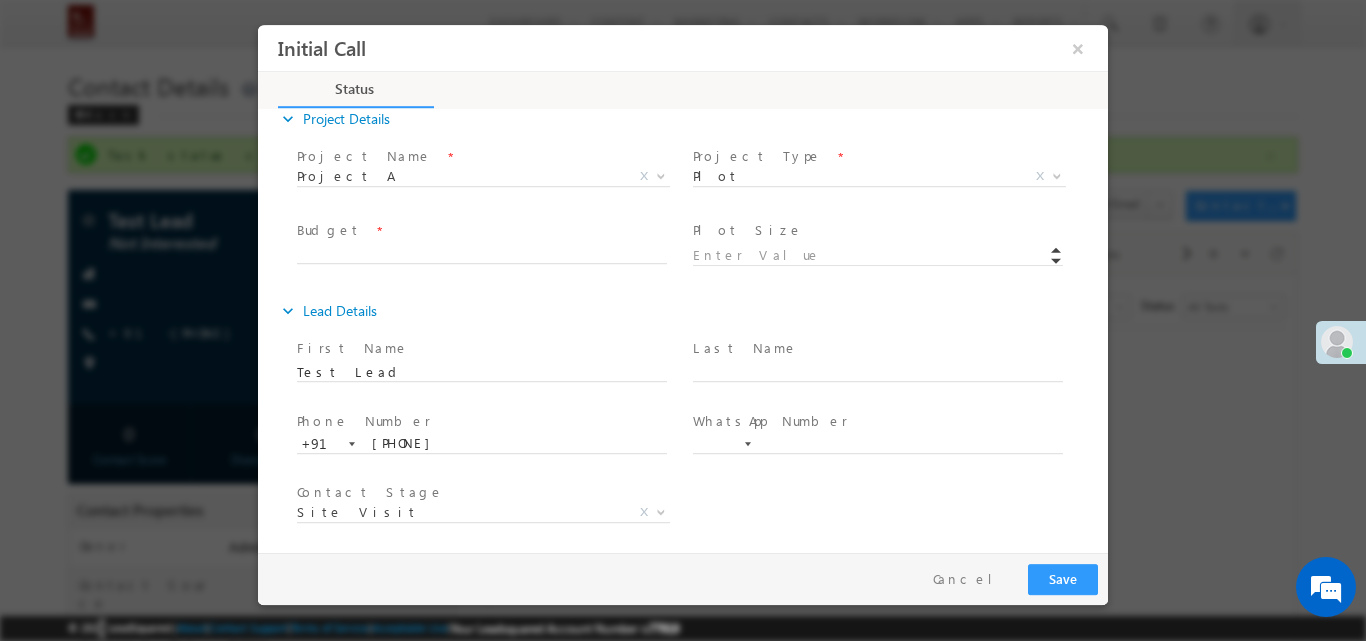 click at bounding box center (491, 254) 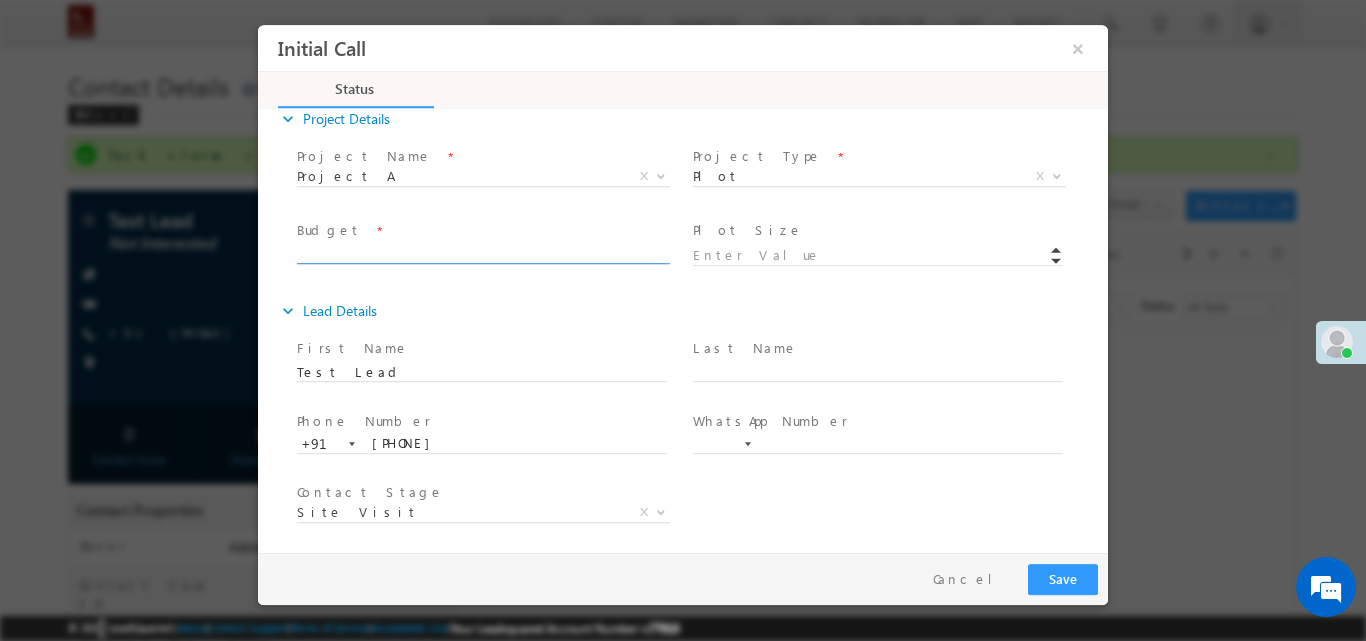 click at bounding box center (482, 254) 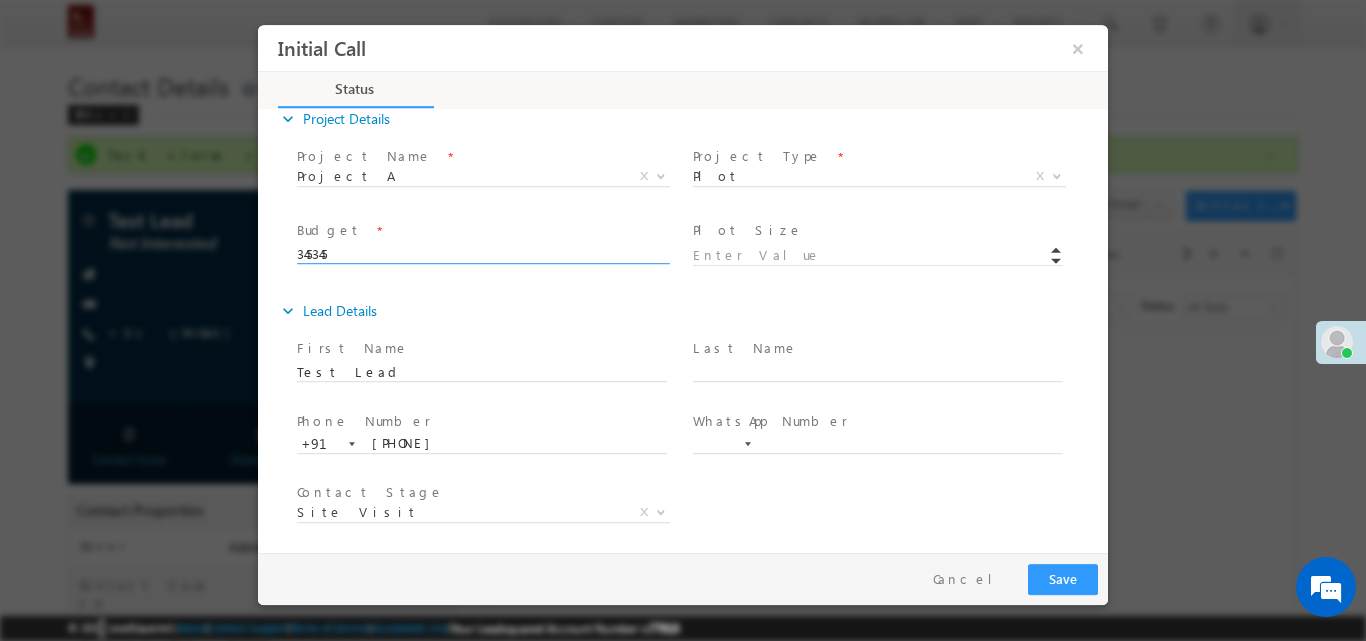 type on "345345" 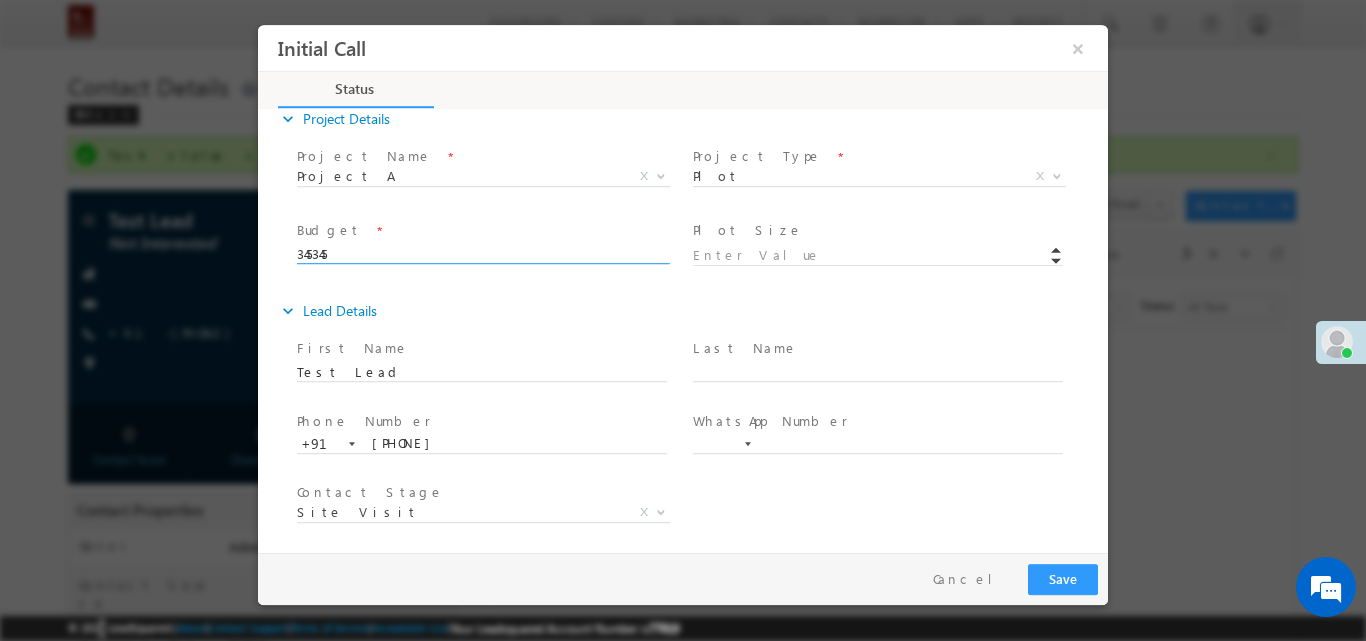 click at bounding box center [887, 253] 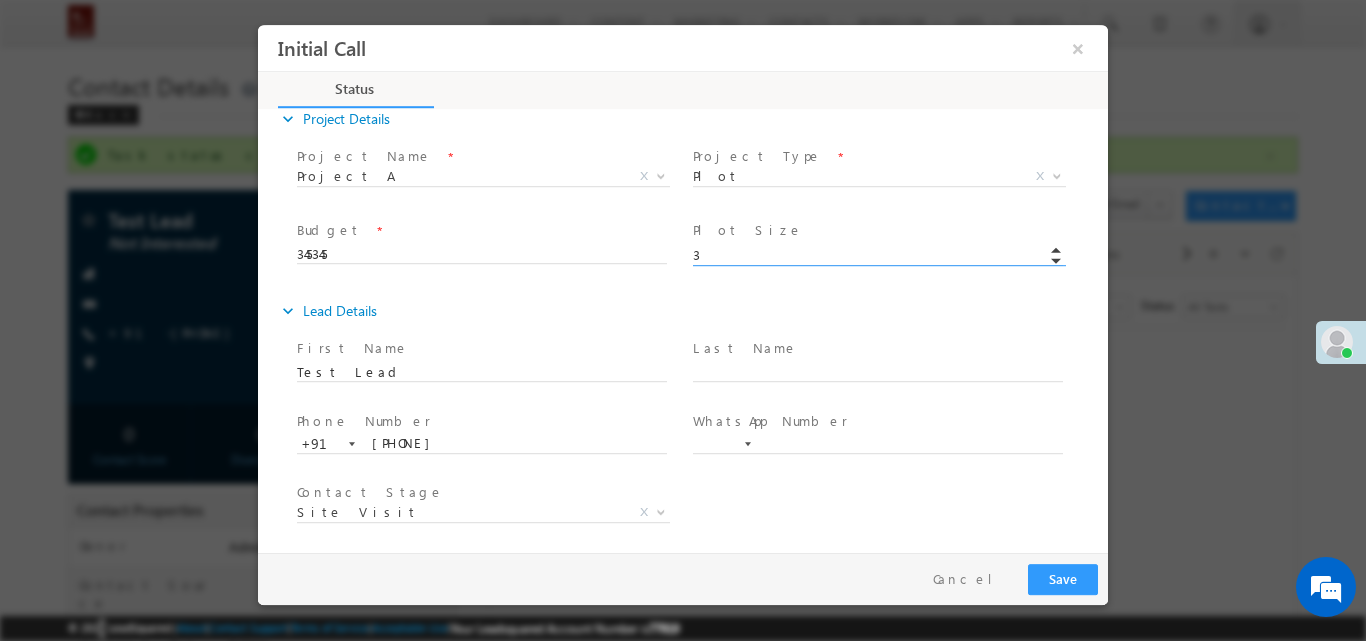 click on "3" at bounding box center (878, 255) 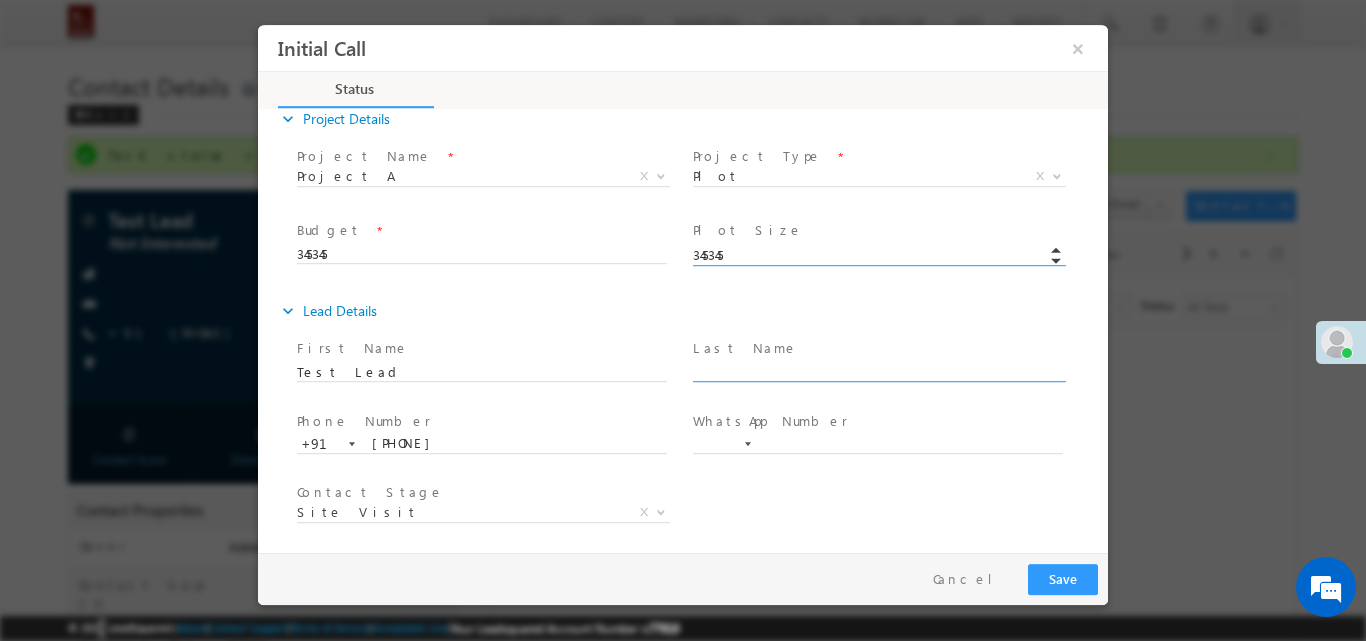 type on "345345" 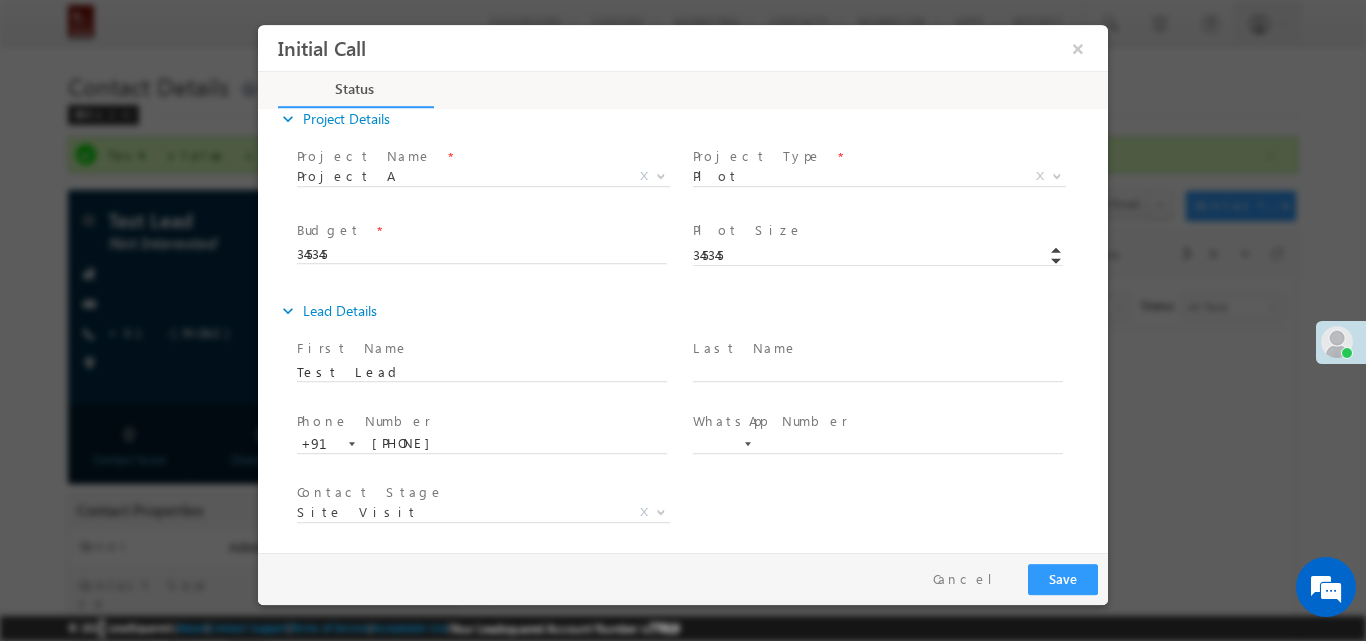 drag, startPoint x: 759, startPoint y: 354, endPoint x: 643, endPoint y: 326, distance: 119.331474 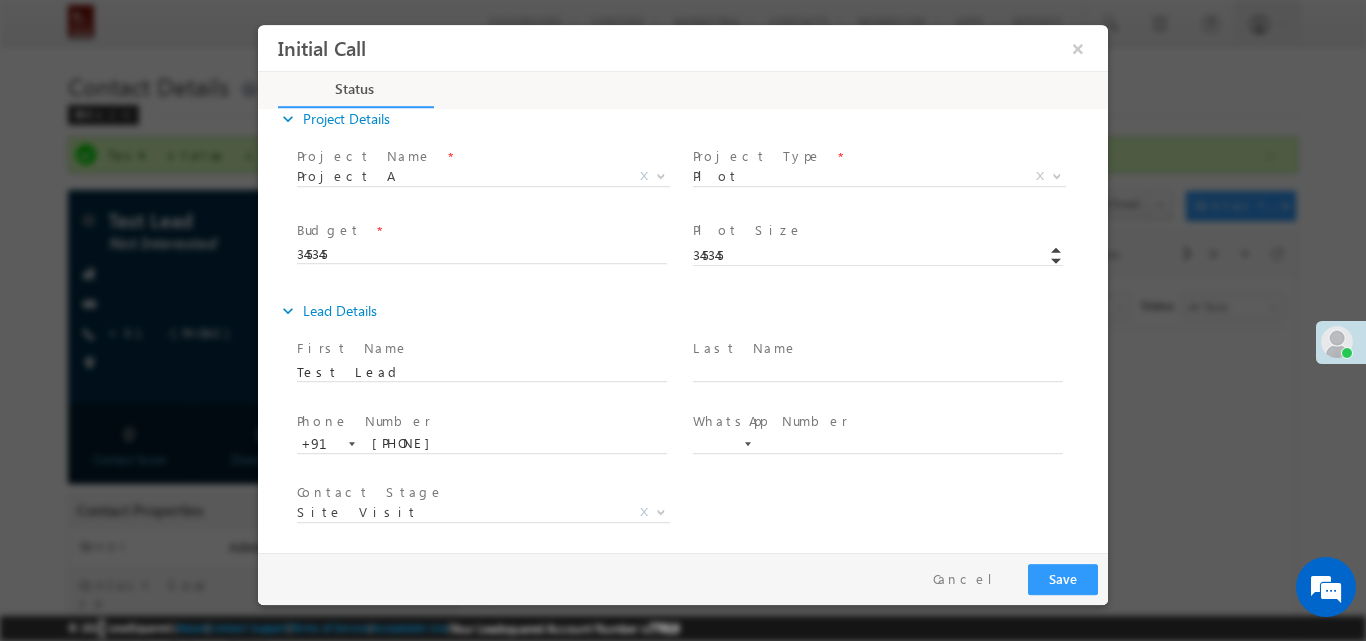 scroll, scrollTop: 478, scrollLeft: 0, axis: vertical 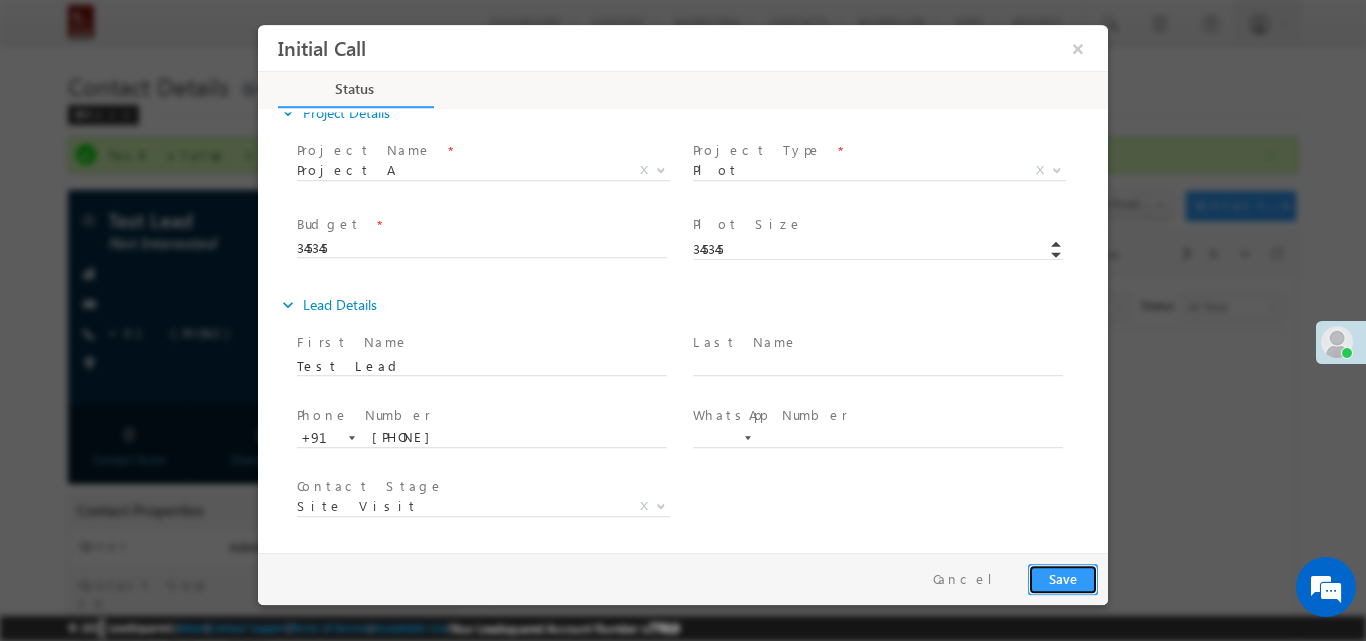 click on "Save" at bounding box center [1063, 578] 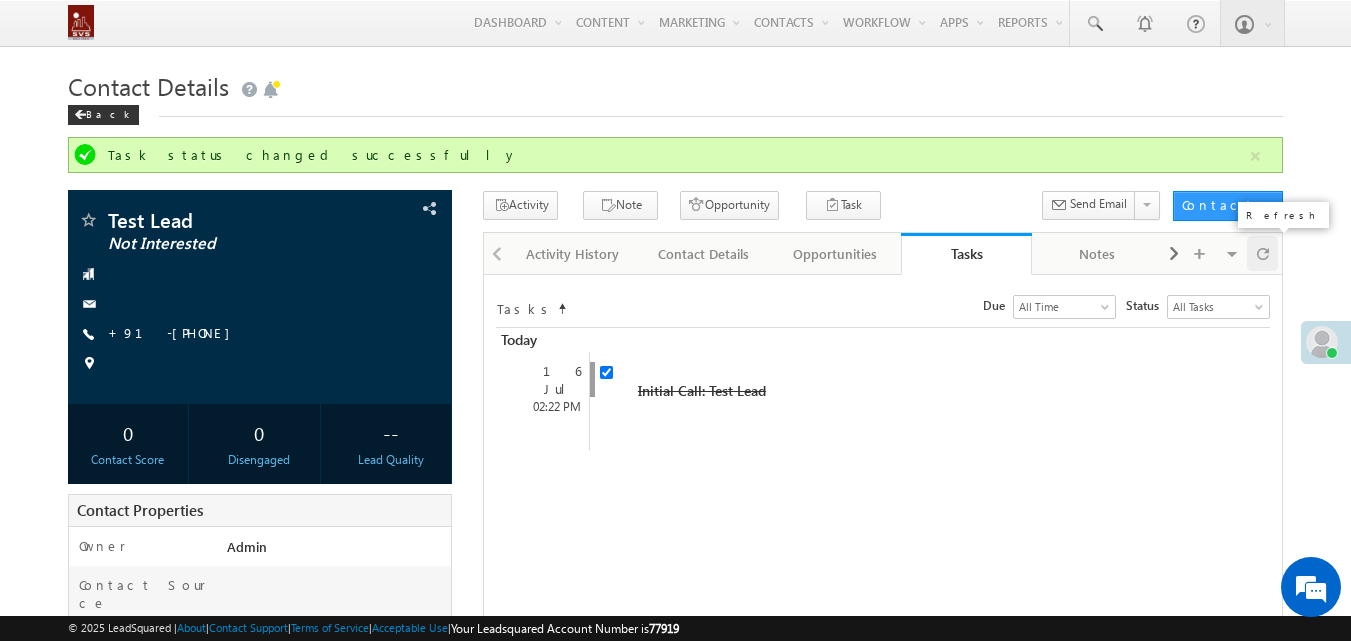 click at bounding box center [1262, 253] 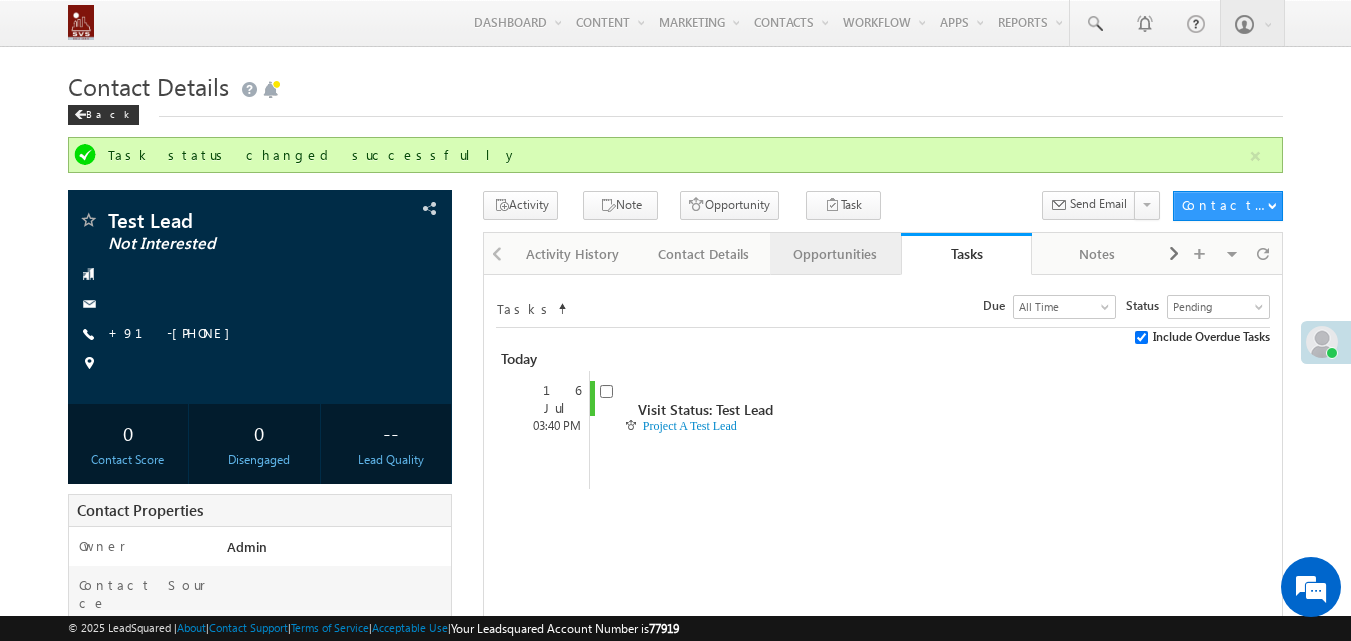 click on "Opportunities" at bounding box center (834, 254) 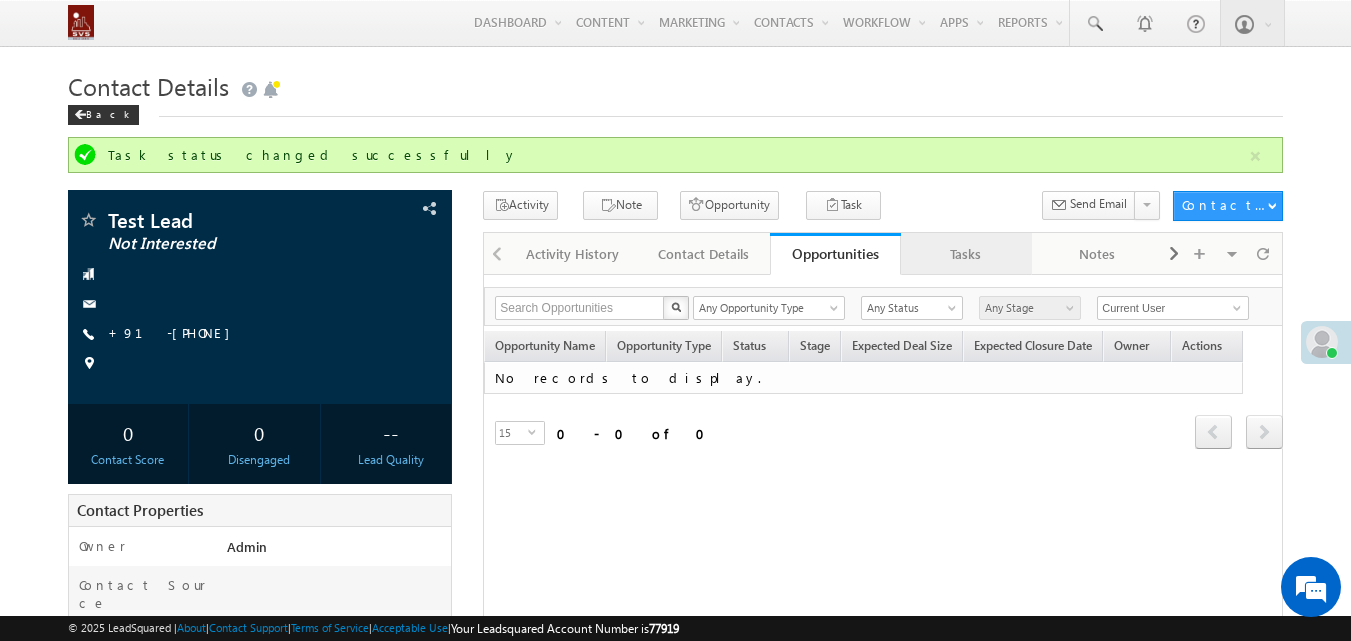 click on "Tasks" at bounding box center (965, 254) 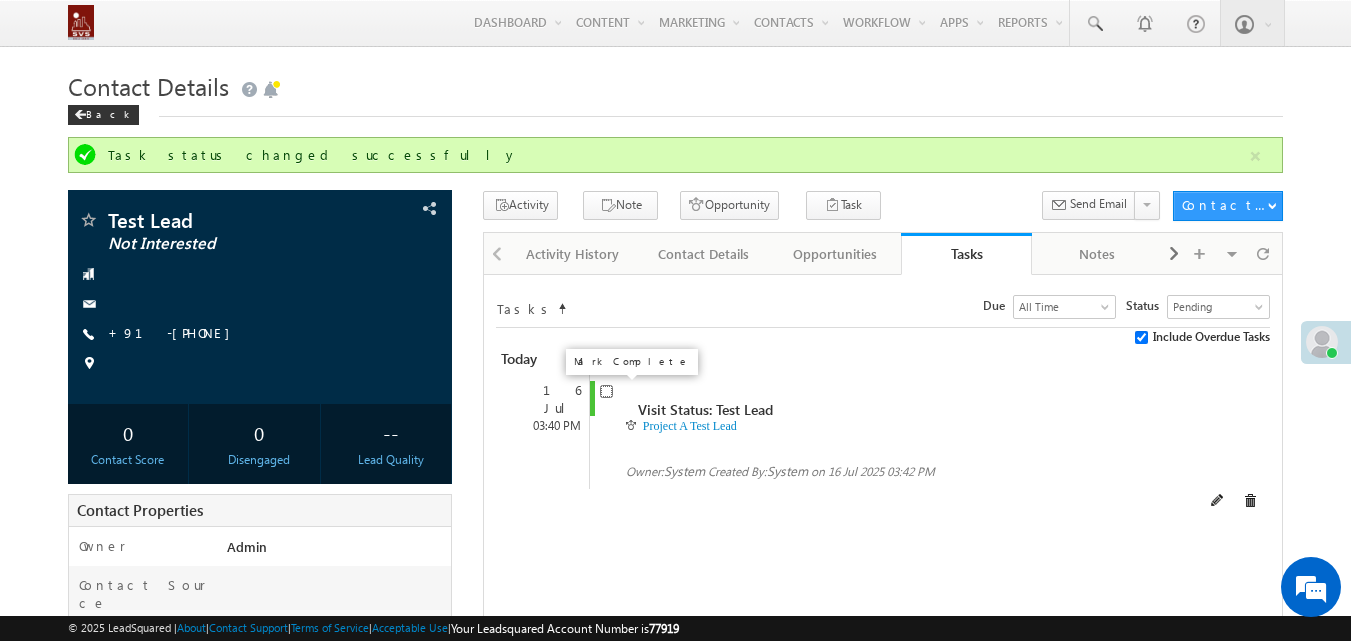 click at bounding box center [606, 391] 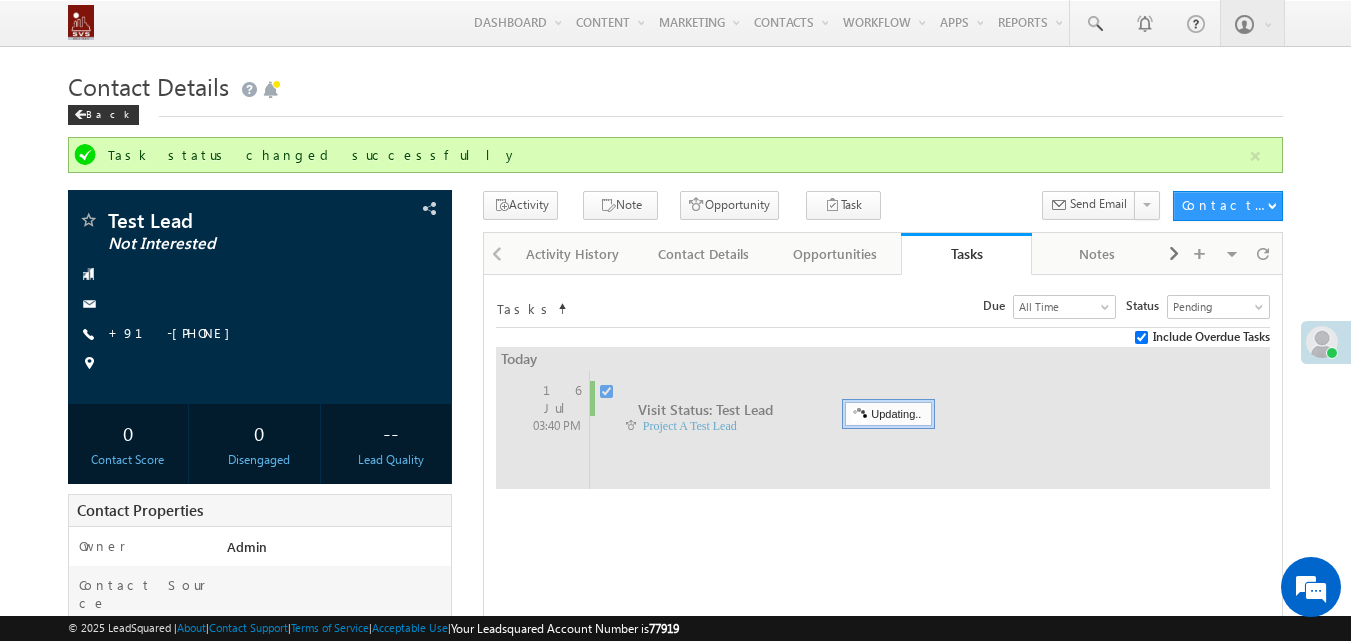 checkbox on "false" 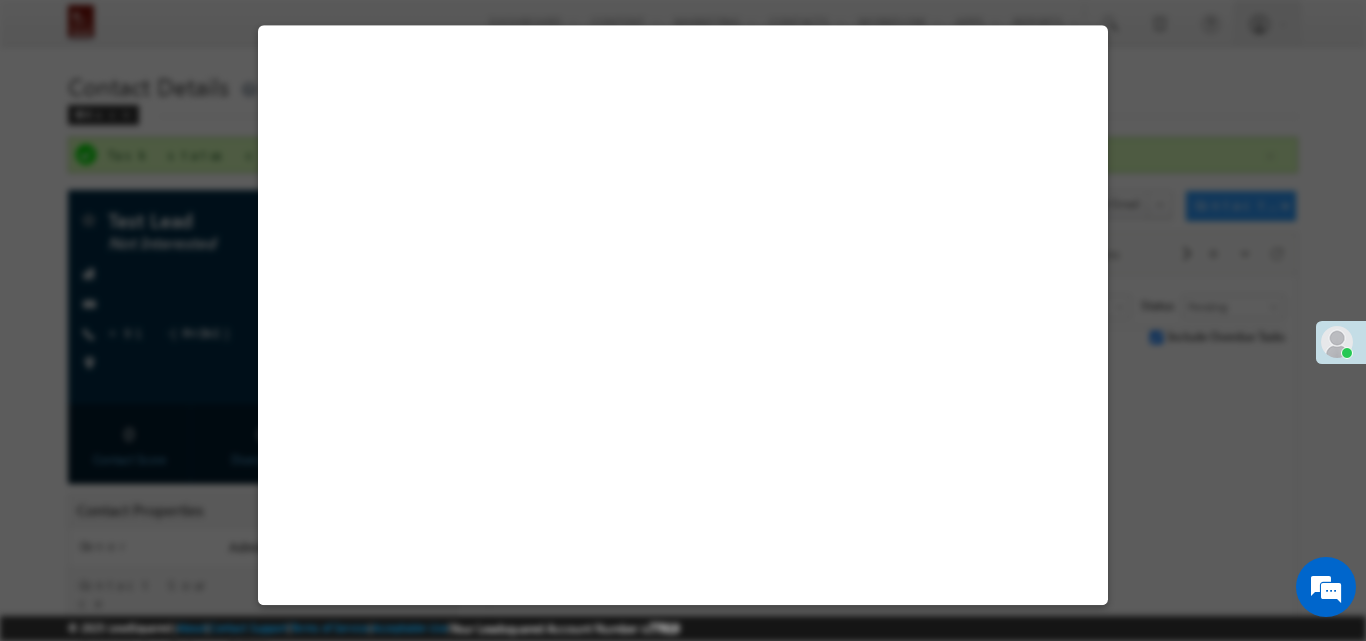 select on "Site Visit" 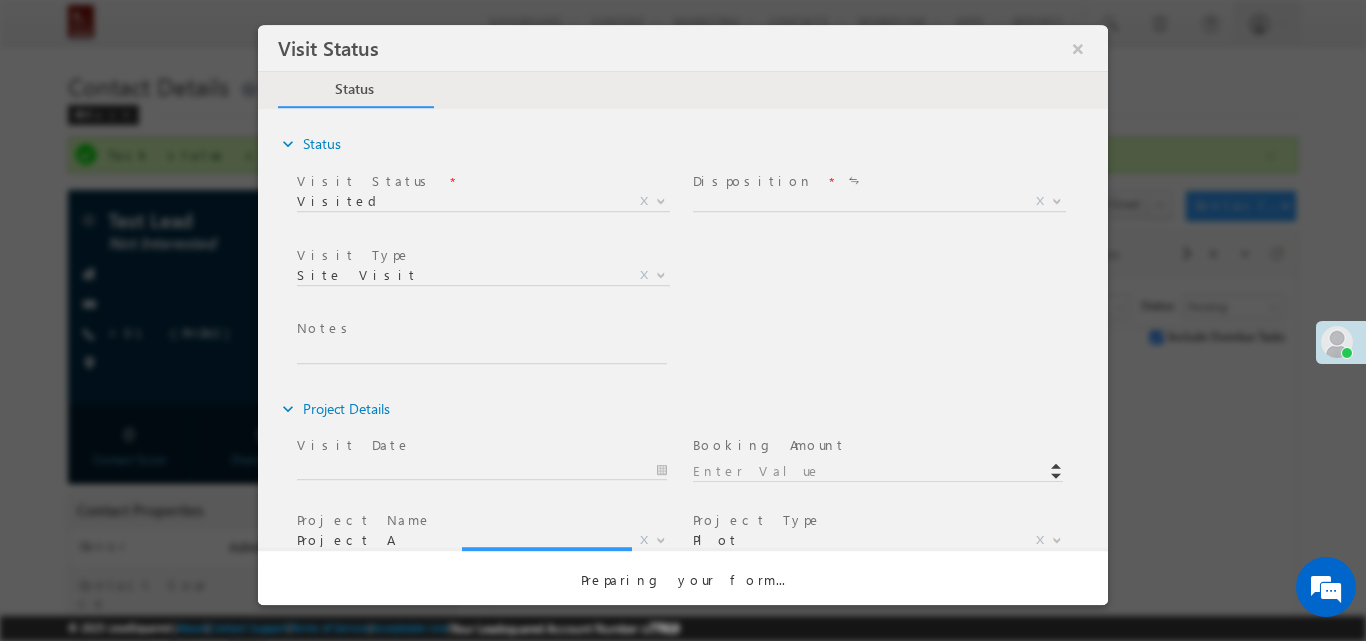 scroll, scrollTop: 0, scrollLeft: 0, axis: both 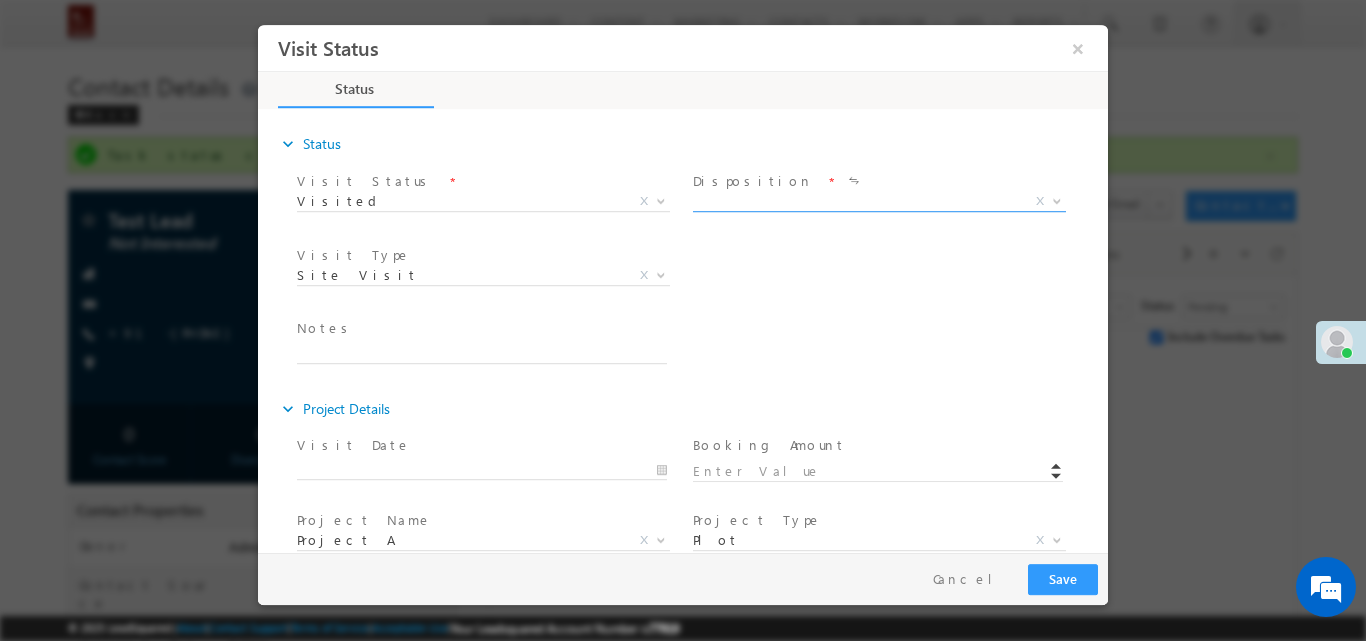 click on "X" at bounding box center (879, 201) 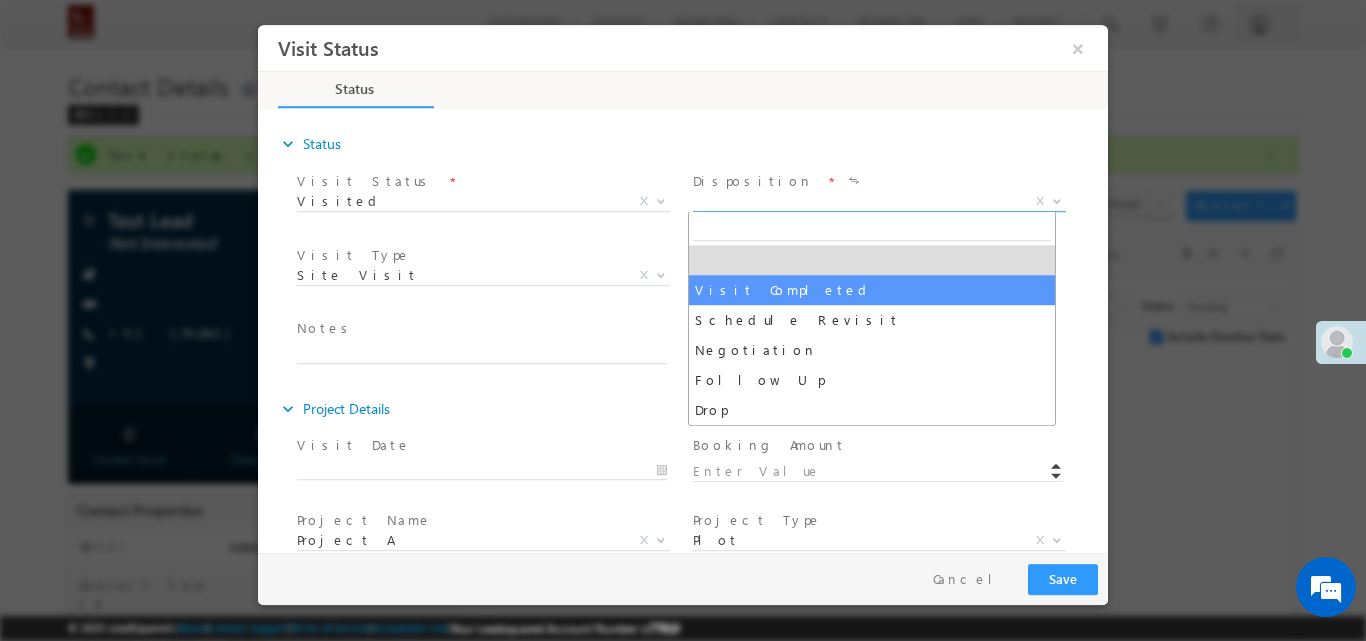 select on "Visit Completed" 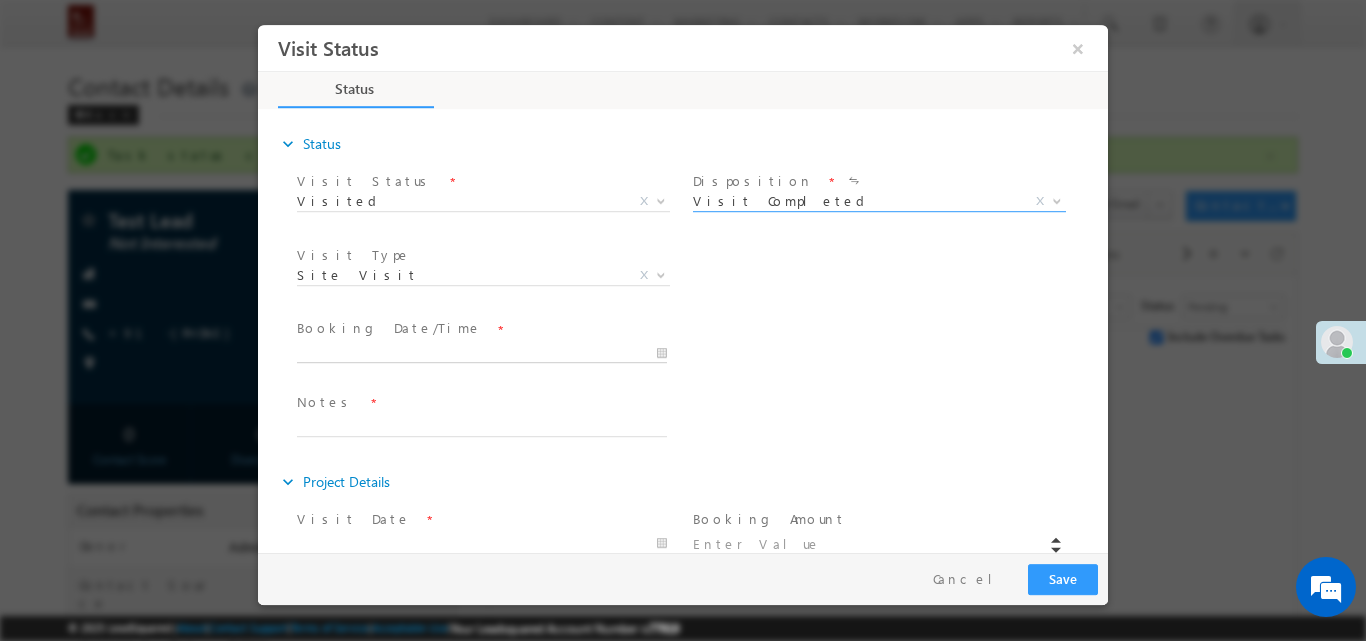 click at bounding box center (482, 352) 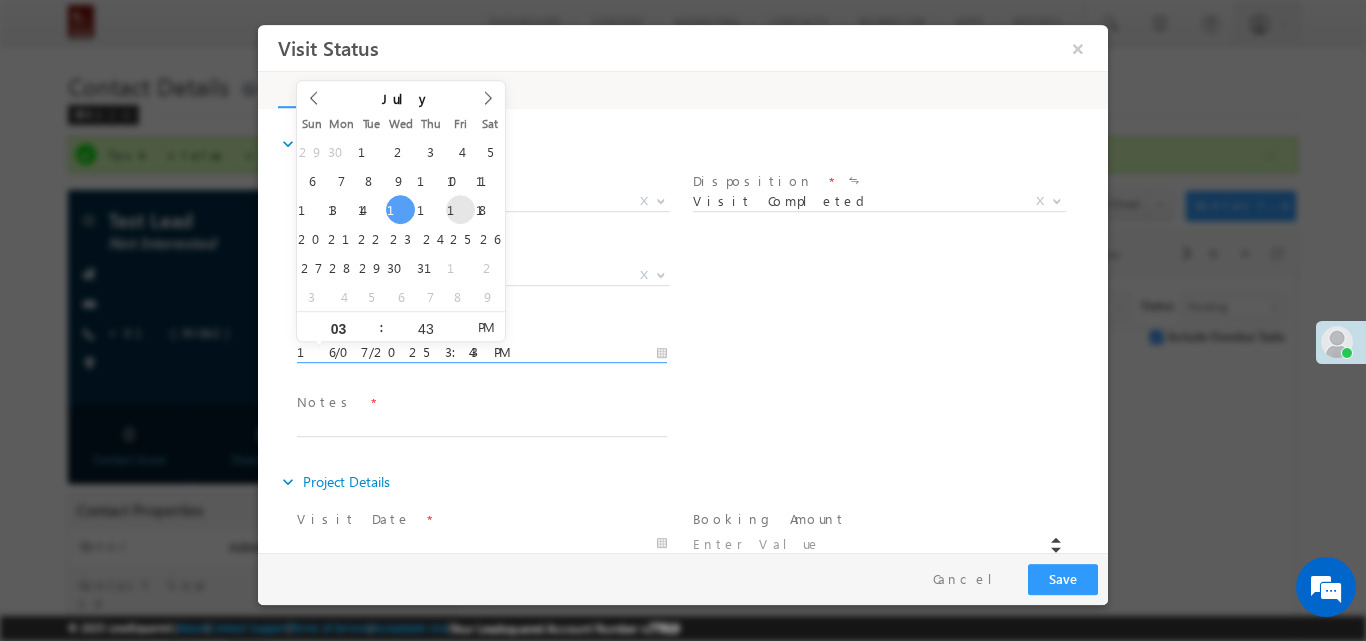 type on "18/07/2025 3:43 PM" 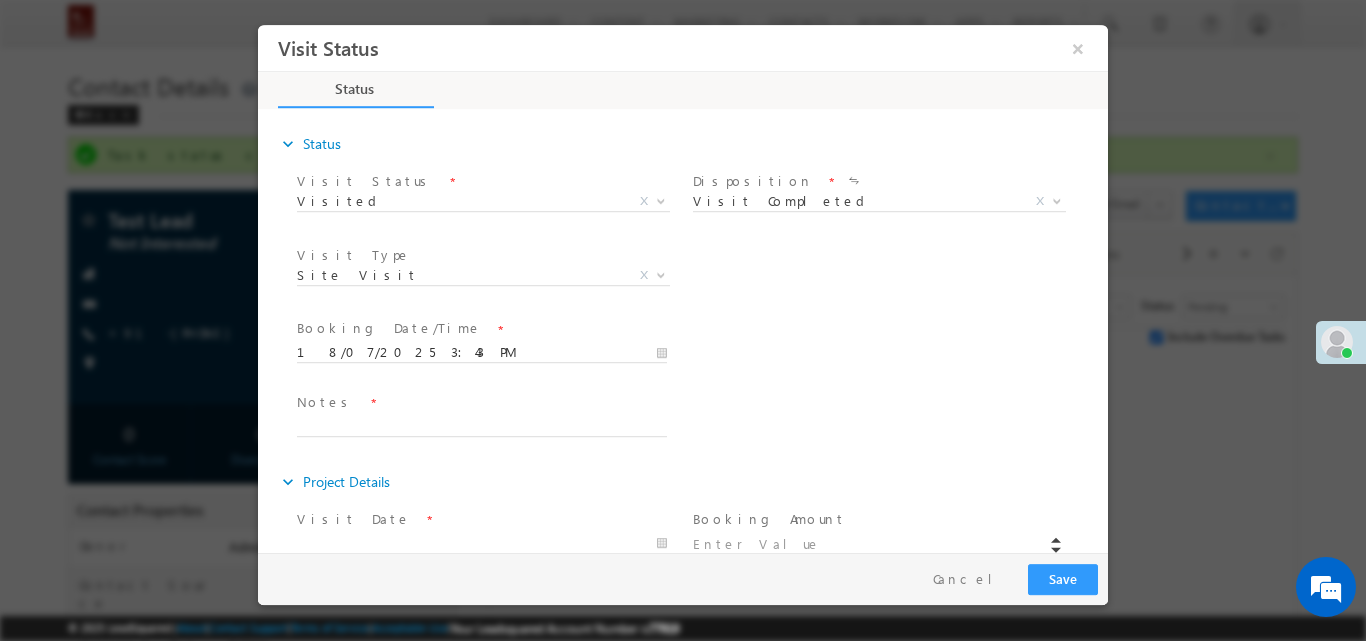click on "Booking Date/Time
*
18/07/2025 3:43 PM
Revisit Date/Time
*" at bounding box center (700, 351) 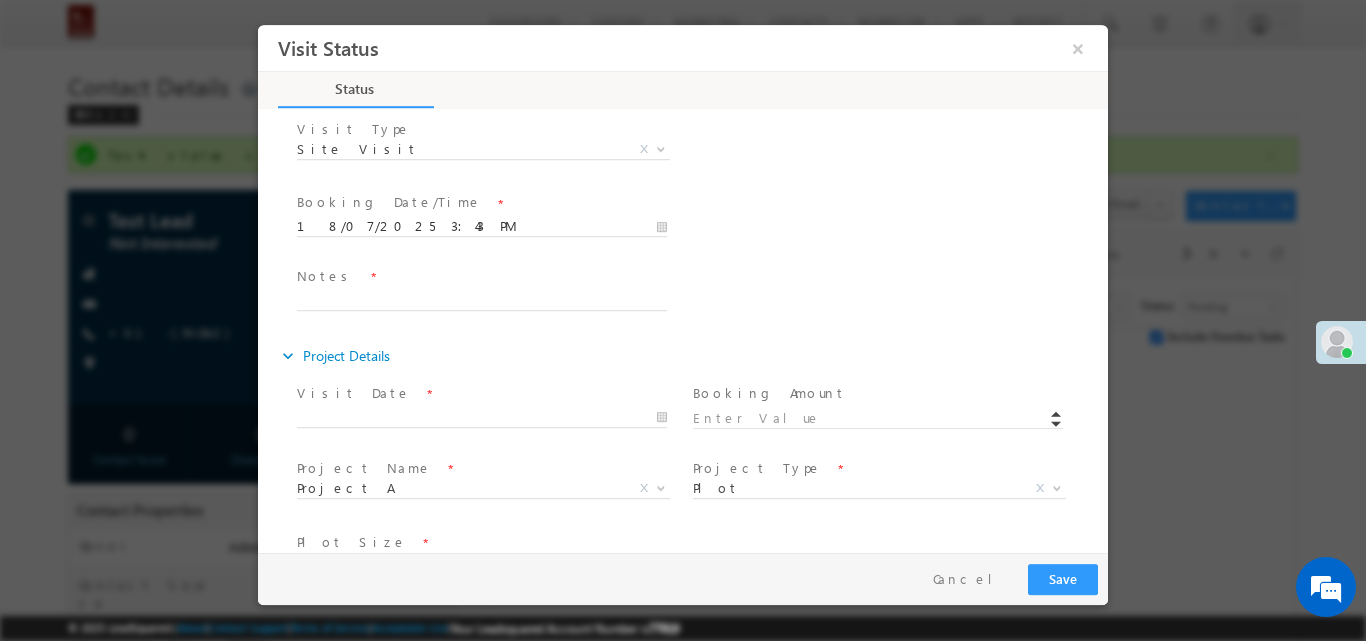 scroll, scrollTop: 151, scrollLeft: 0, axis: vertical 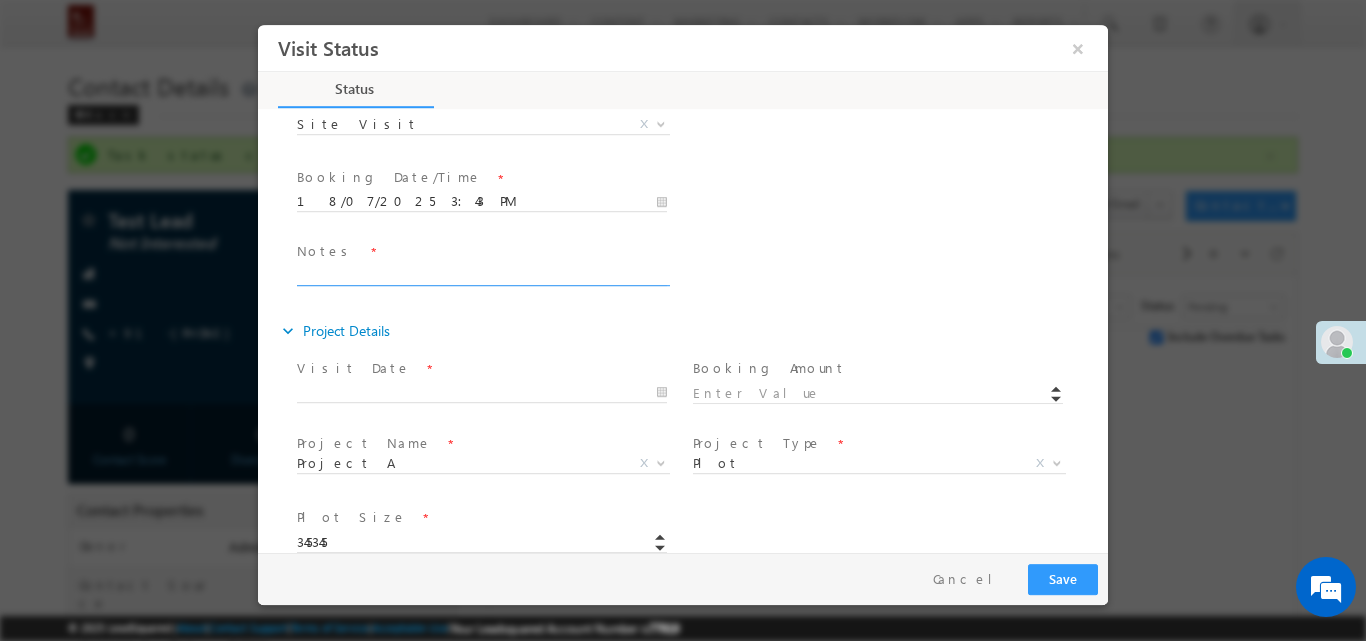click at bounding box center [482, 273] 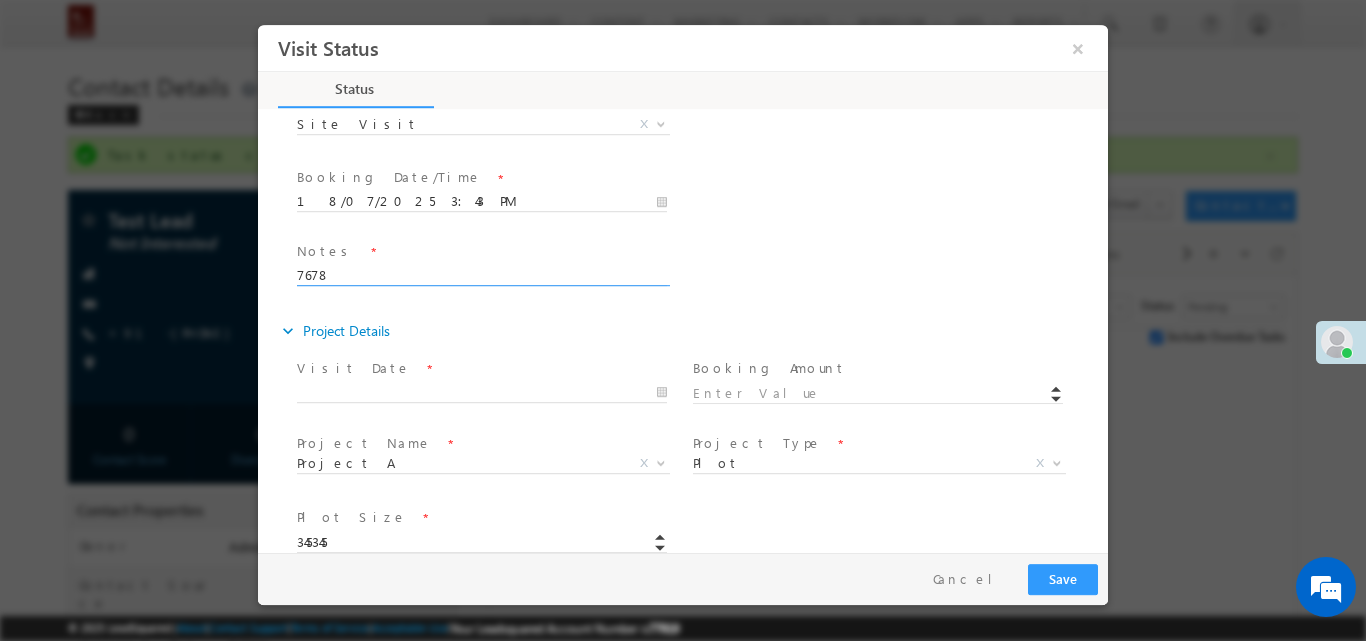 type on "7678" 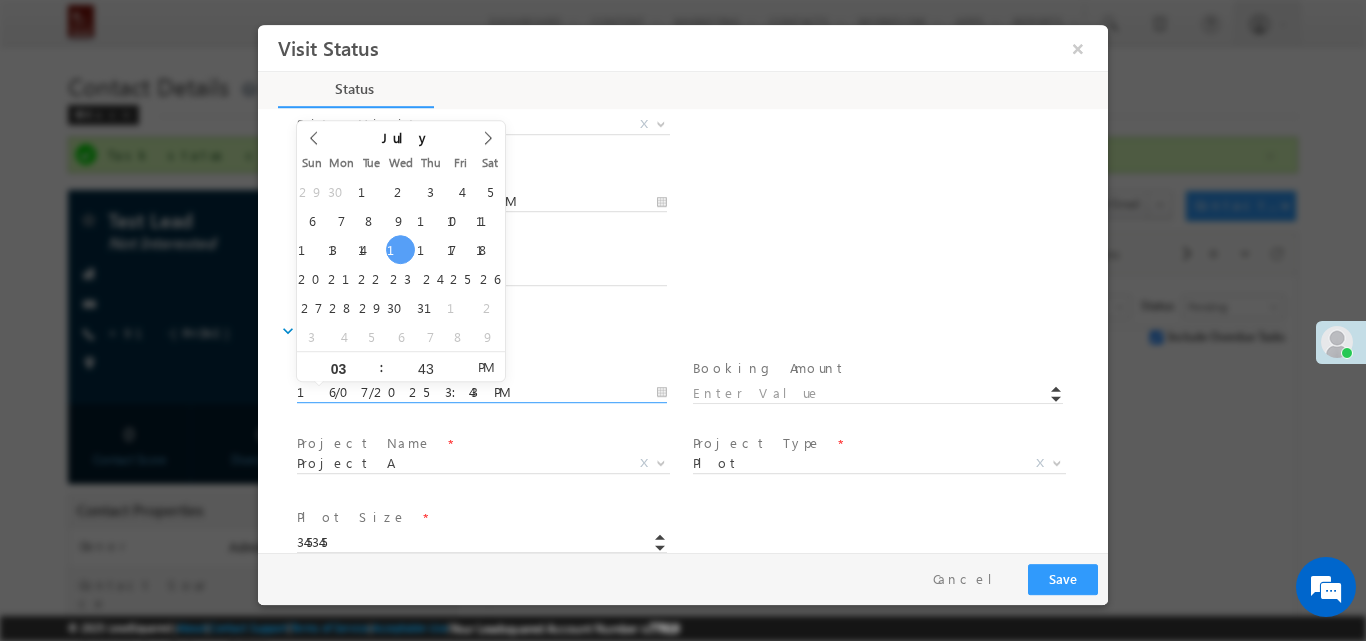 click on "16/07/2025 3:43 PM" at bounding box center [482, 392] 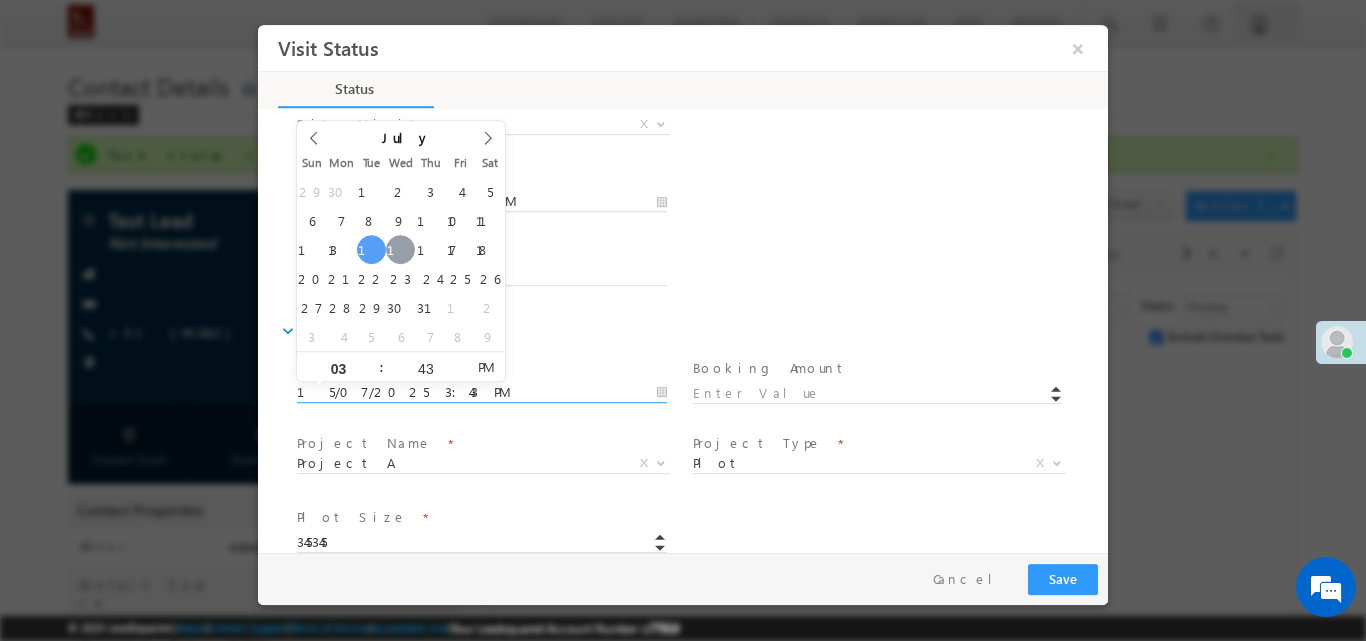 type on "16/07/2025 3:43 PM" 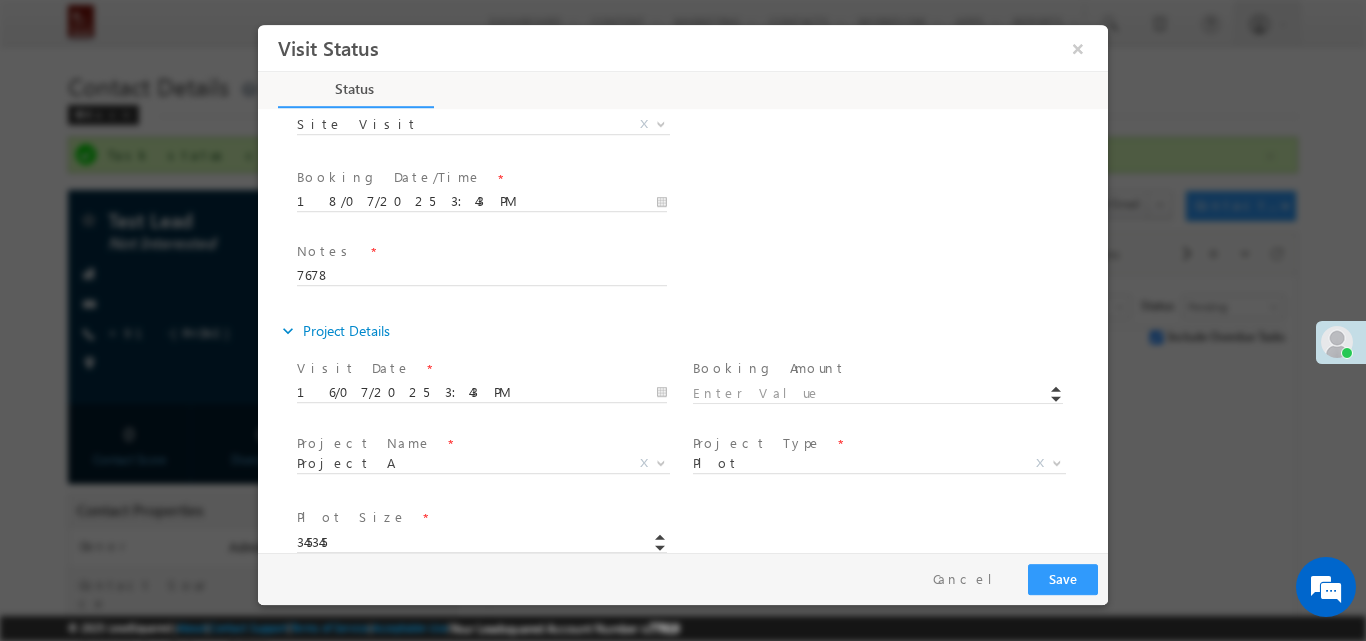 click on "Booking Date/Time
*
18/07/2025 3:43 PM
Revisit Date/Time
*" at bounding box center (700, 200) 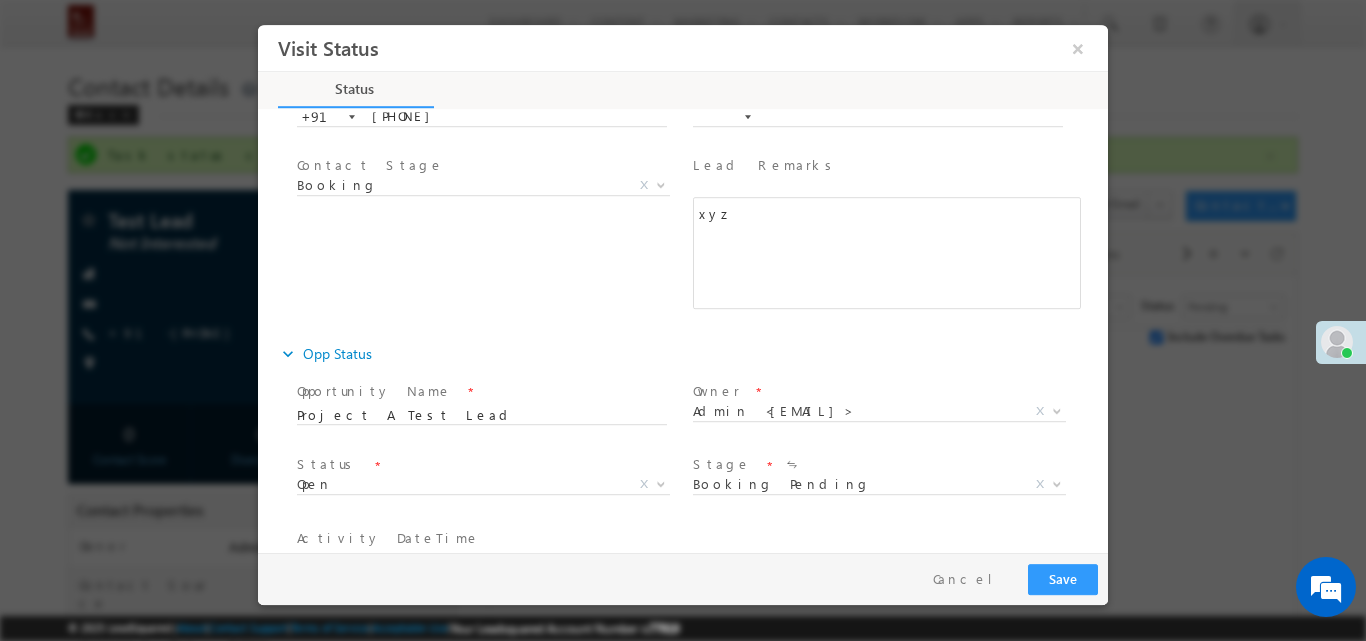 scroll, scrollTop: 817, scrollLeft: 0, axis: vertical 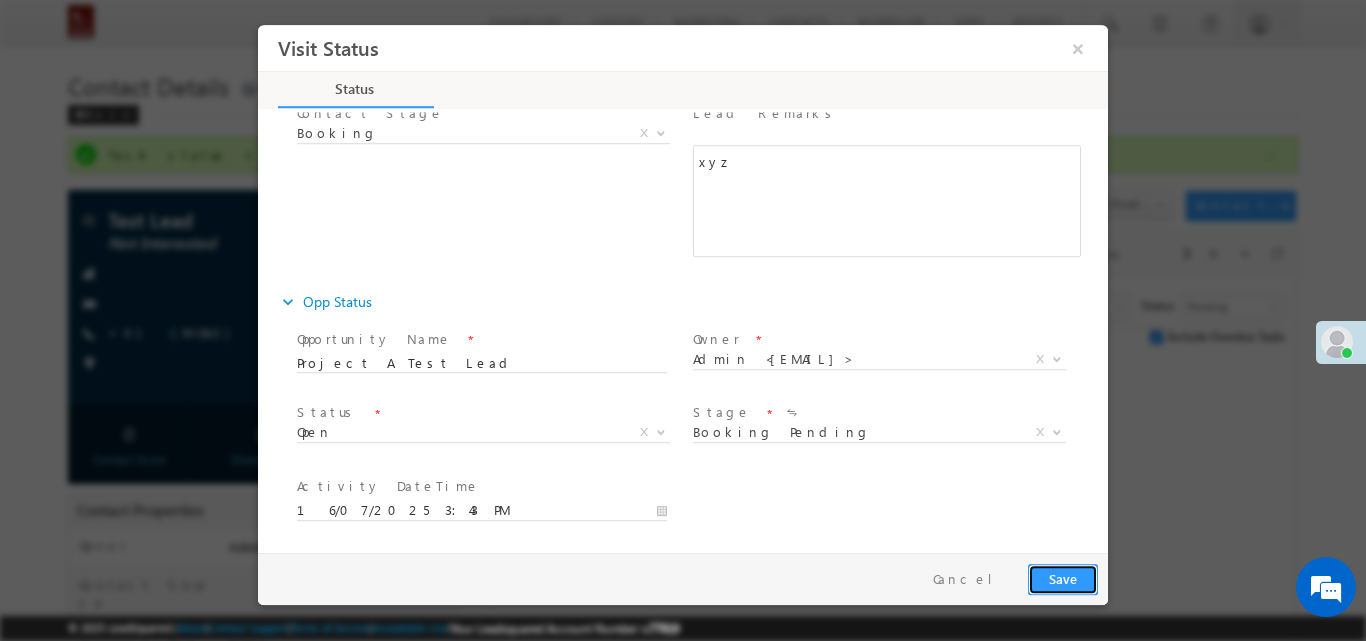click on "Save" at bounding box center [1063, 578] 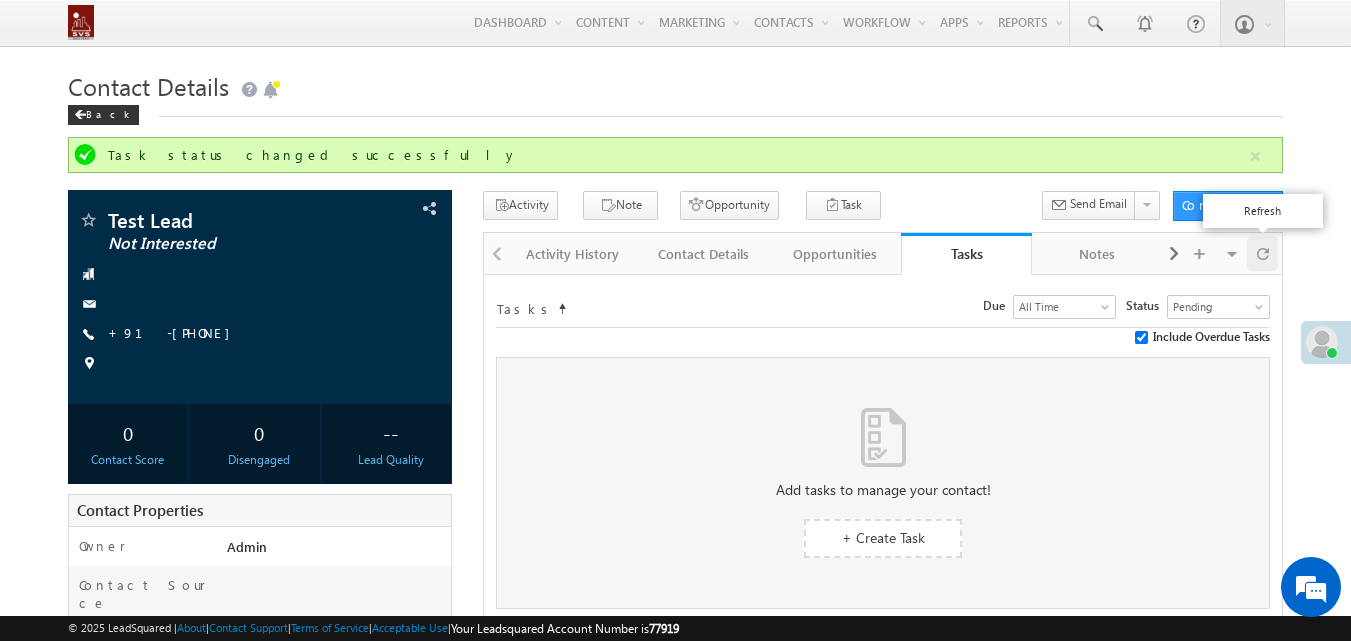 click at bounding box center (1263, 253) 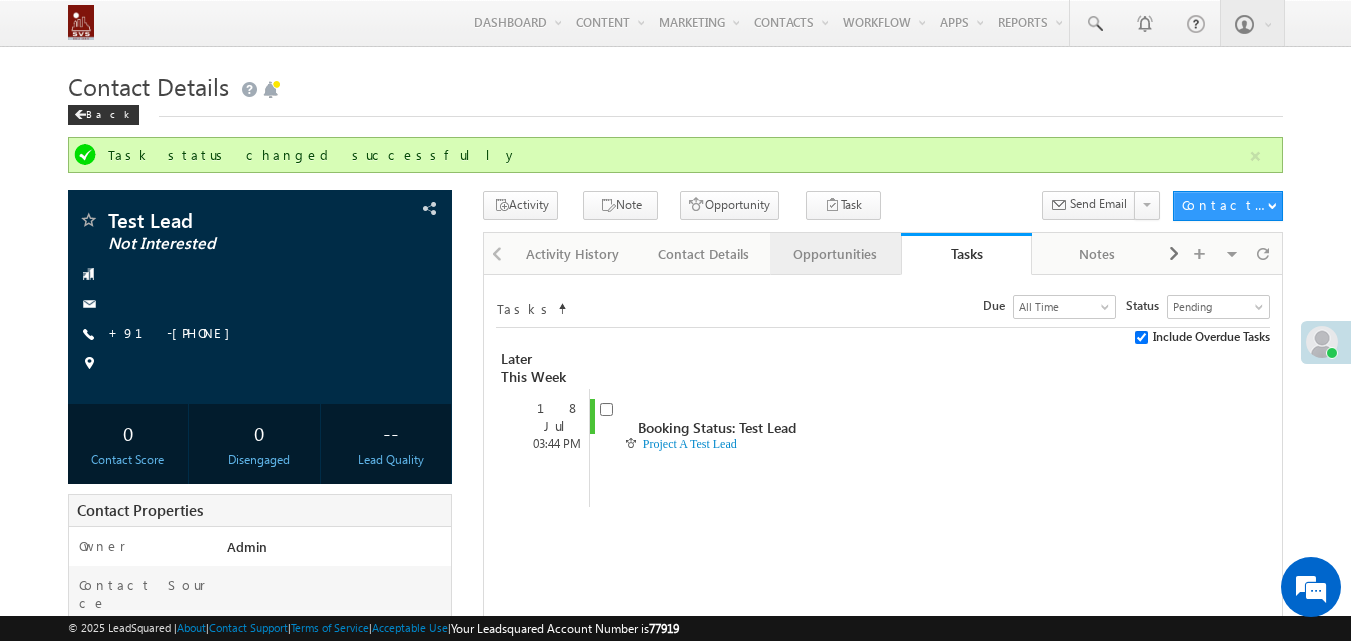 click on "Opportunities" at bounding box center (834, 254) 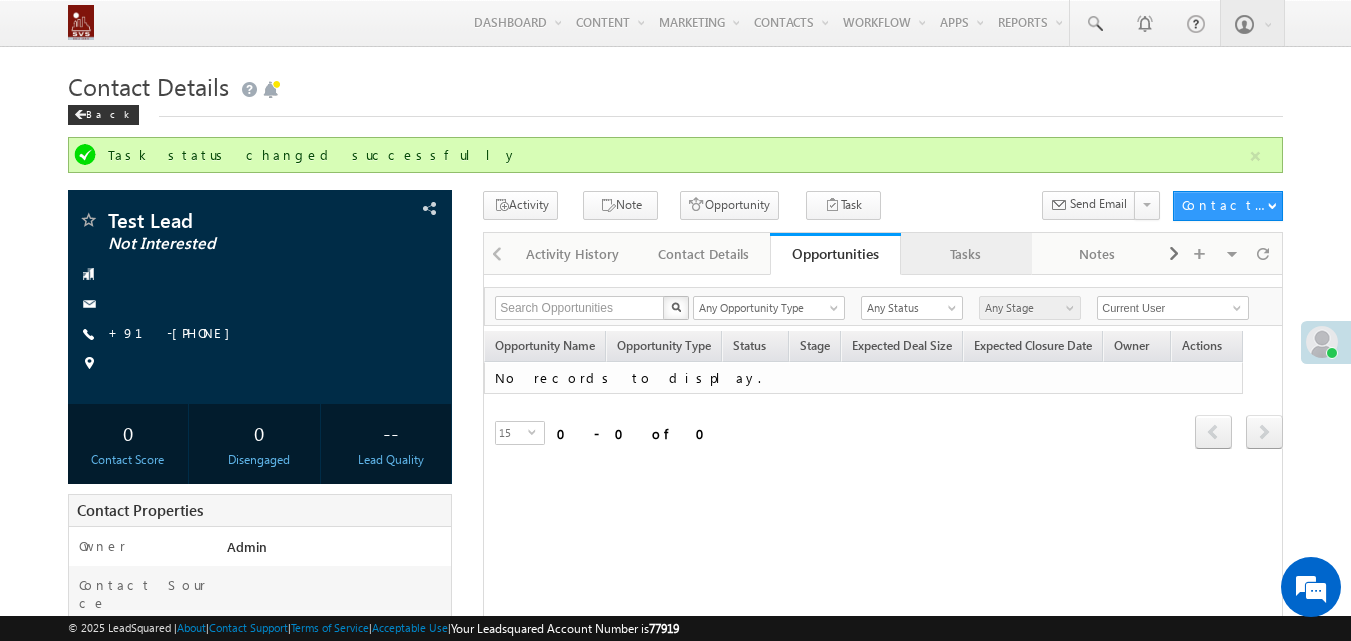 click on "Tasks" at bounding box center [965, 254] 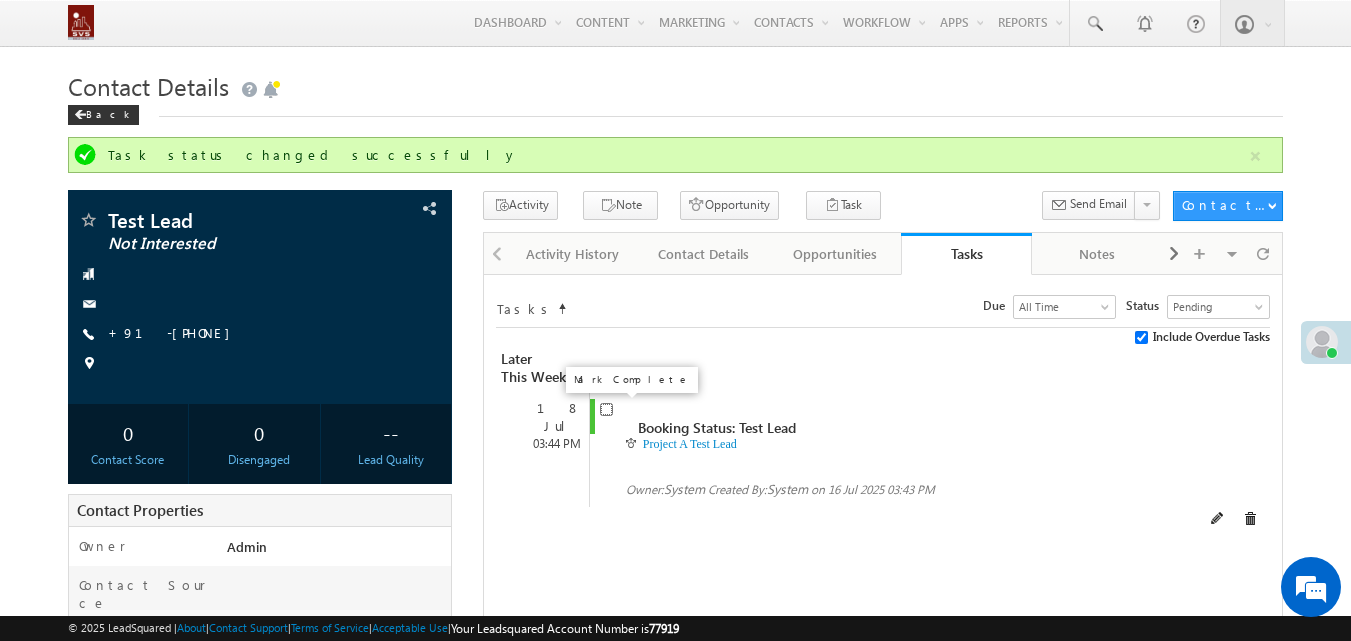 click at bounding box center (606, 409) 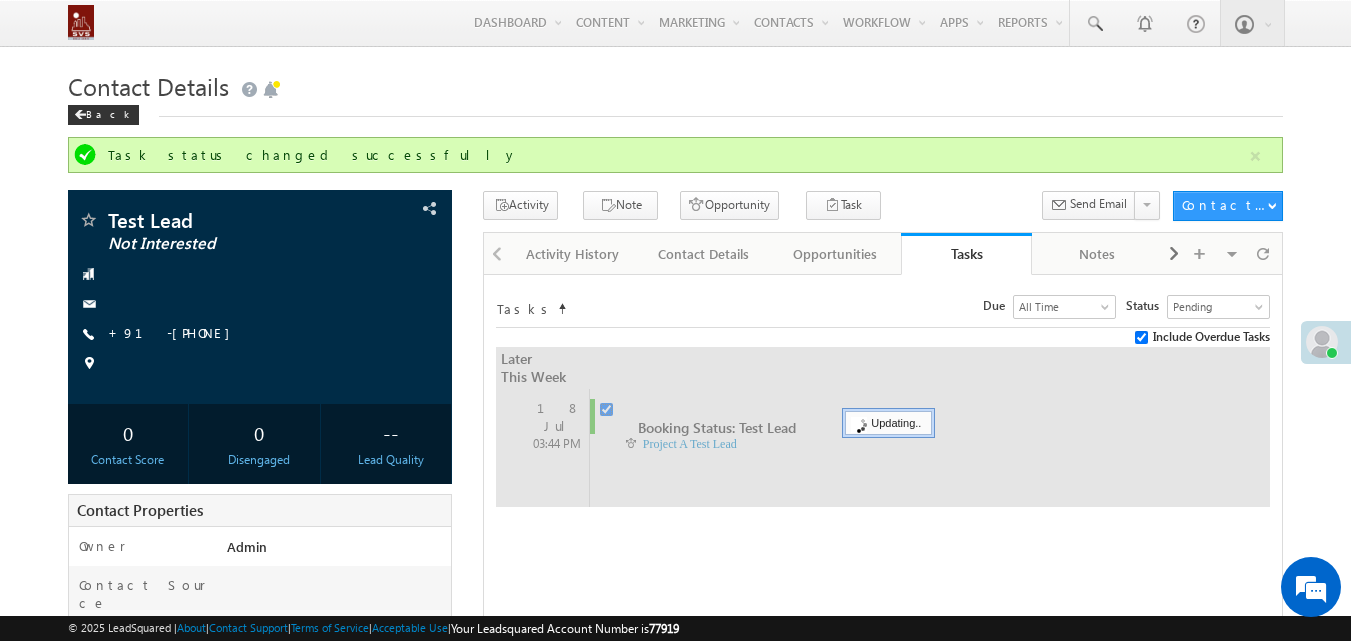 checkbox on "false" 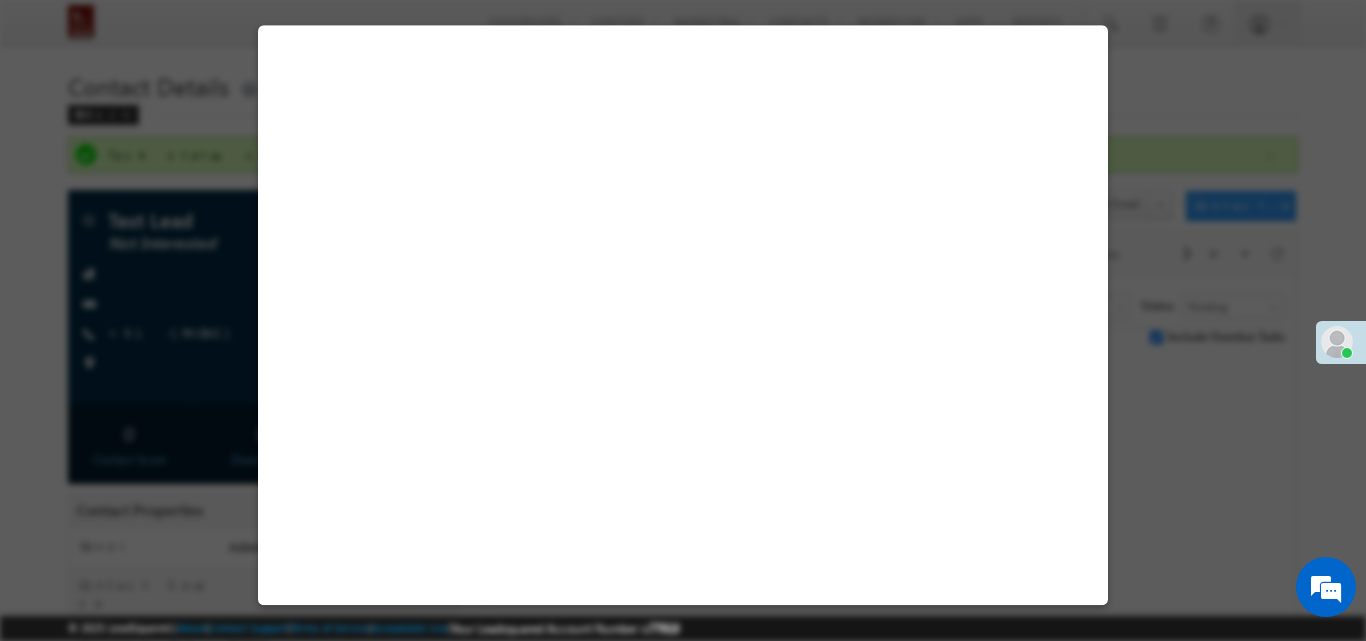 select on "Project A" 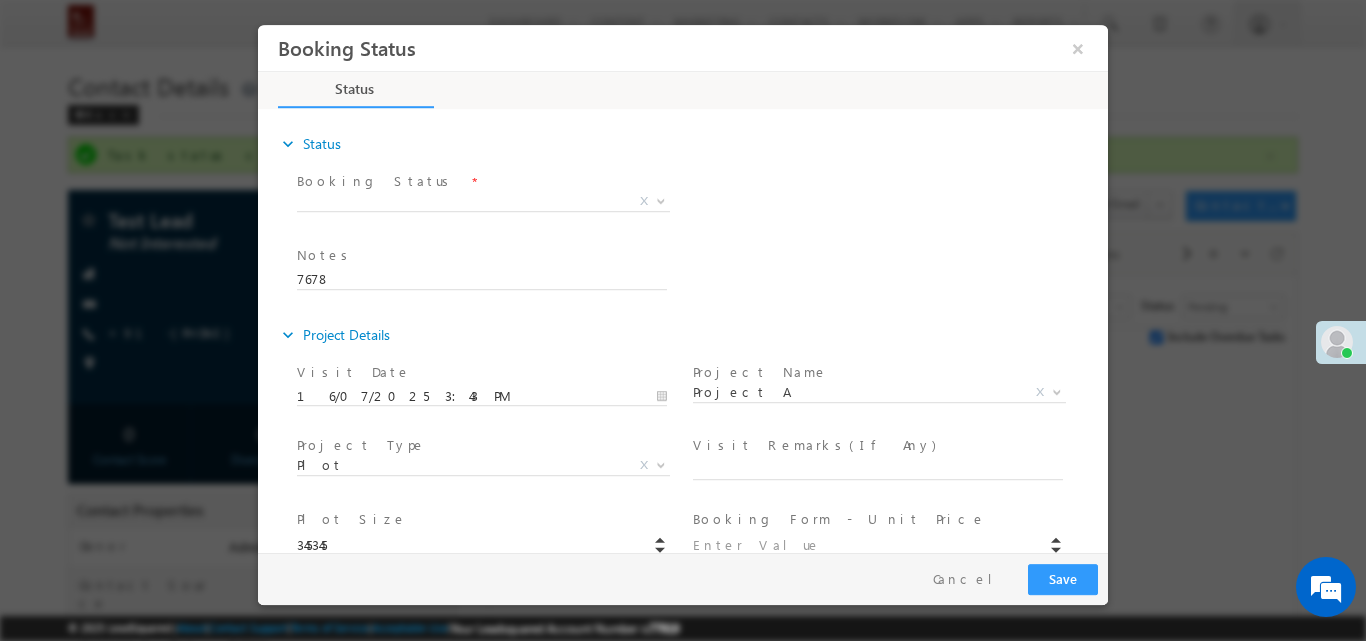 scroll, scrollTop: 0, scrollLeft: 0, axis: both 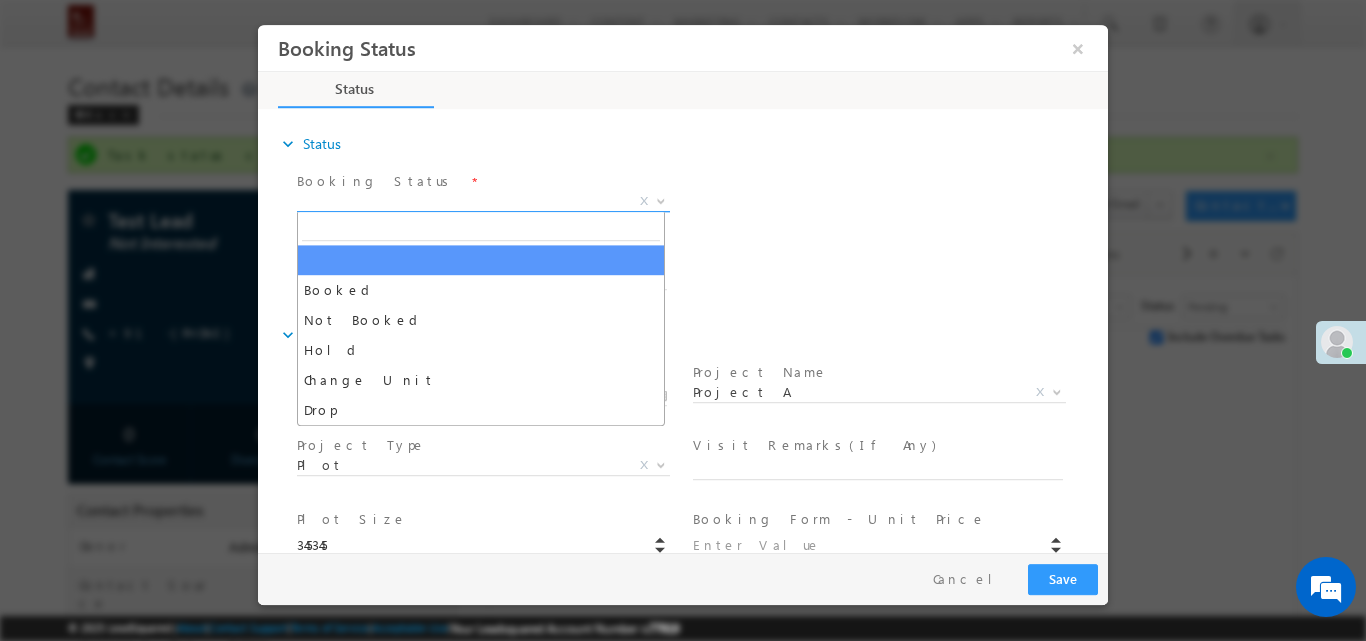 click on "X" at bounding box center [483, 201] 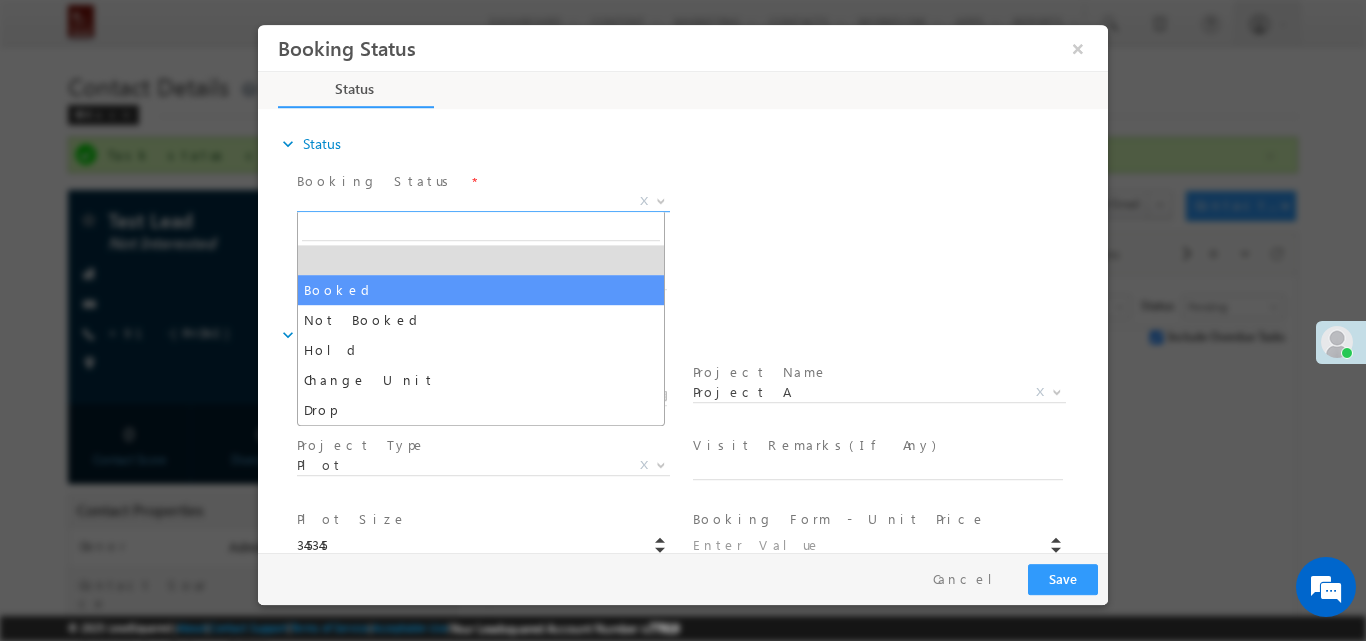 select on "Booked" 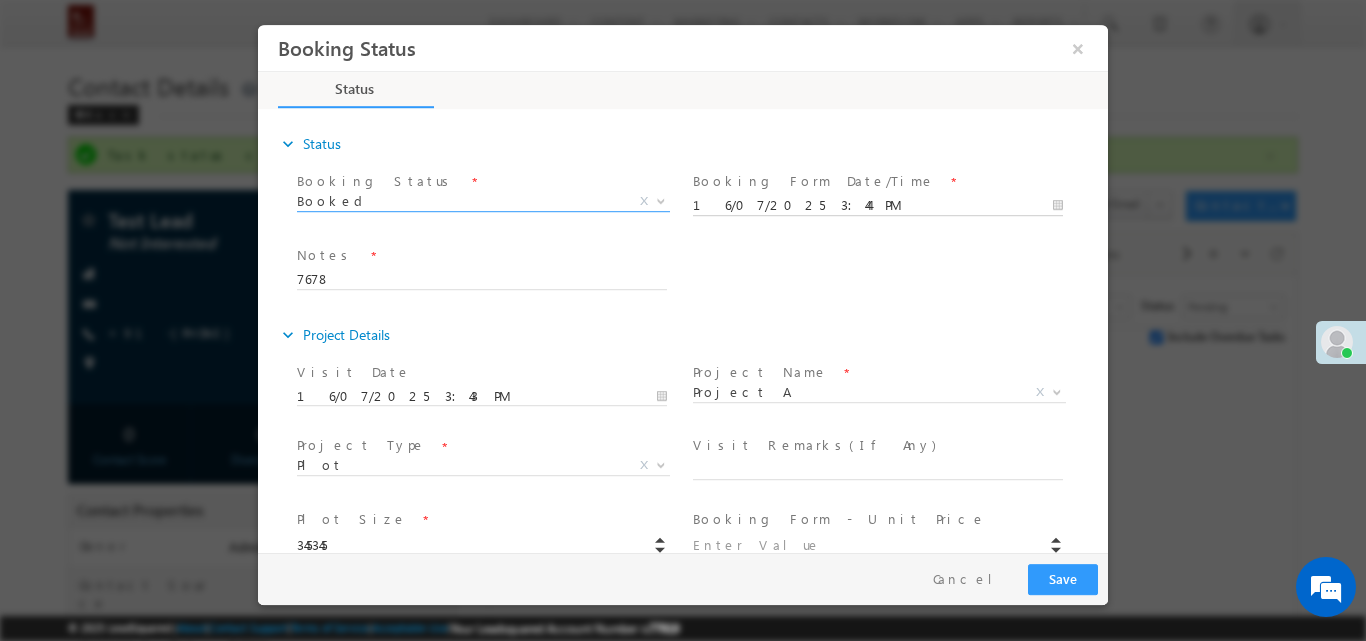 click on "16/07/2025 3:44 PM" at bounding box center [878, 205] 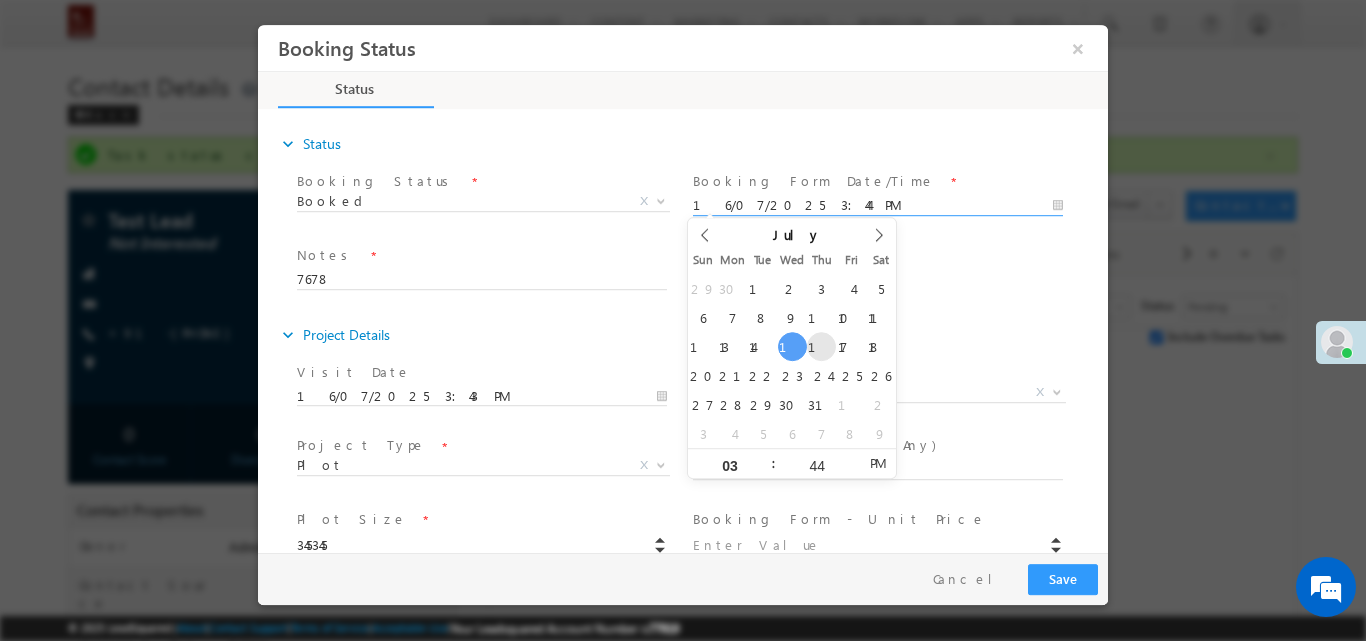 type on "17/07/2025 3:44 PM" 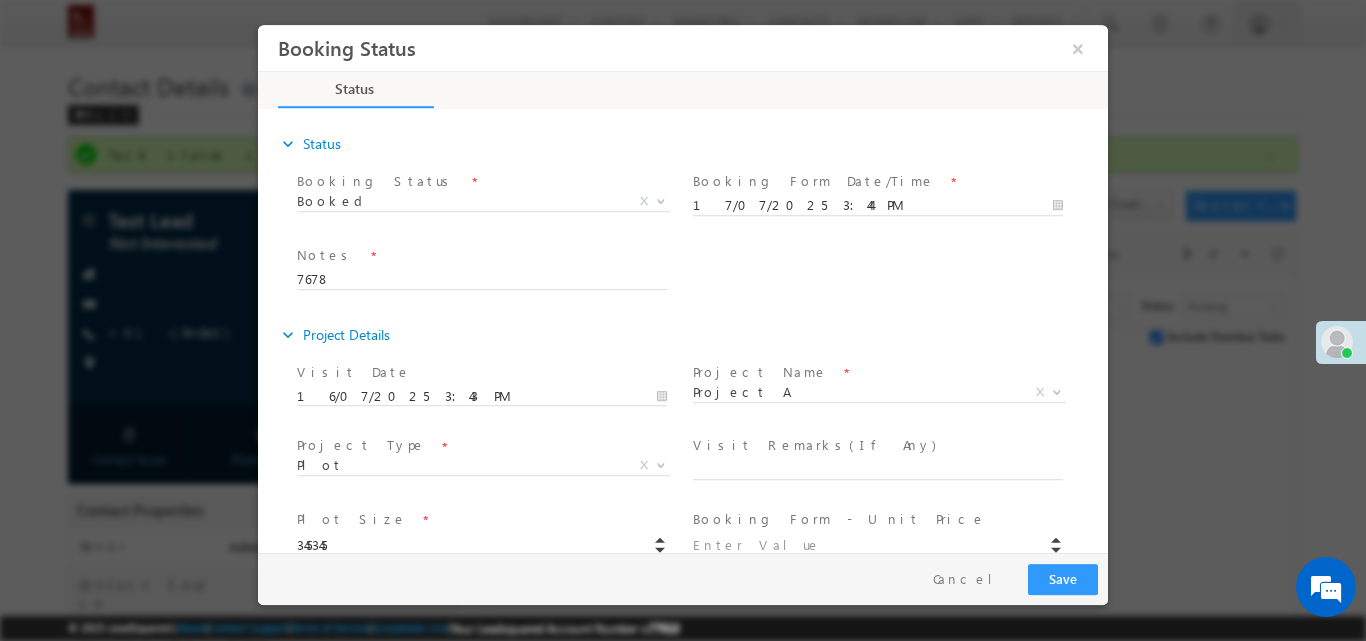 click on "expand_more Project Details" at bounding box center (693, 334) 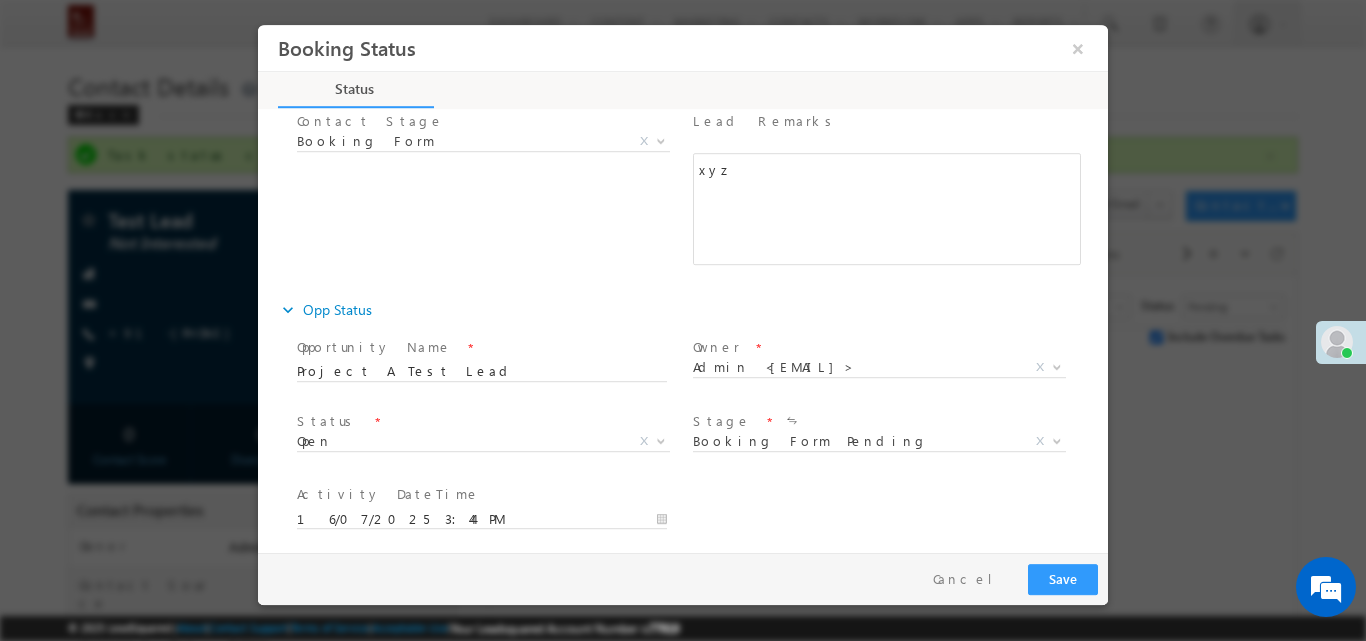 scroll, scrollTop: 860, scrollLeft: 0, axis: vertical 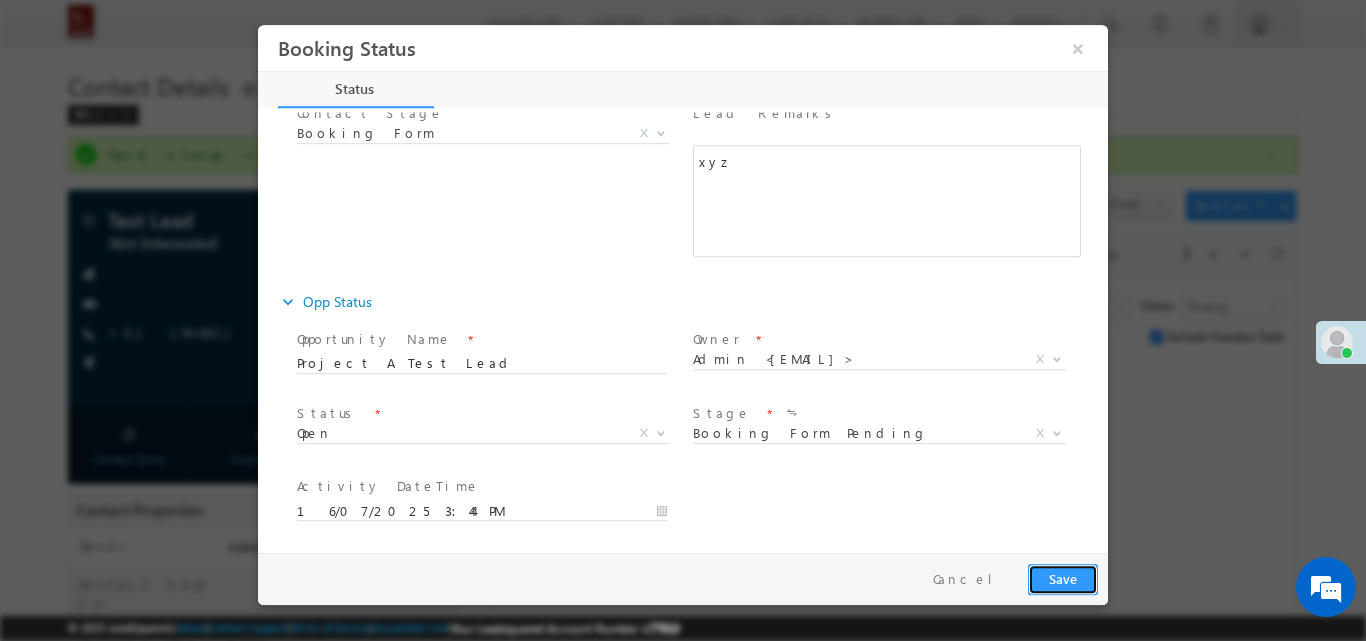 click on "Save" at bounding box center [1063, 578] 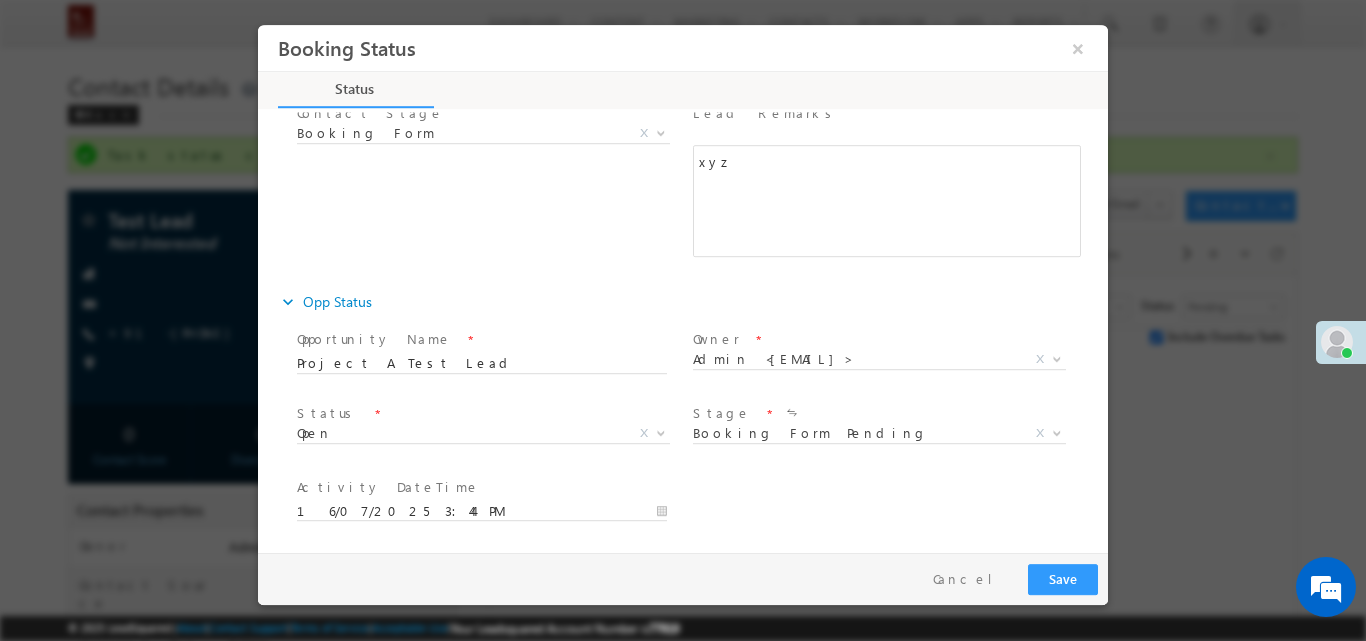 scroll, scrollTop: 328, scrollLeft: 0, axis: vertical 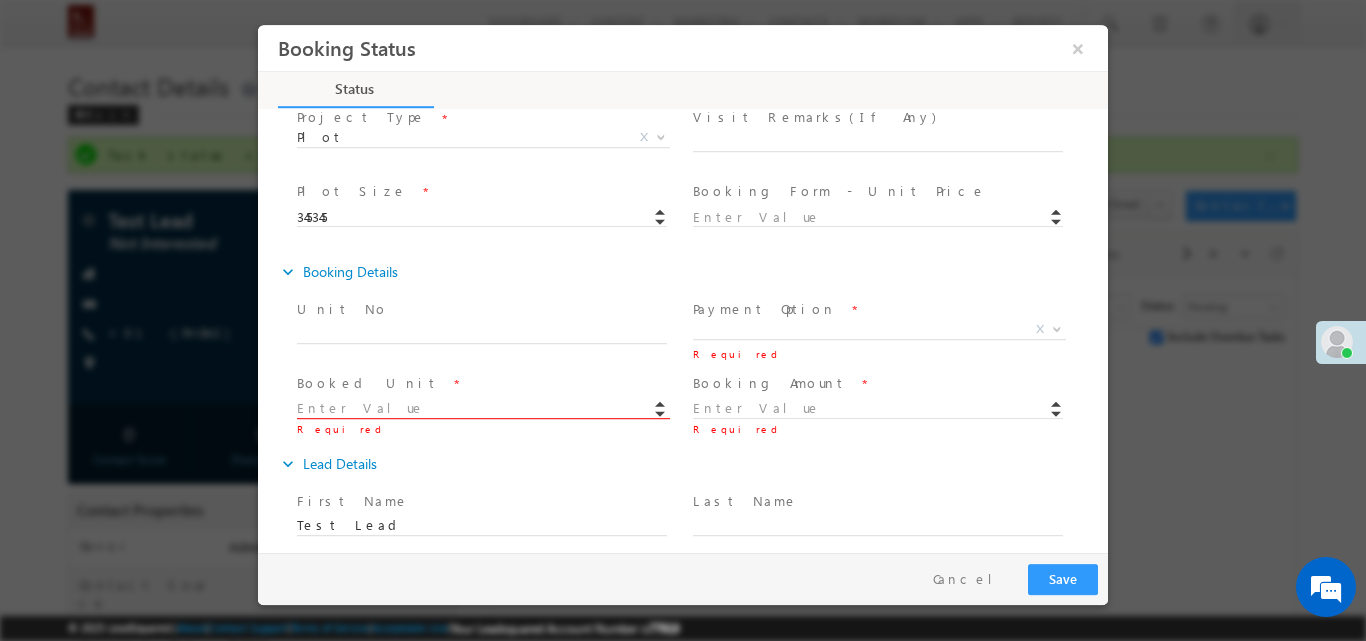 click at bounding box center (482, 408) 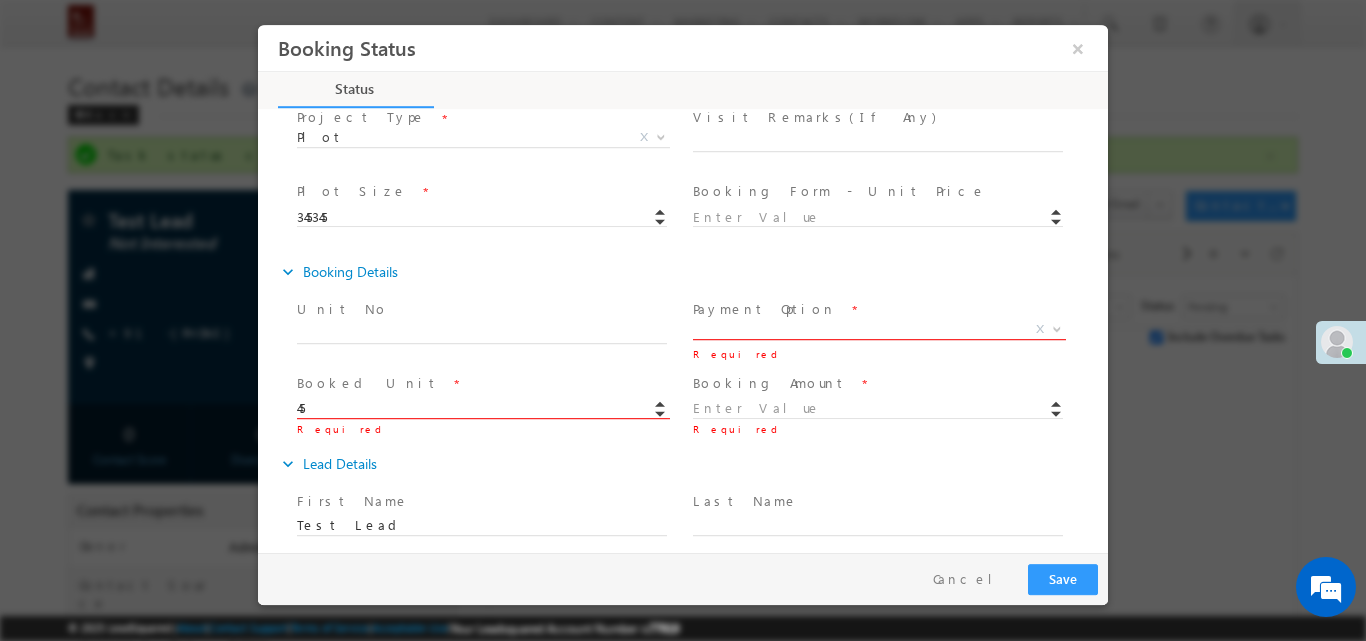 type on "45.00" 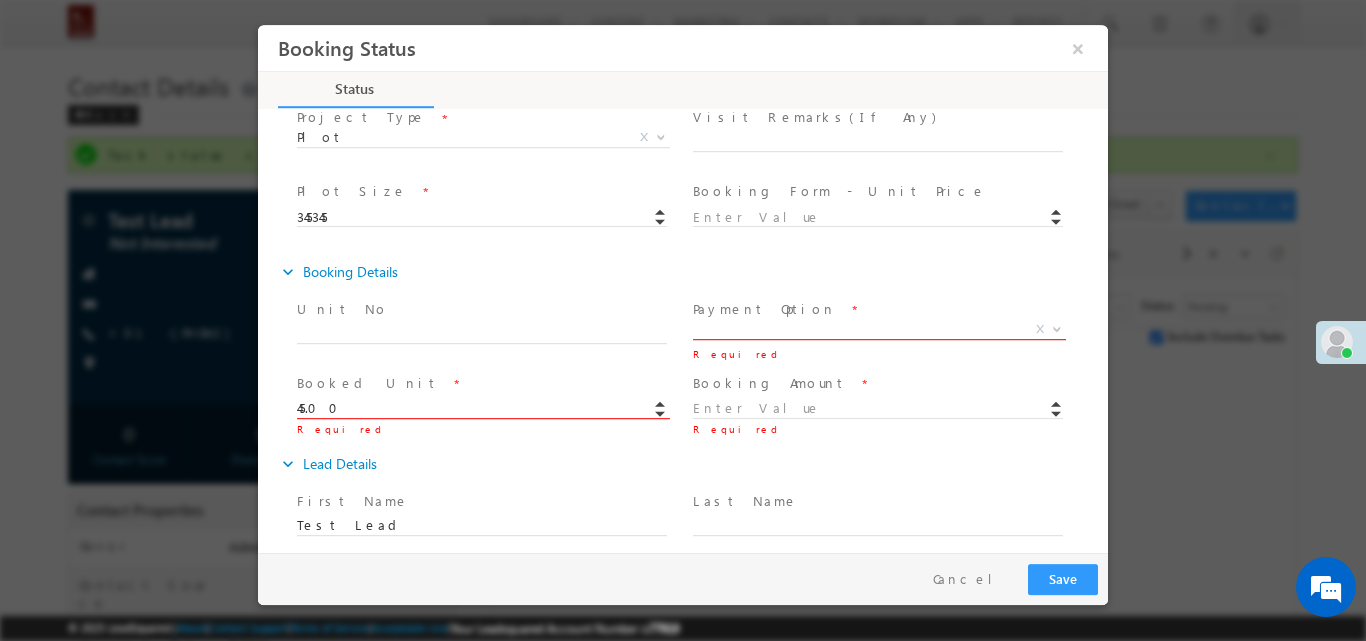 click on "X" at bounding box center [879, 329] 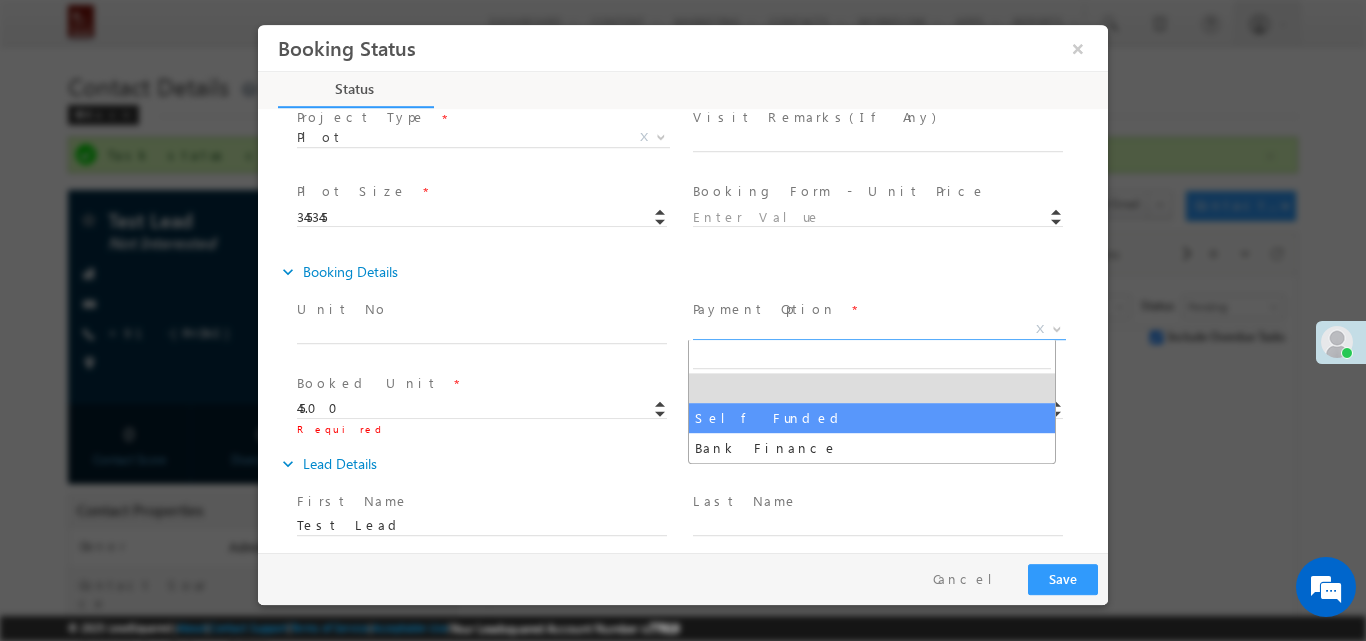 select on "Self Funded" 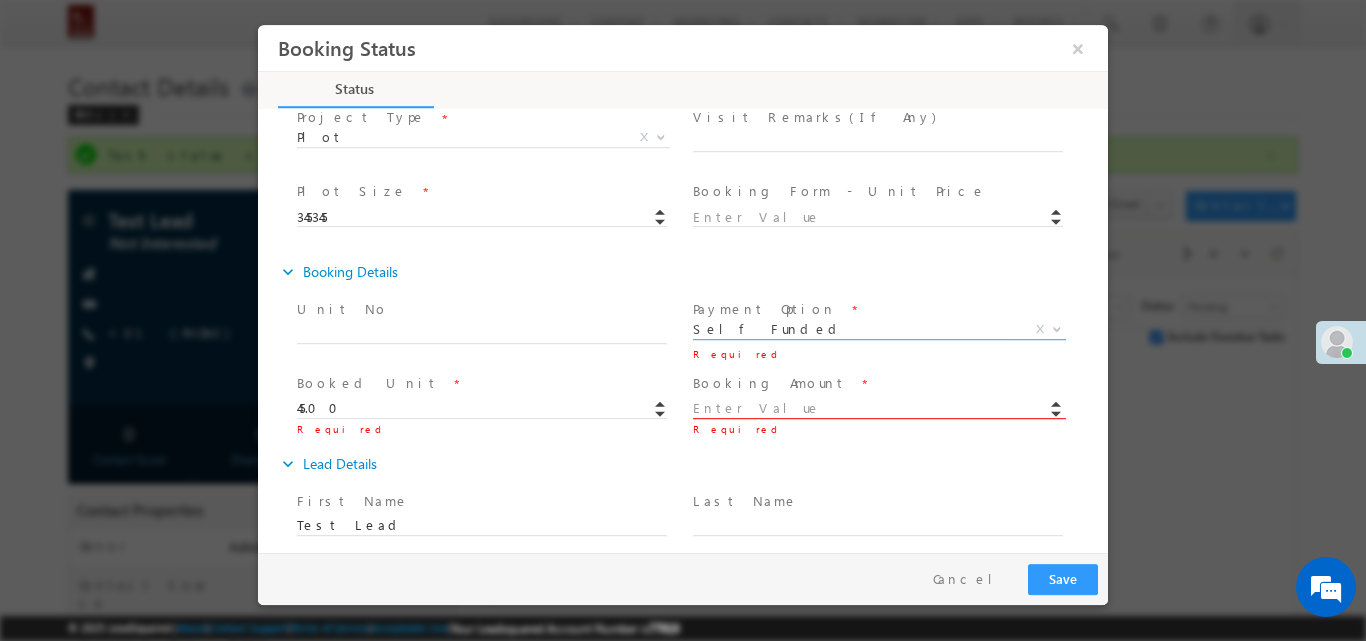 click at bounding box center [878, 408] 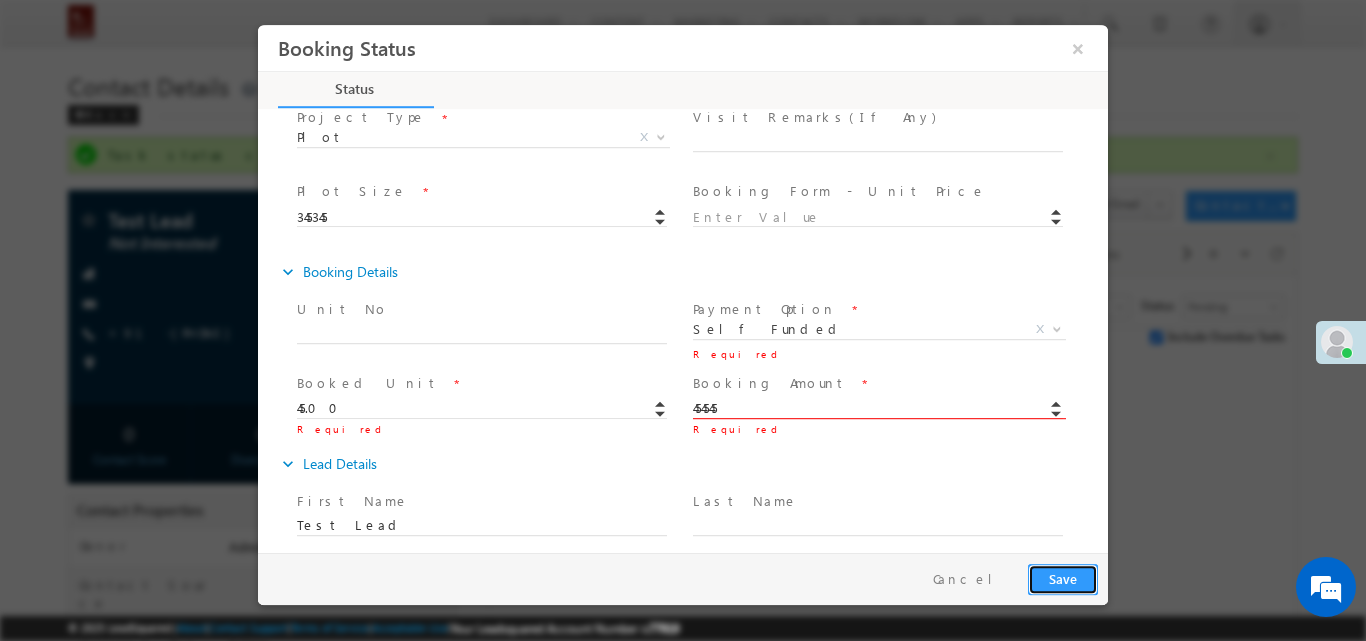 type on "454545.00" 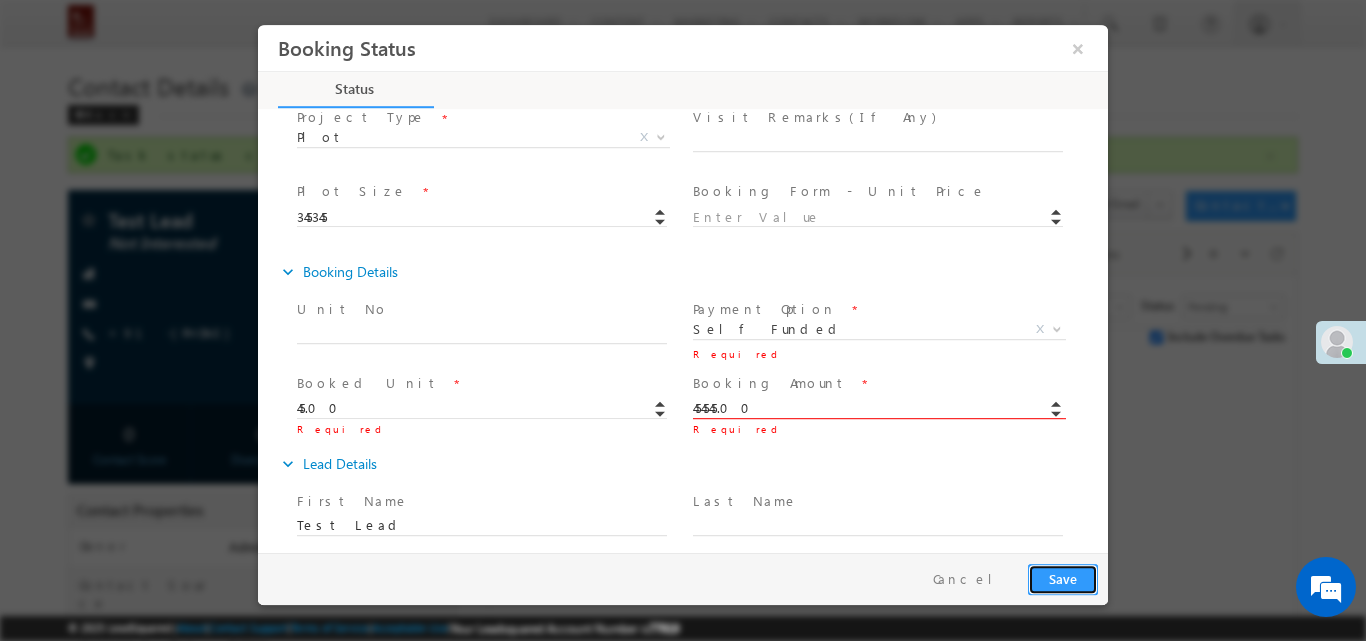 click on "Save" at bounding box center (1063, 578) 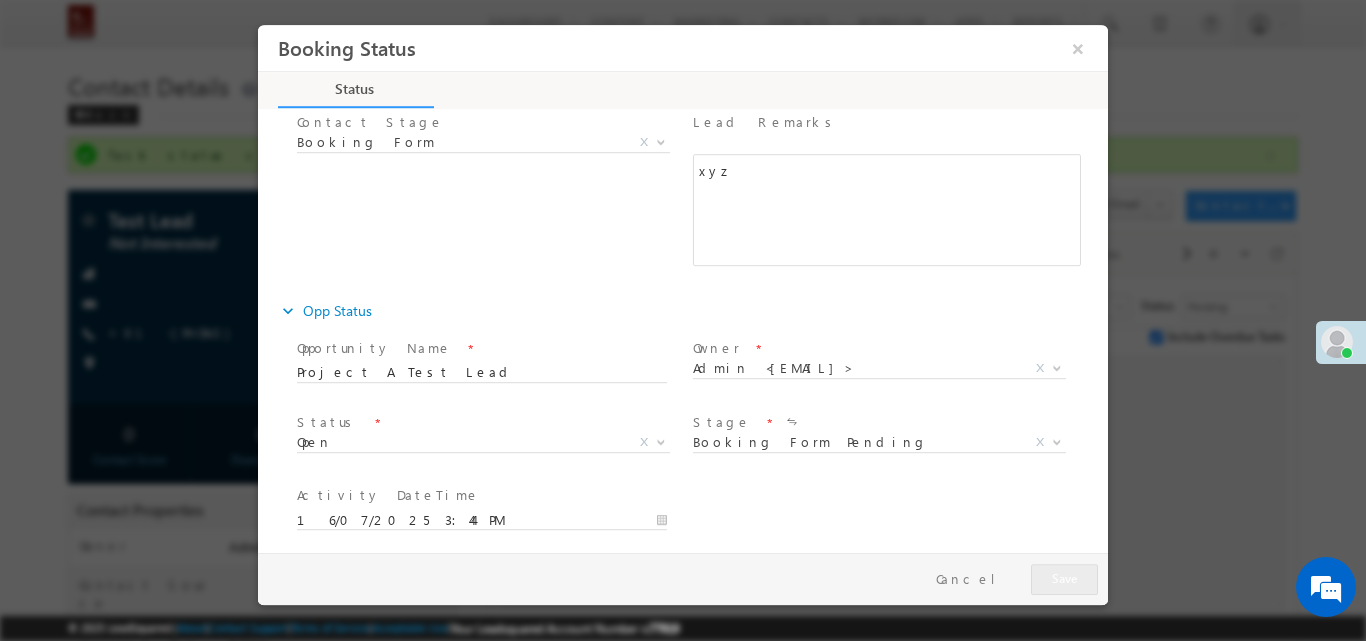 scroll, scrollTop: 860, scrollLeft: 0, axis: vertical 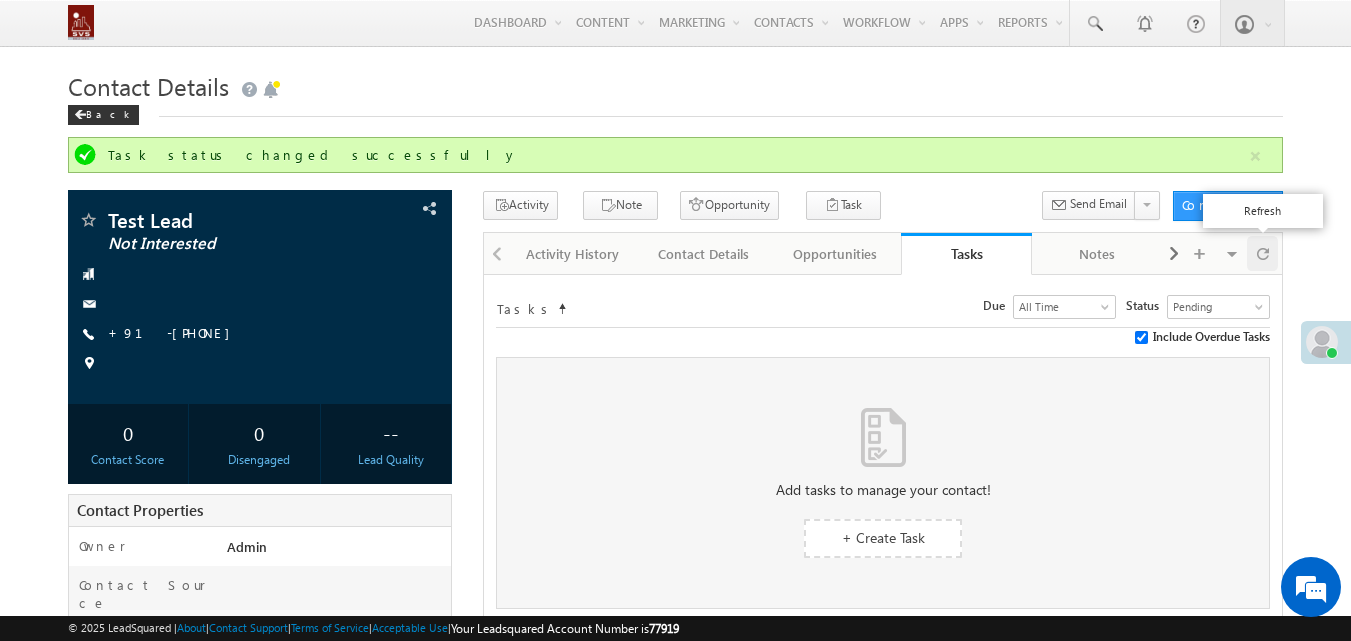 click at bounding box center (1262, 253) 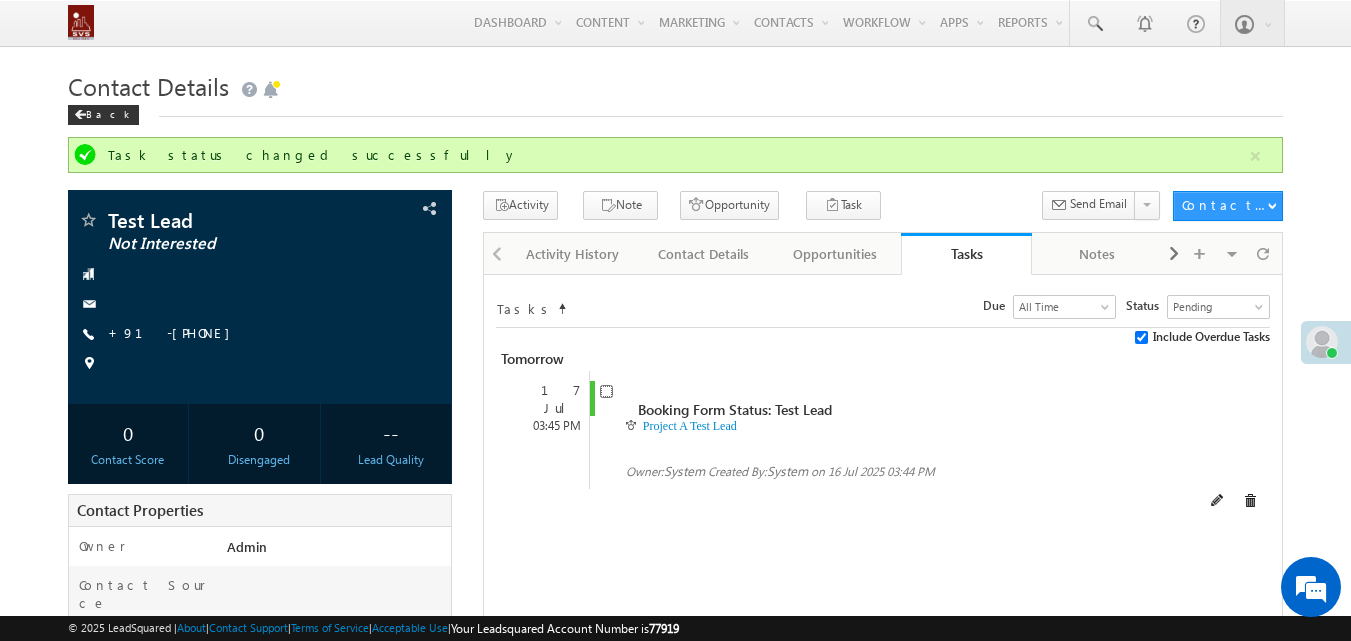 click at bounding box center (606, 391) 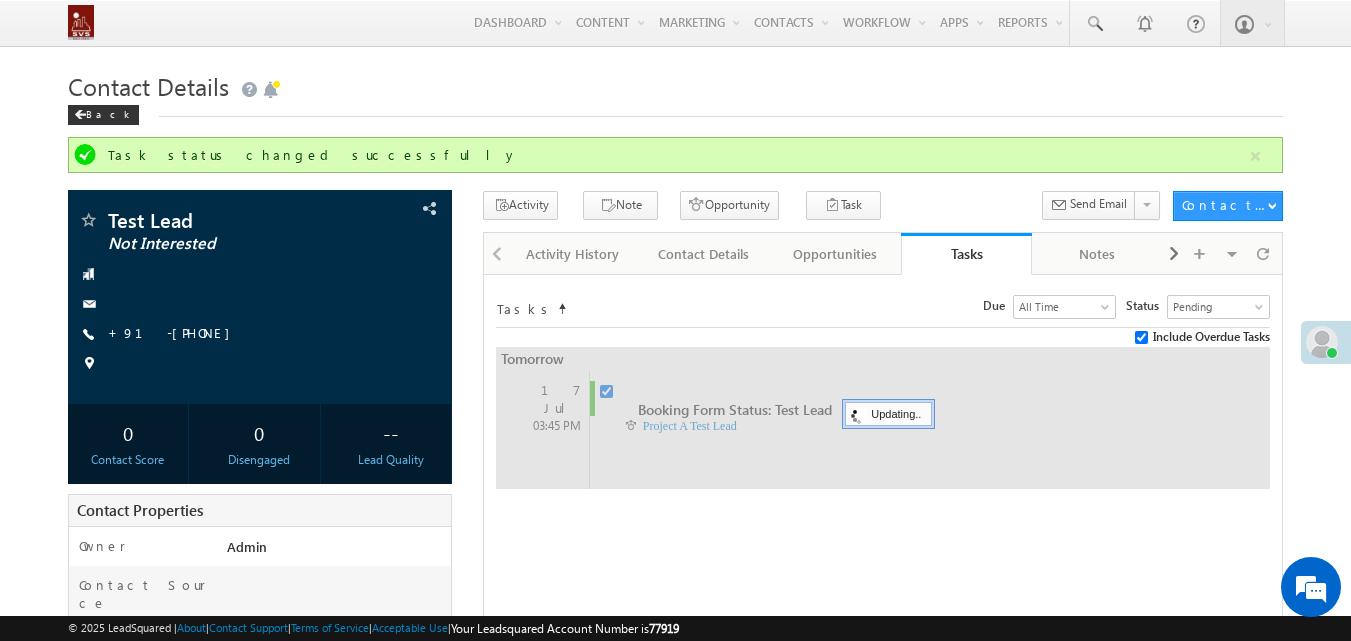 checkbox on "false" 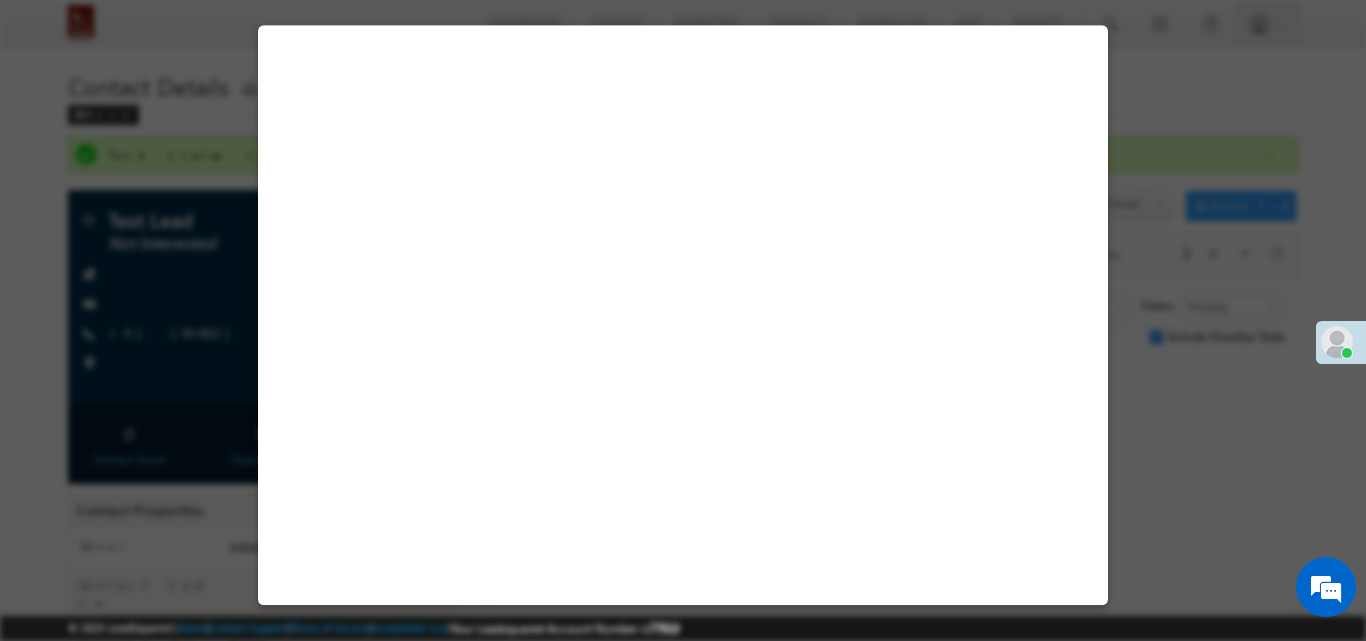 select on "Project A" 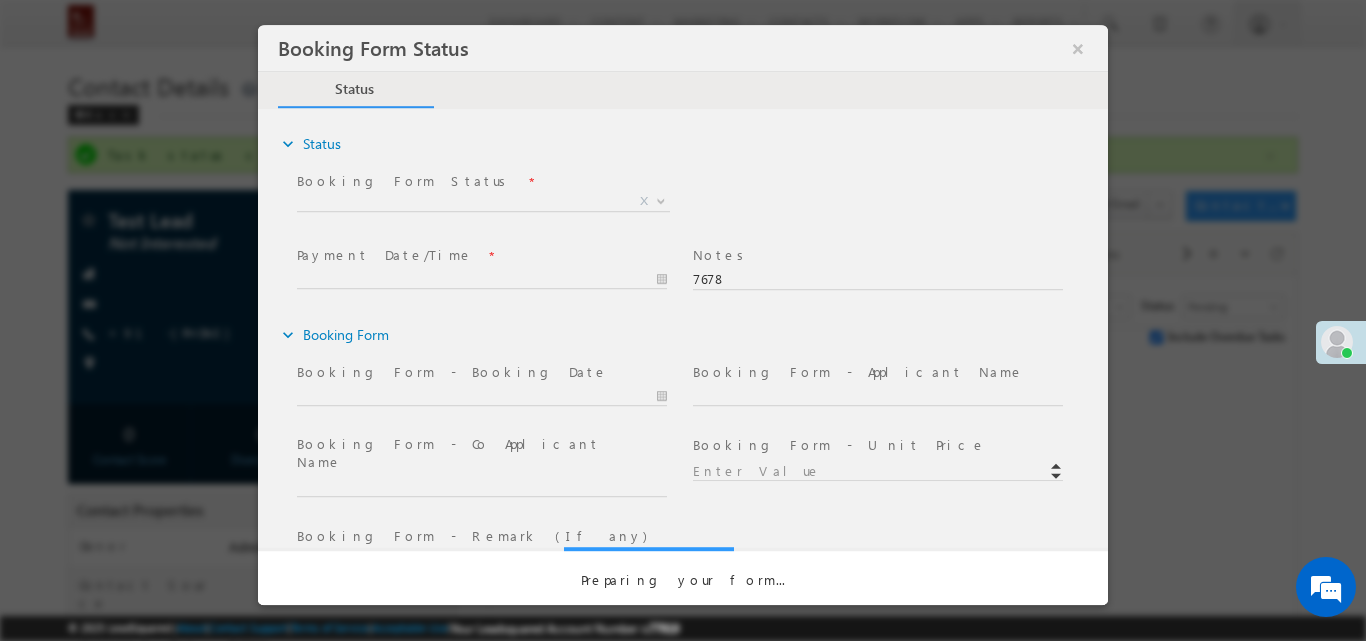 scroll, scrollTop: 0, scrollLeft: 0, axis: both 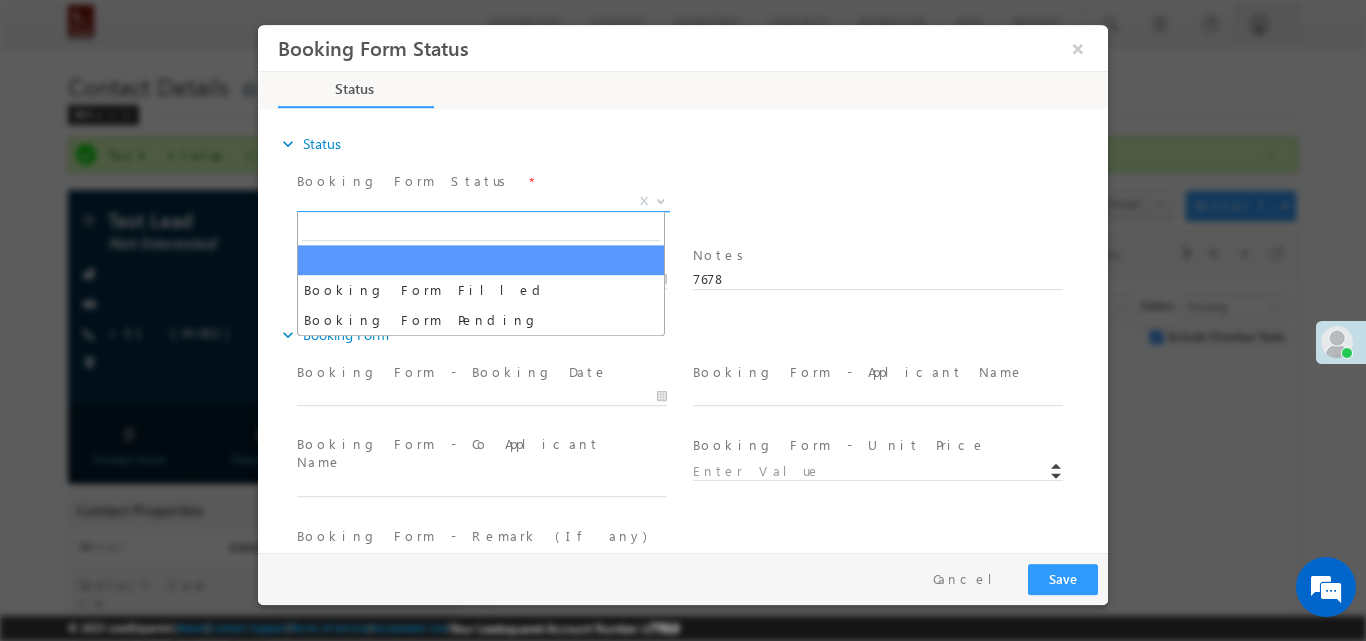 click on "X" at bounding box center (483, 201) 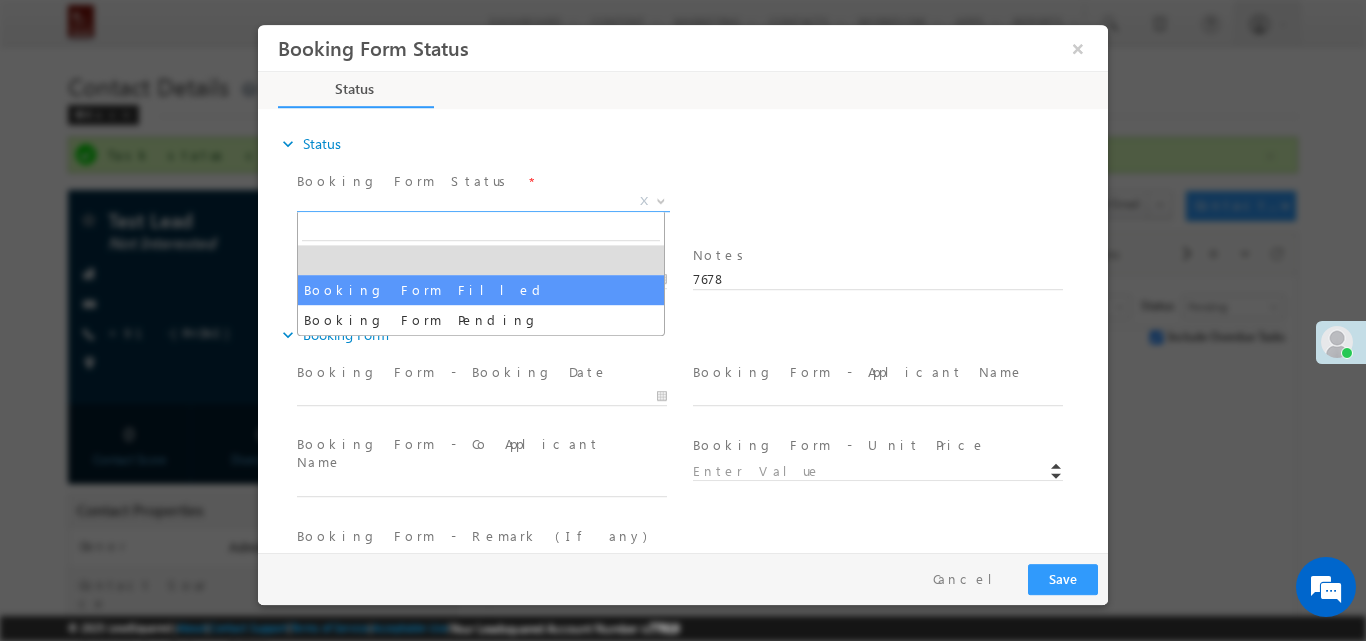 select on "Booking Form Filled" 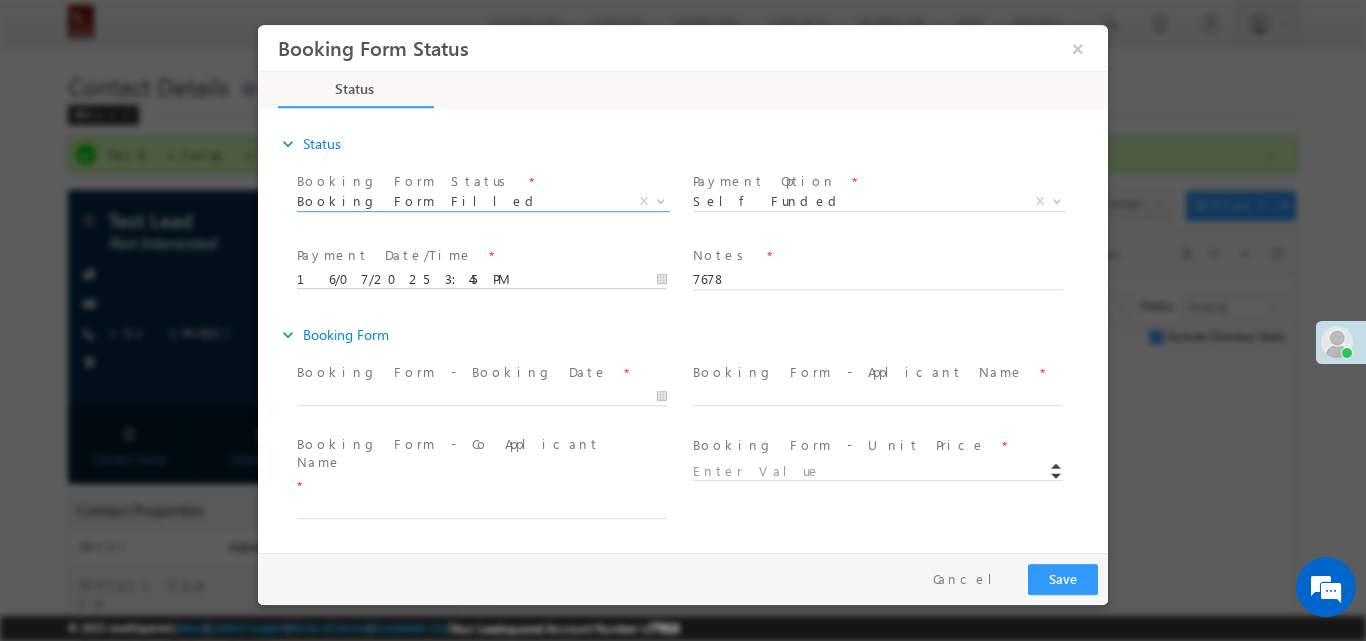 click on "Booking Form Status
×
Status 60% Completed *" at bounding box center (683, 288) 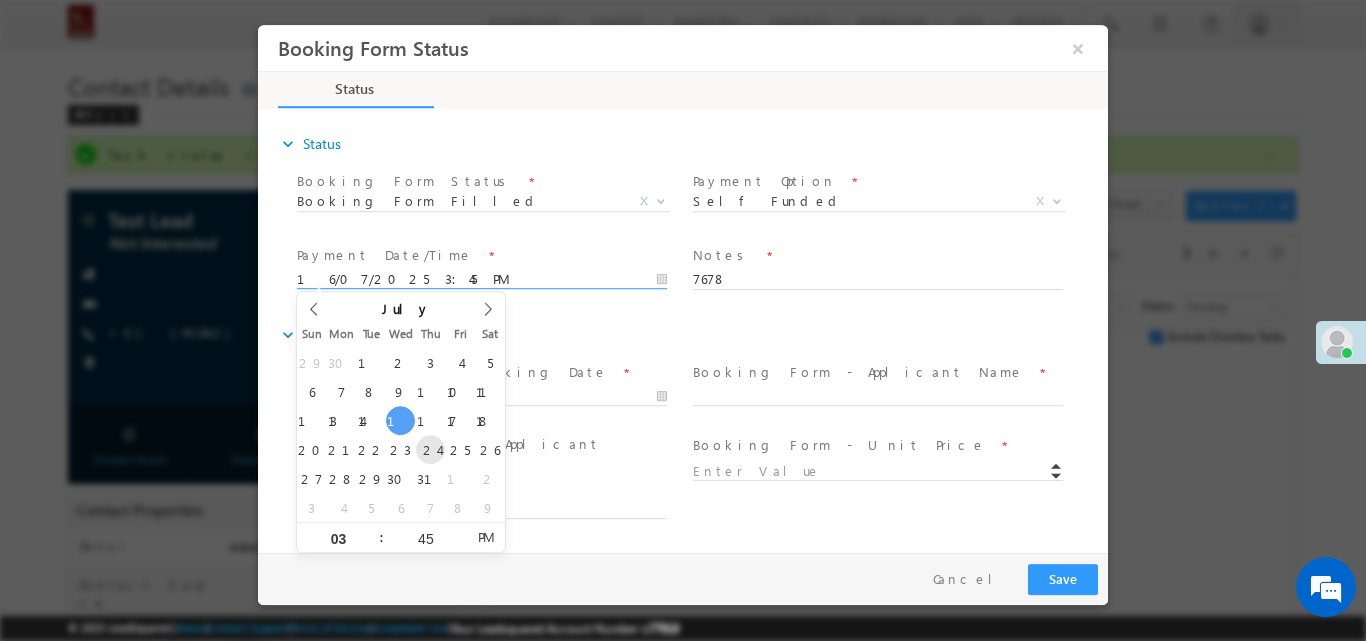 type on "24/07/2025 3:45 PM" 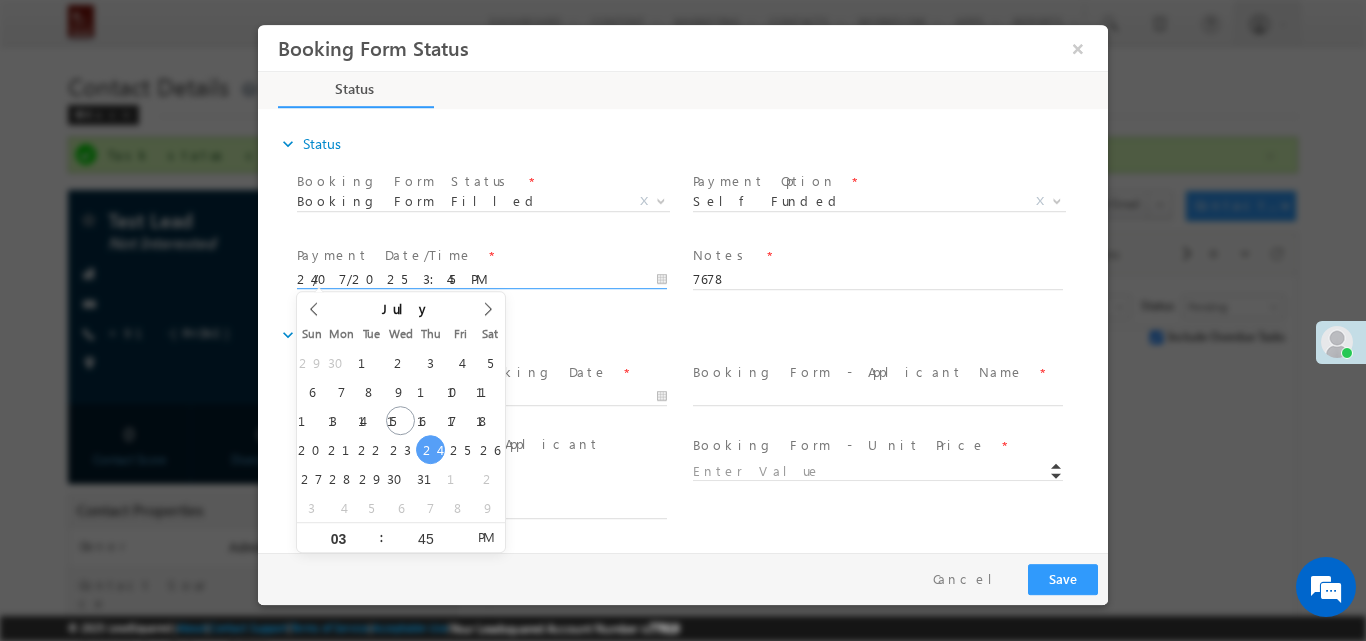 click on "Booking Form - Applicant Name
*" at bounding box center [877, 372] 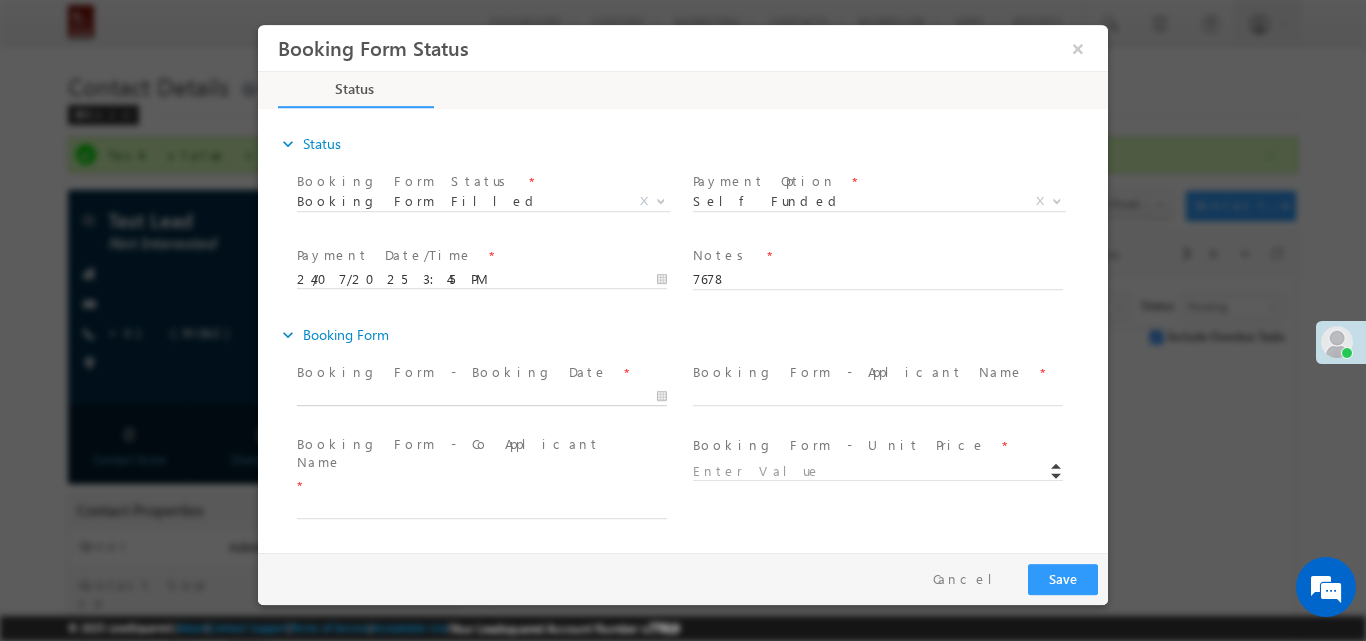 click at bounding box center (482, 396) 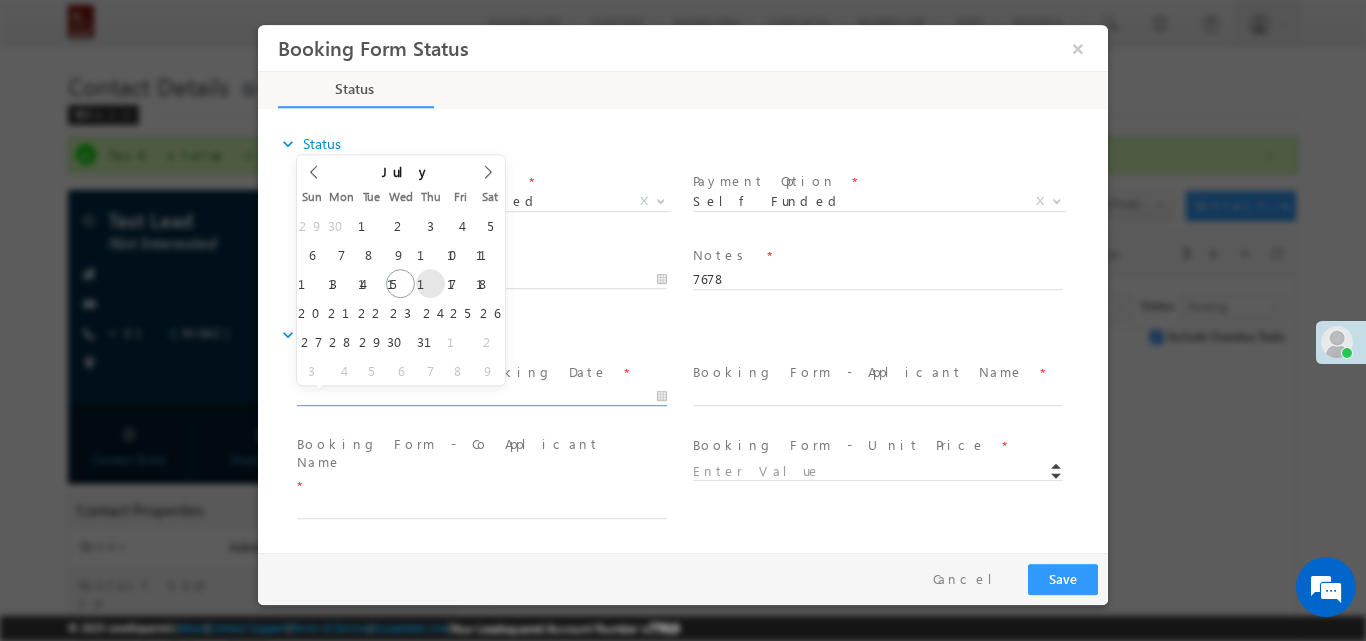 type on "17/07/2025" 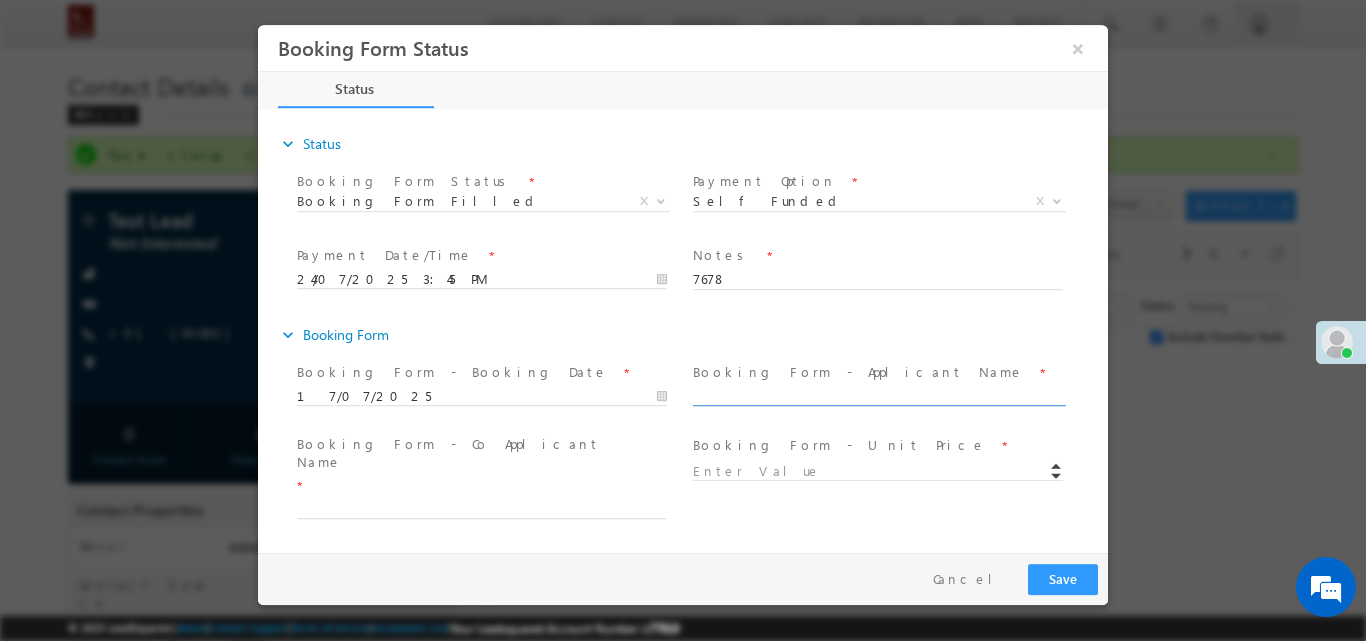 click at bounding box center (878, 396) 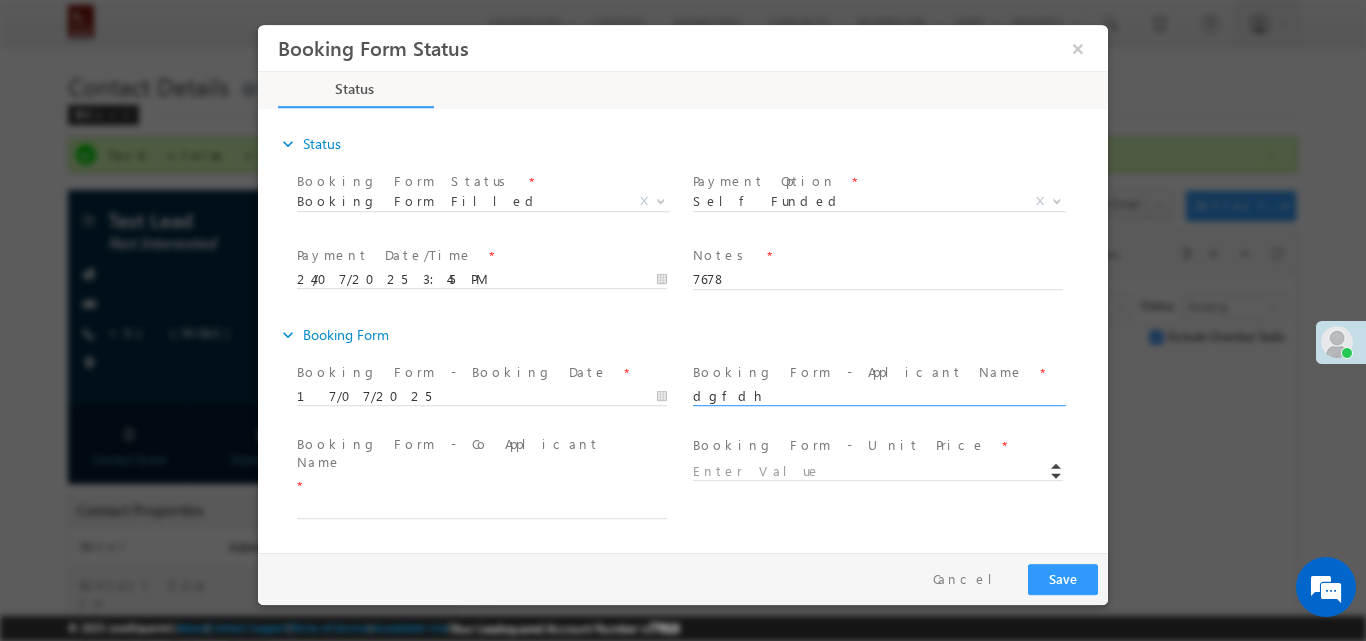 type on "dgfdh" 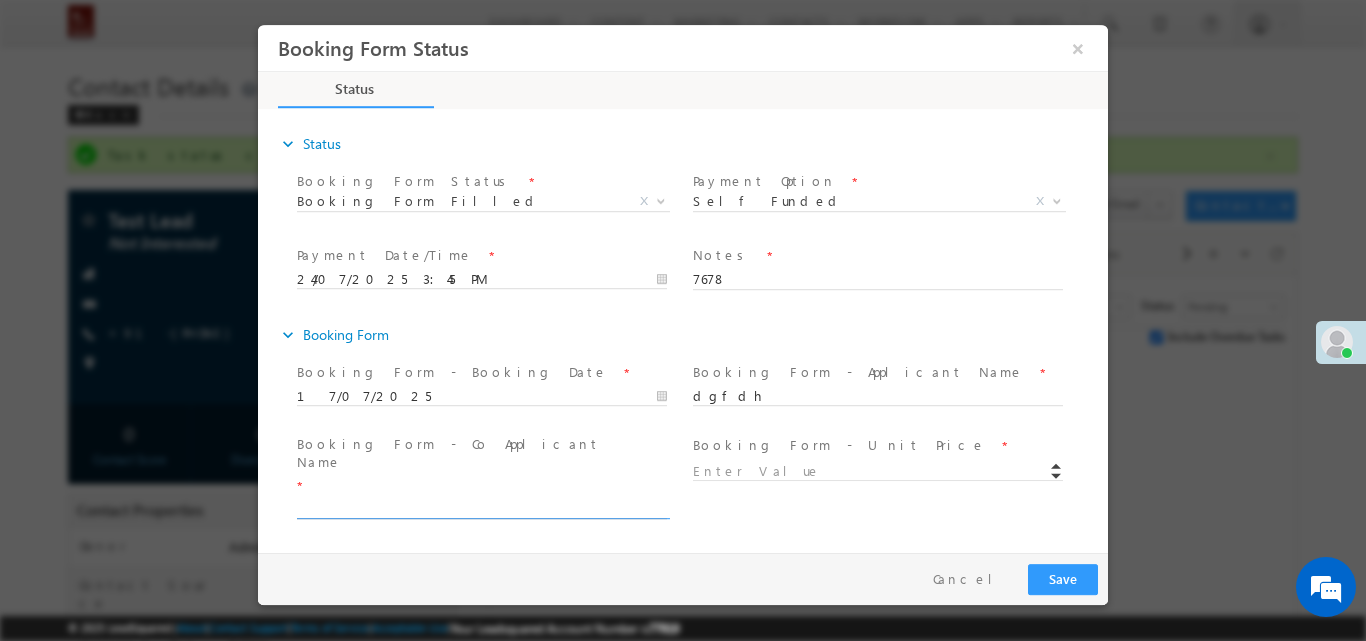click at bounding box center [482, 509] 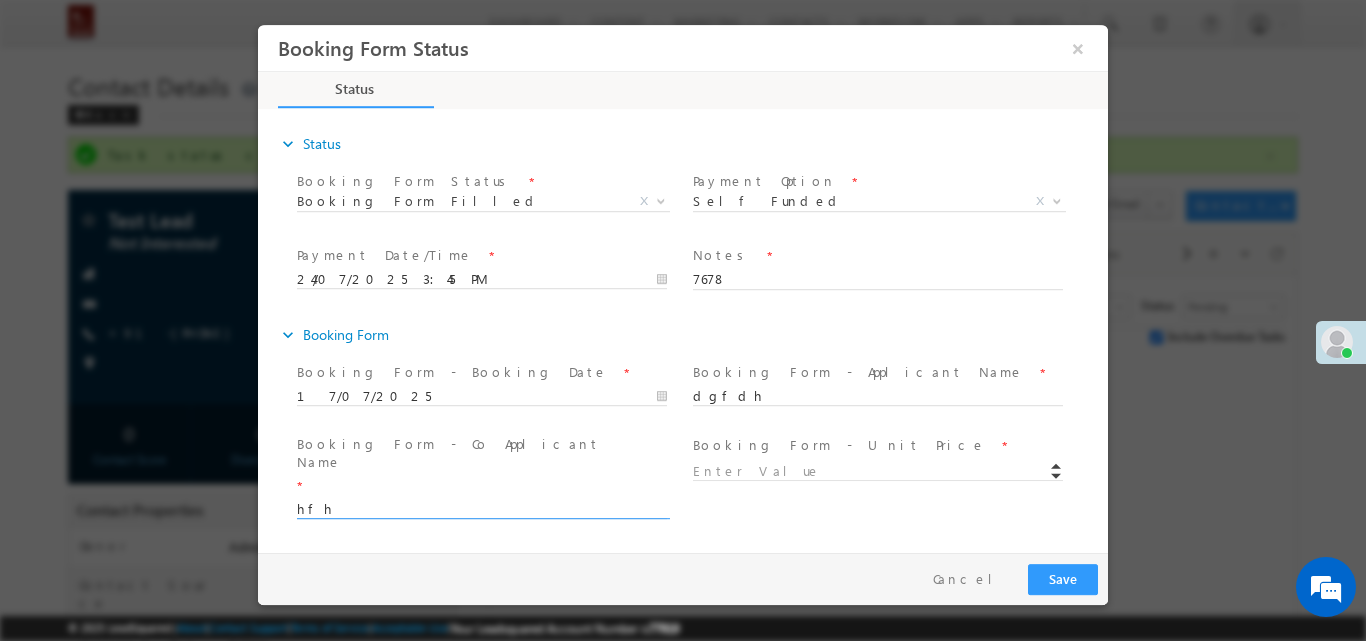 type on "hfh" 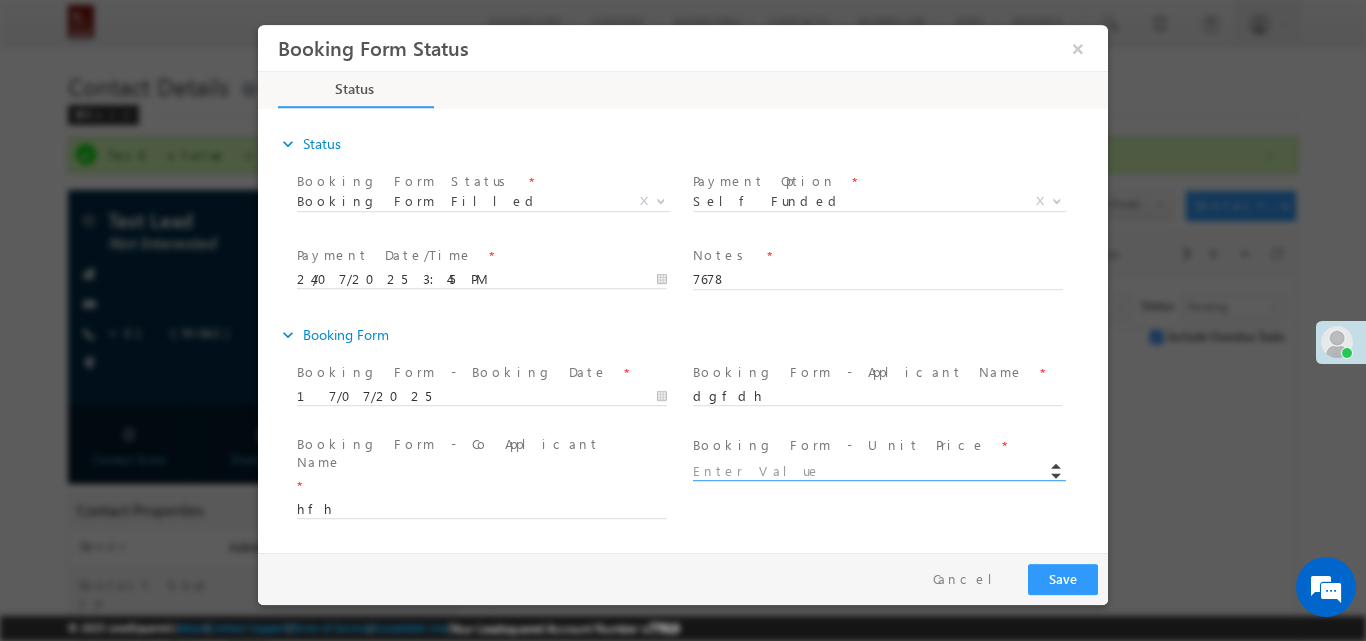 click at bounding box center [878, 471] 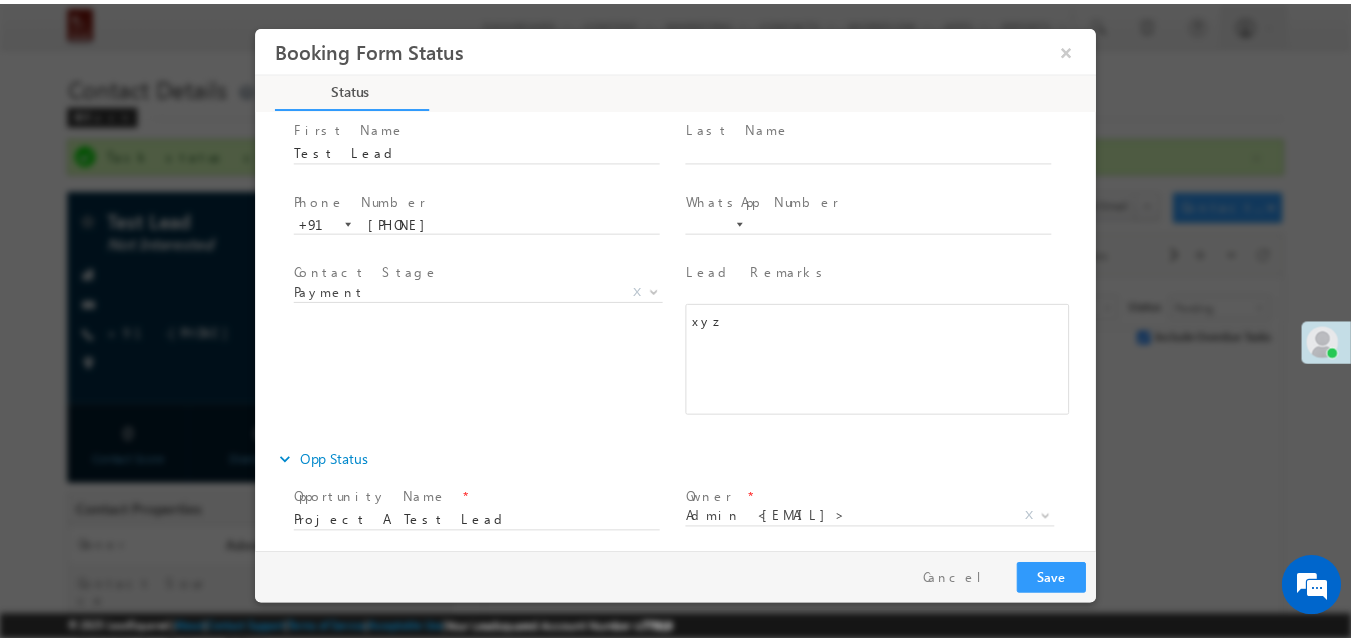 scroll, scrollTop: 935, scrollLeft: 0, axis: vertical 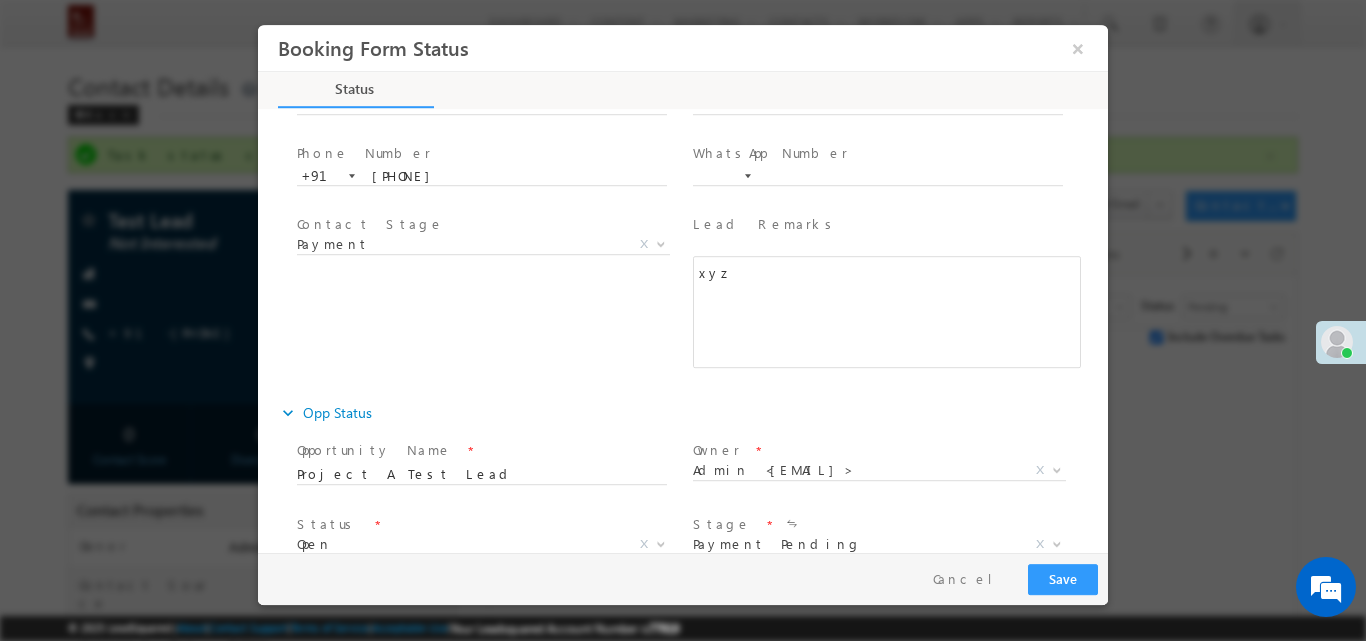 drag, startPoint x: 1103, startPoint y: 192, endPoint x: 1377, endPoint y: 566, distance: 463.62915 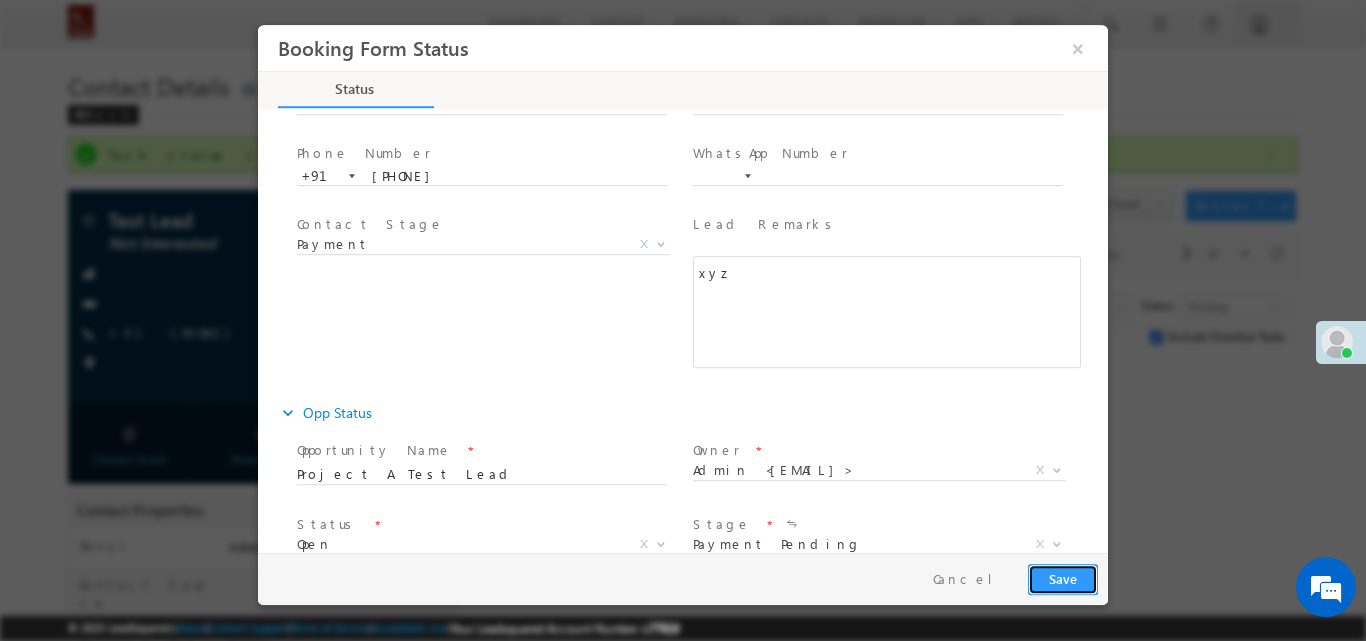 type on "465.00" 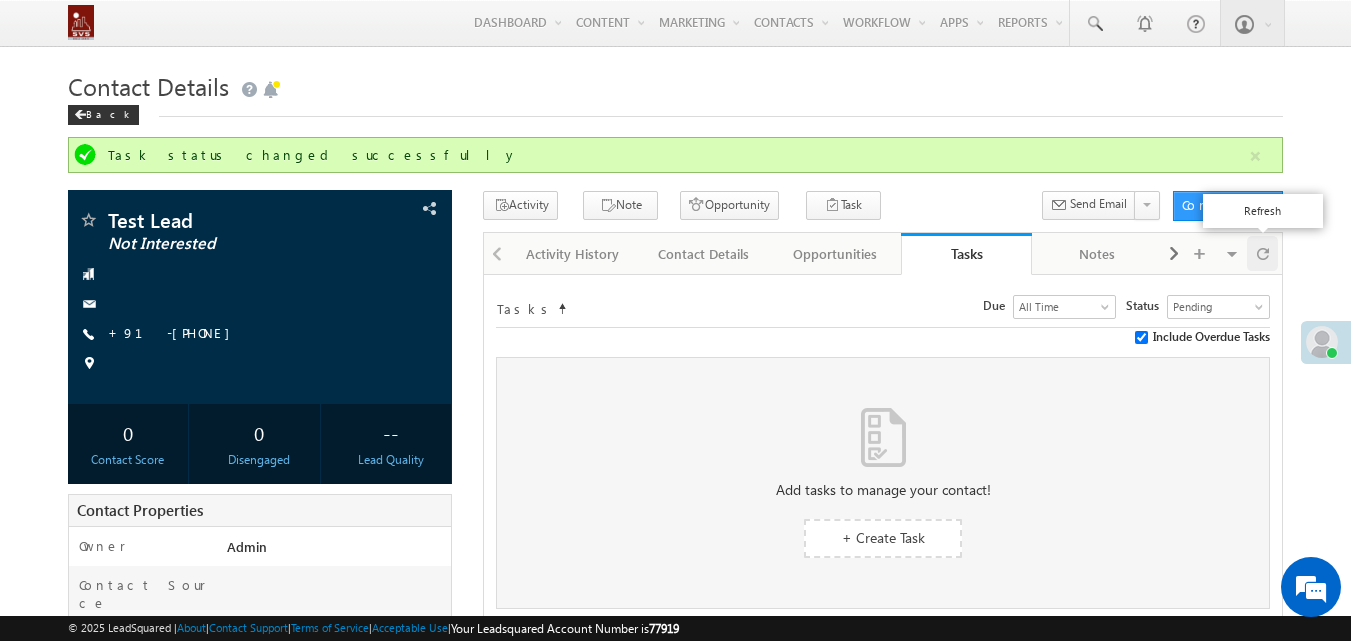 click at bounding box center [1262, 253] 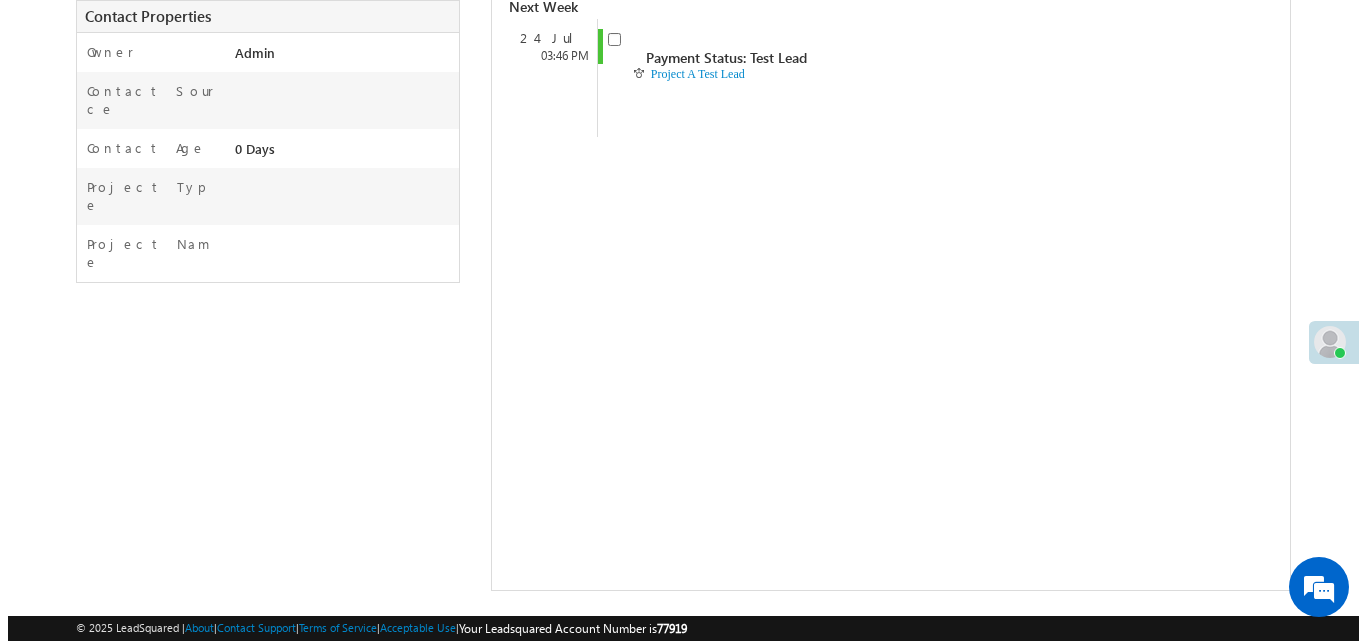 scroll, scrollTop: 0, scrollLeft: 0, axis: both 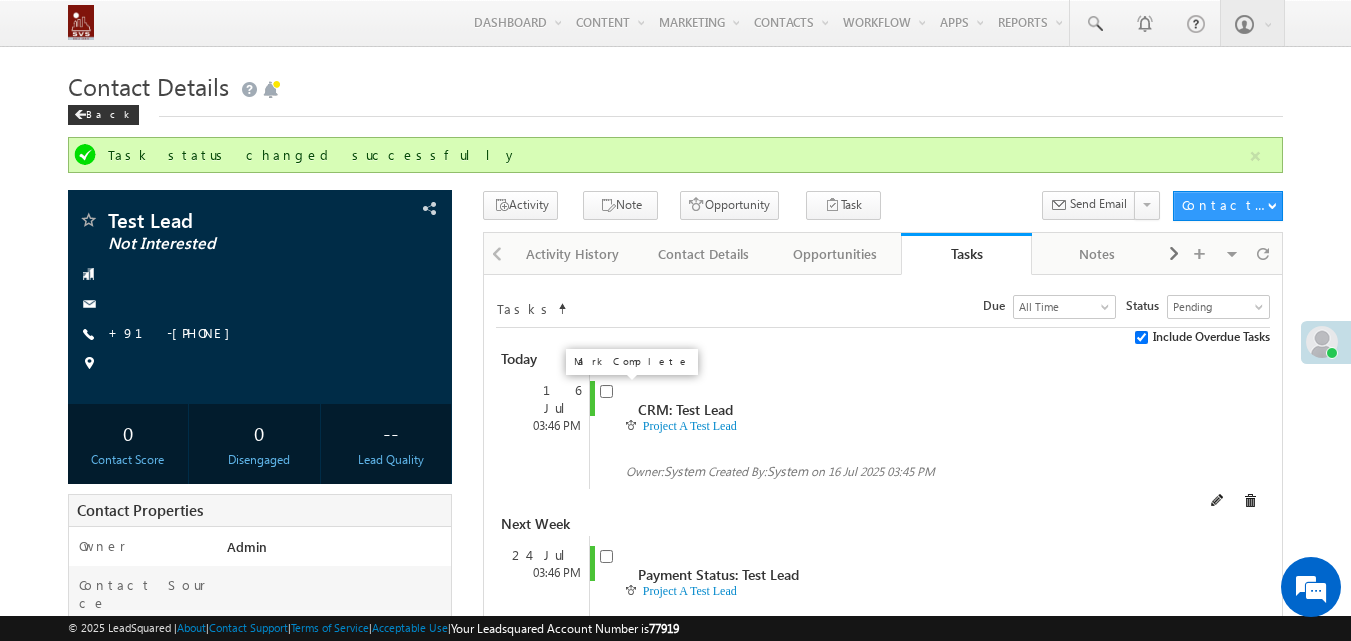 click at bounding box center (606, 389) 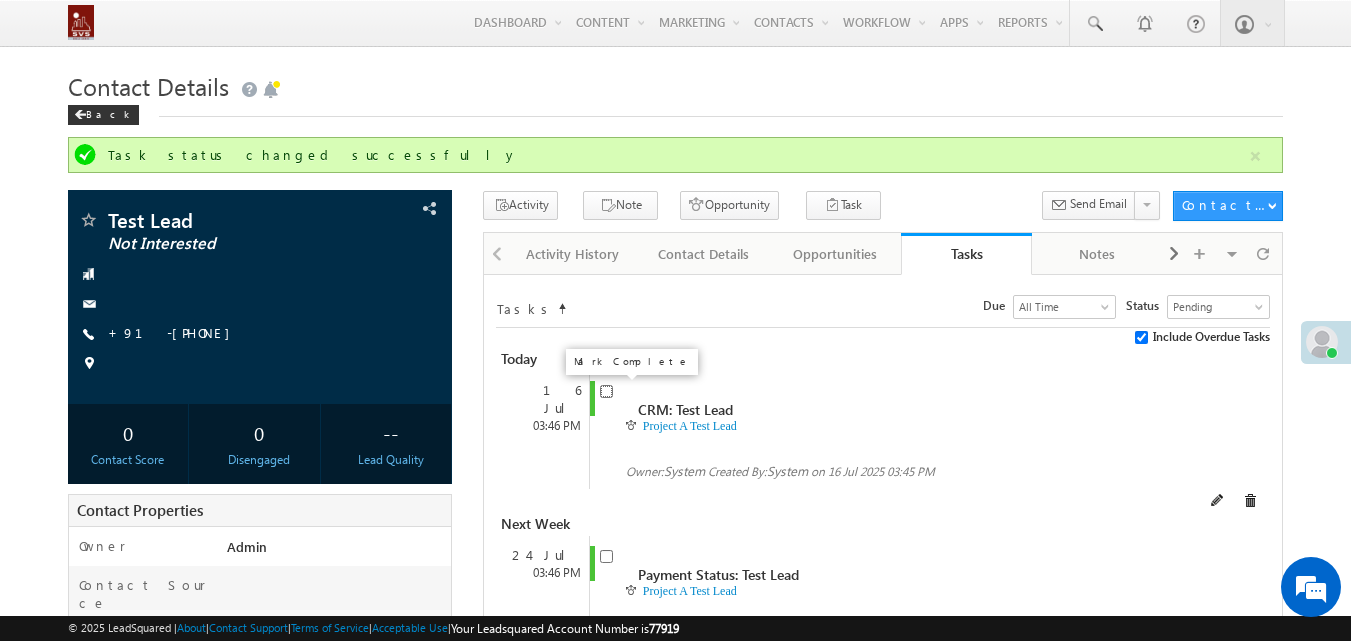 click at bounding box center (606, 391) 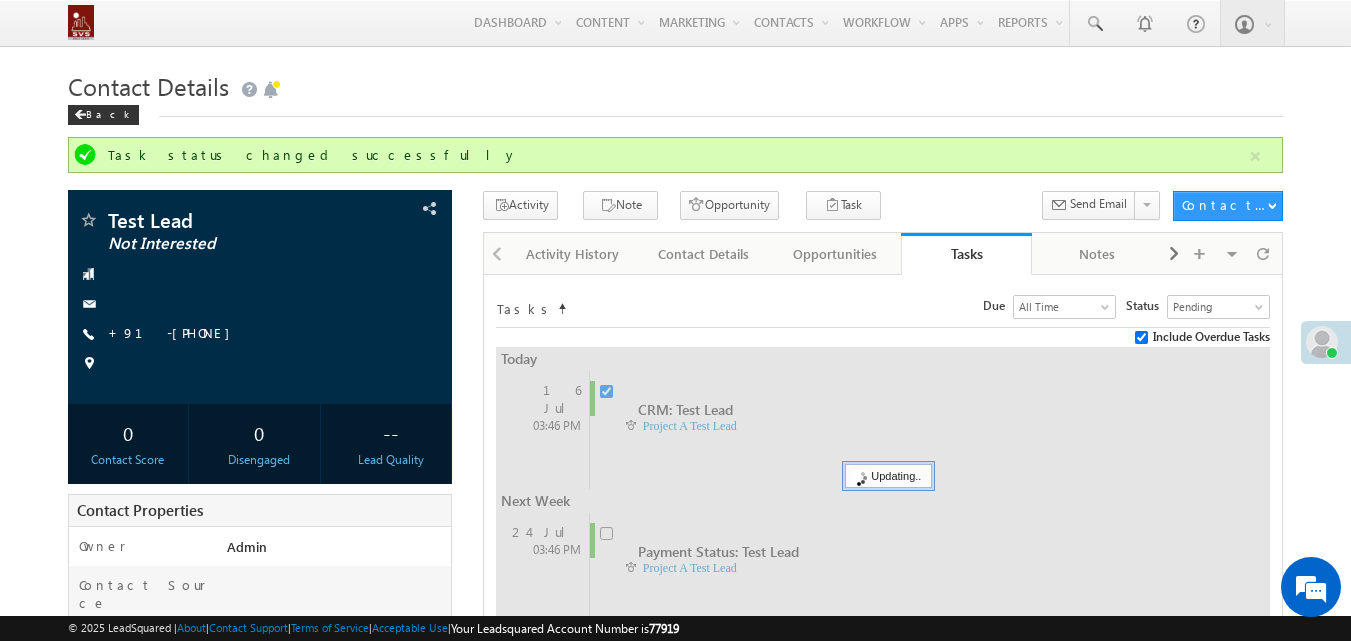 checkbox on "false" 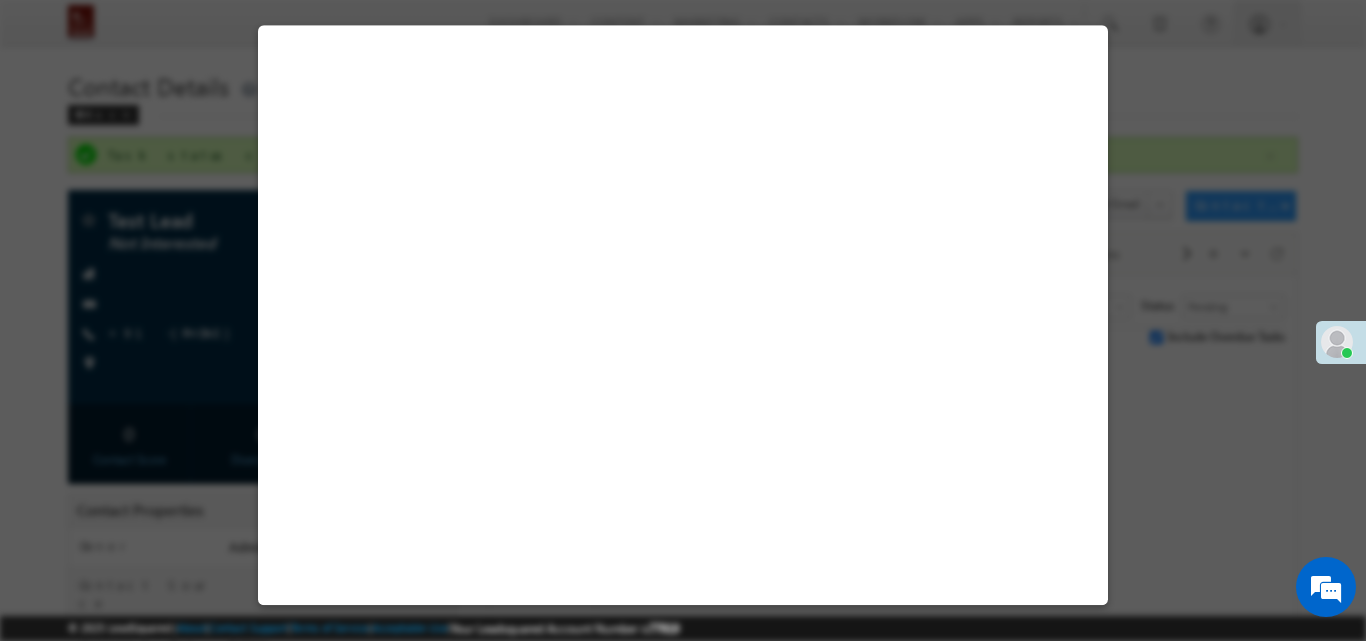 select on "Project A" 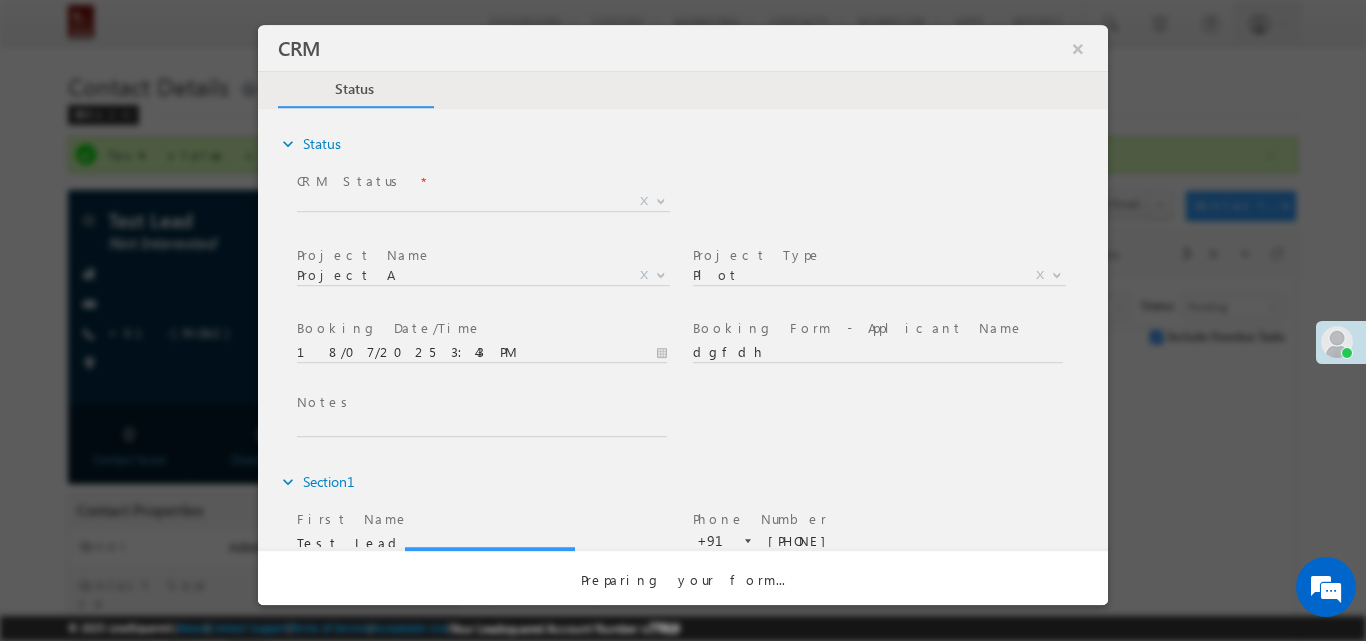 scroll, scrollTop: 0, scrollLeft: 0, axis: both 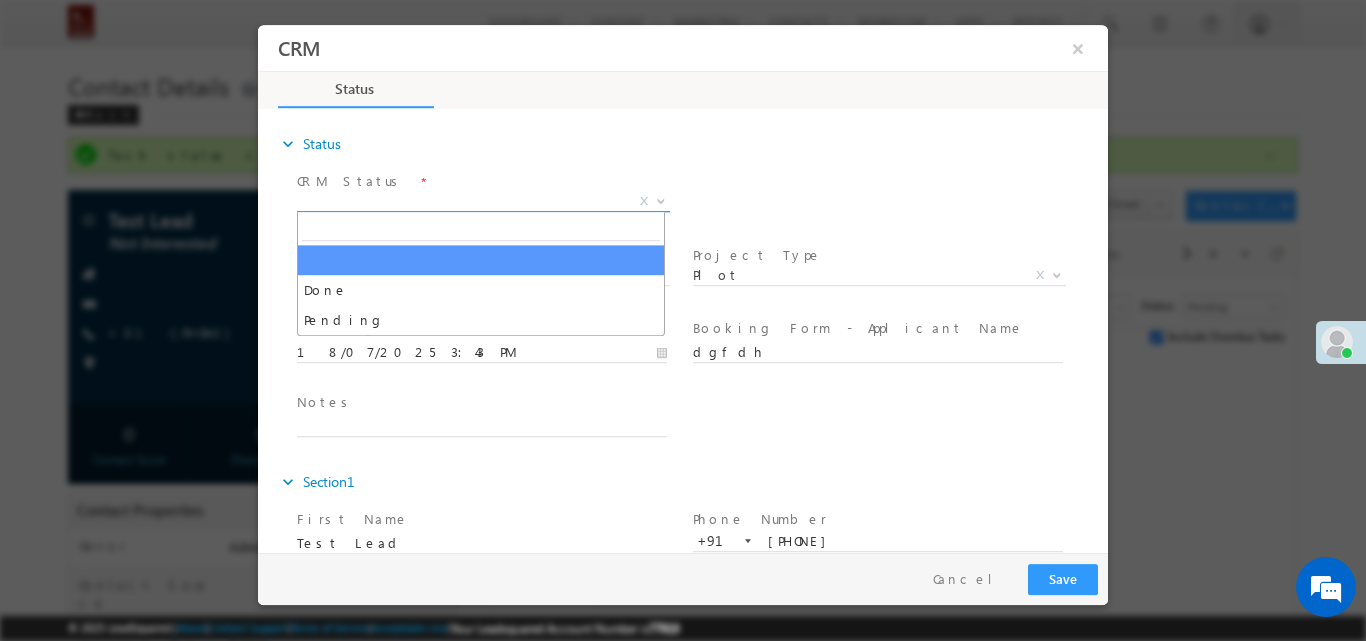 click on "X" at bounding box center [483, 201] 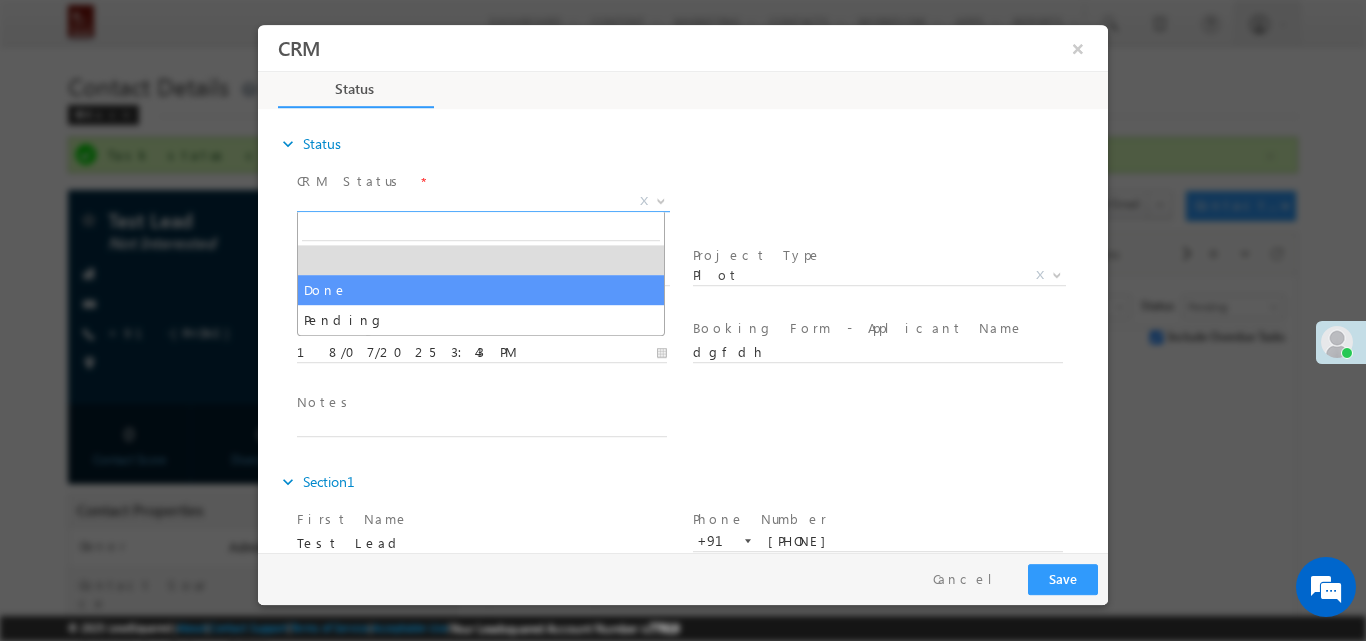select on "Done" 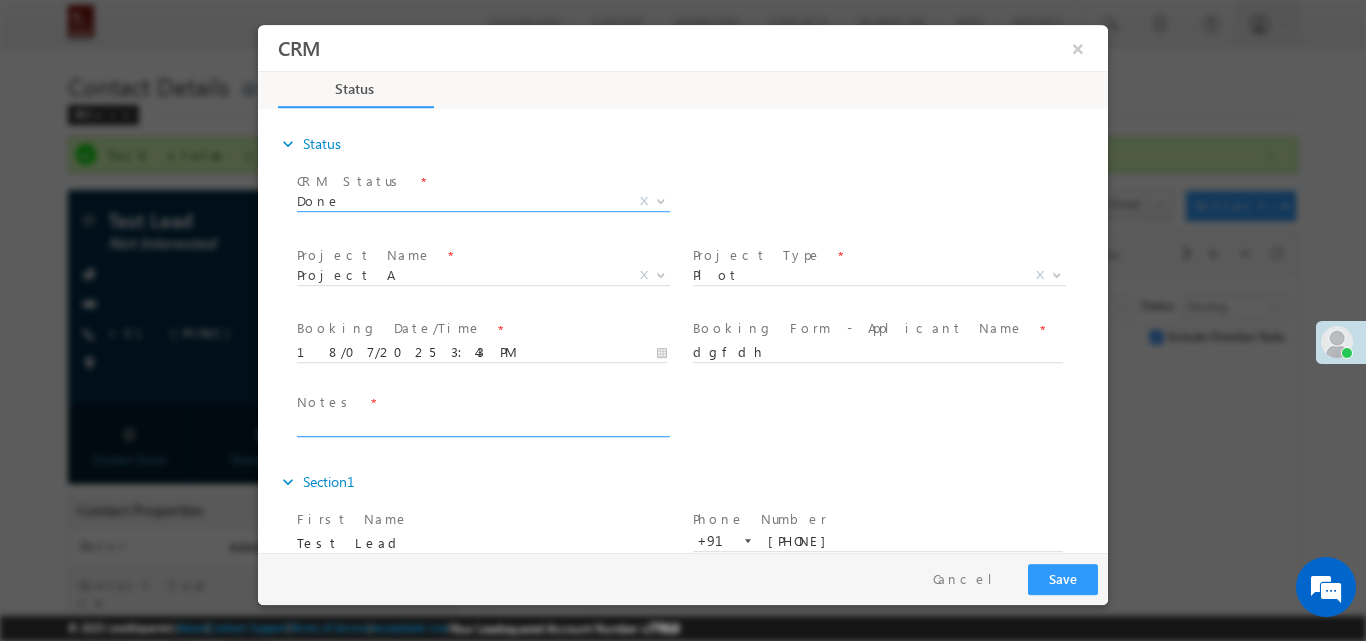 click at bounding box center (481, 446) 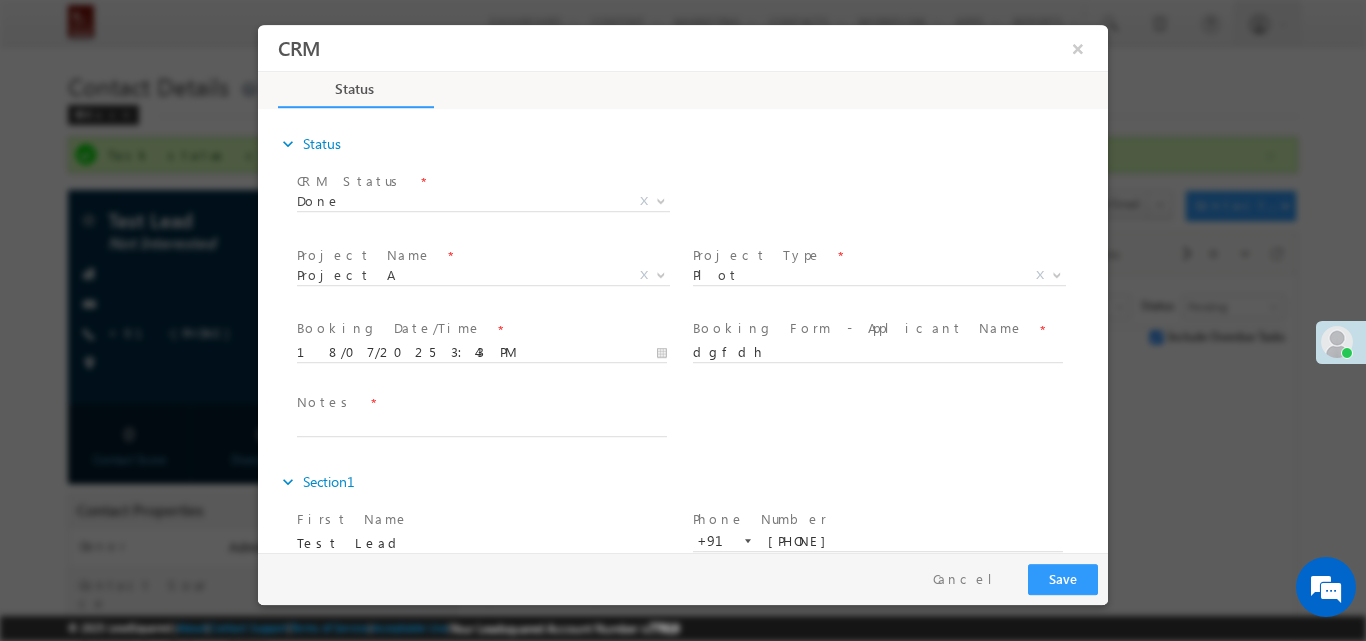 drag, startPoint x: 393, startPoint y: 380, endPoint x: 331, endPoint y: 445, distance: 89.827614 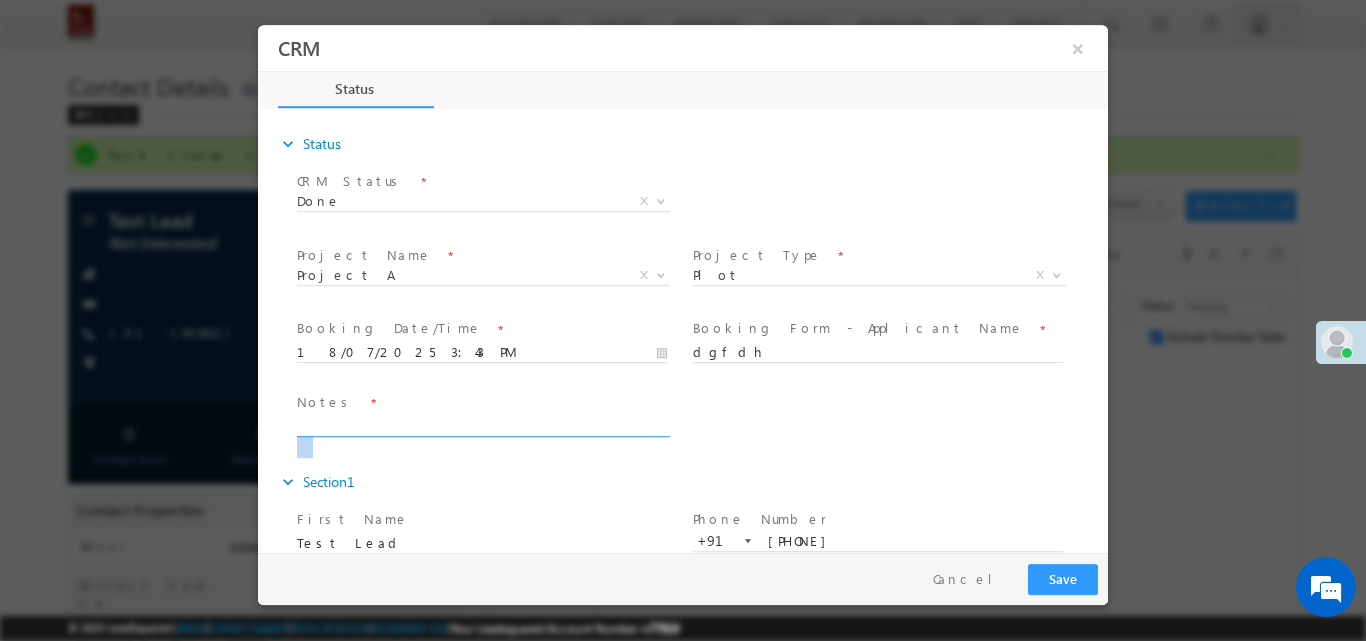 click at bounding box center [491, 425] 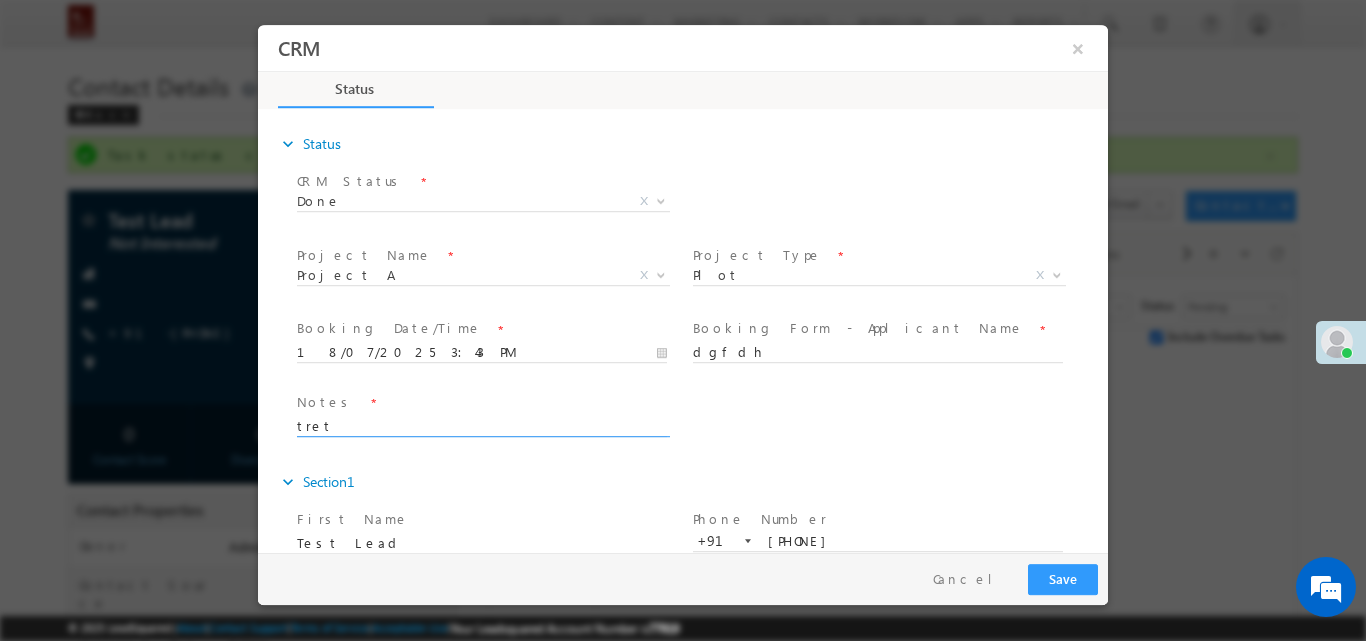 scroll, scrollTop: 180, scrollLeft: 0, axis: vertical 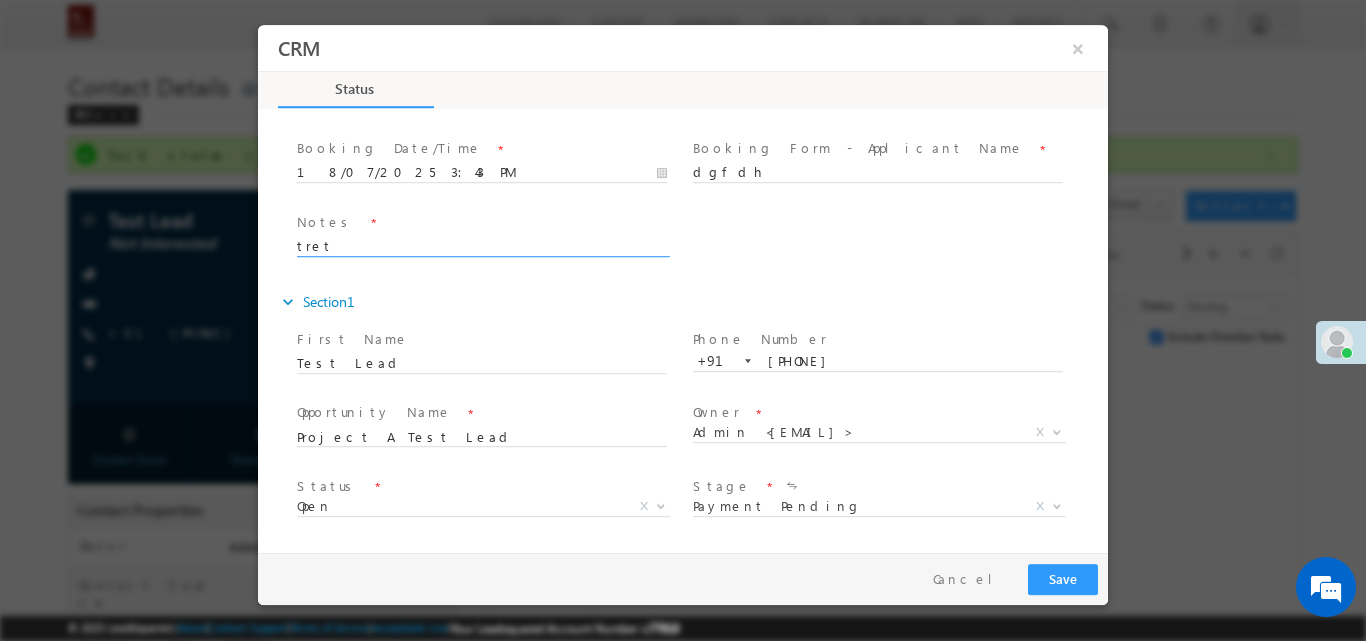 type on "tret" 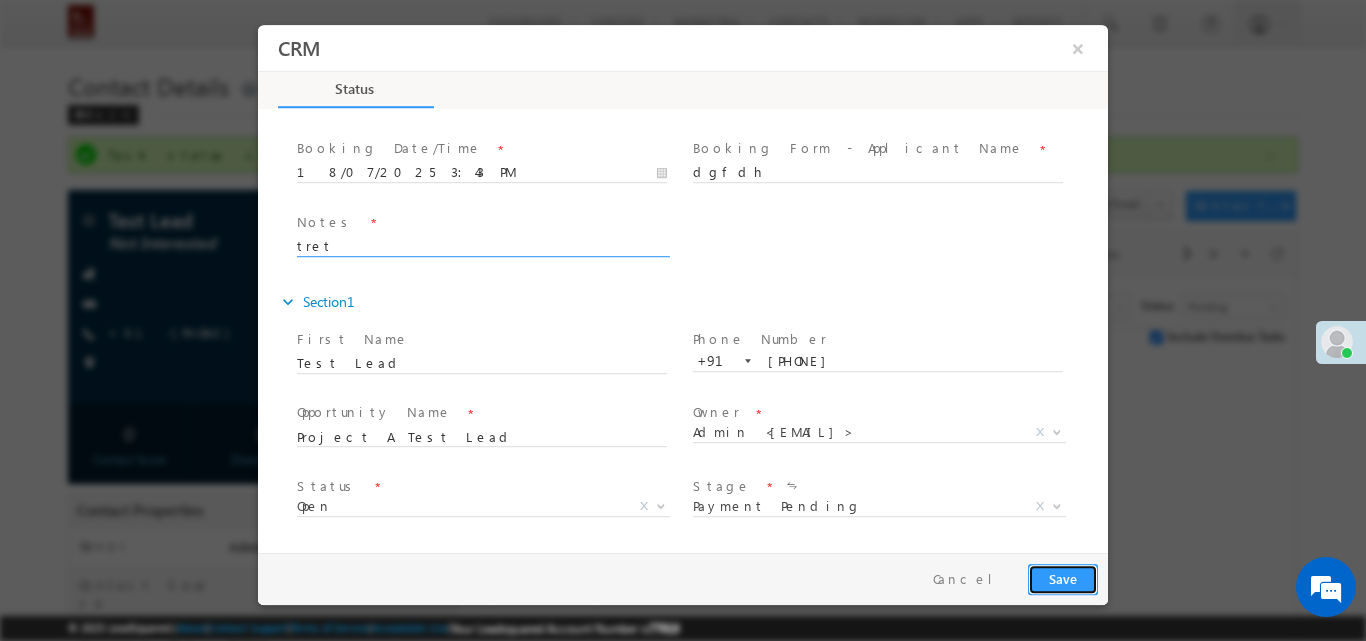 click on "Save" at bounding box center [1063, 578] 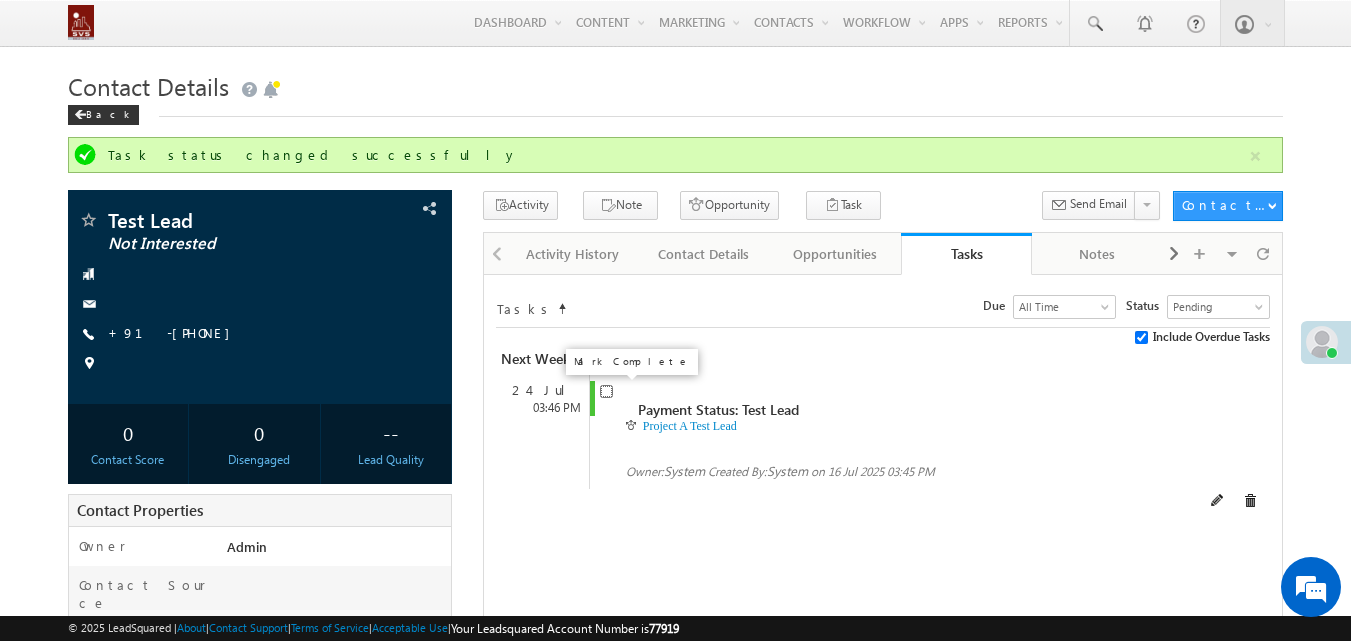 click at bounding box center (606, 391) 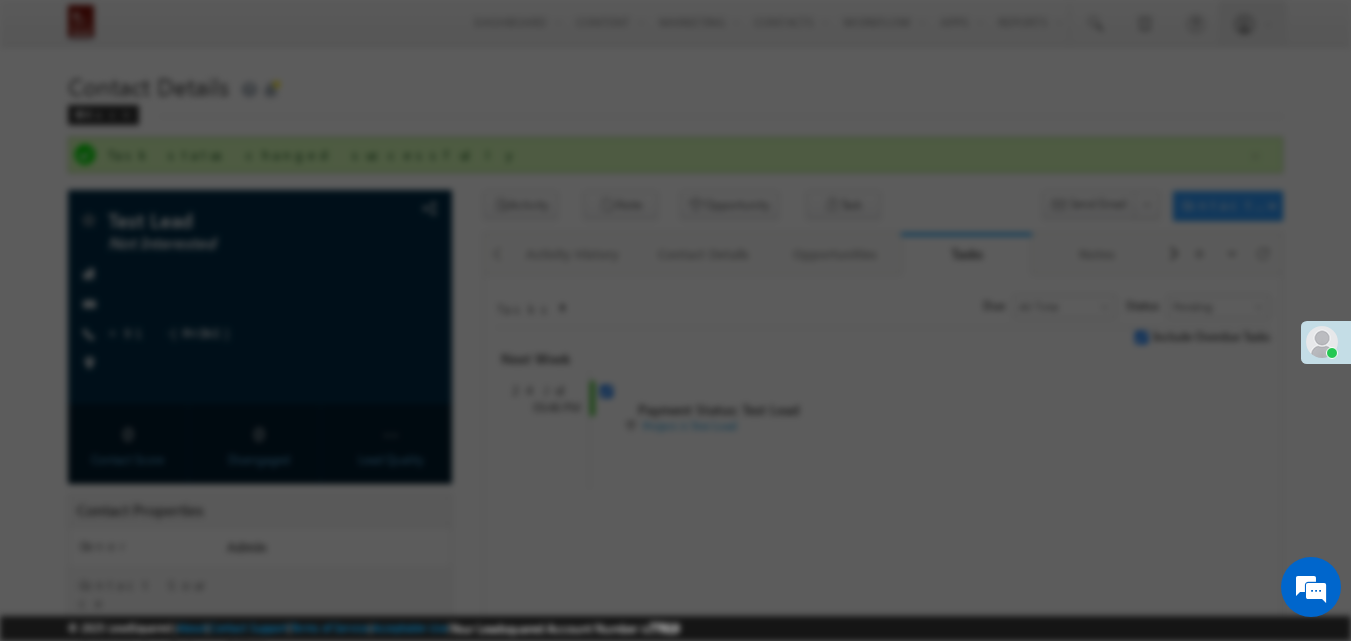 checkbox on "false" 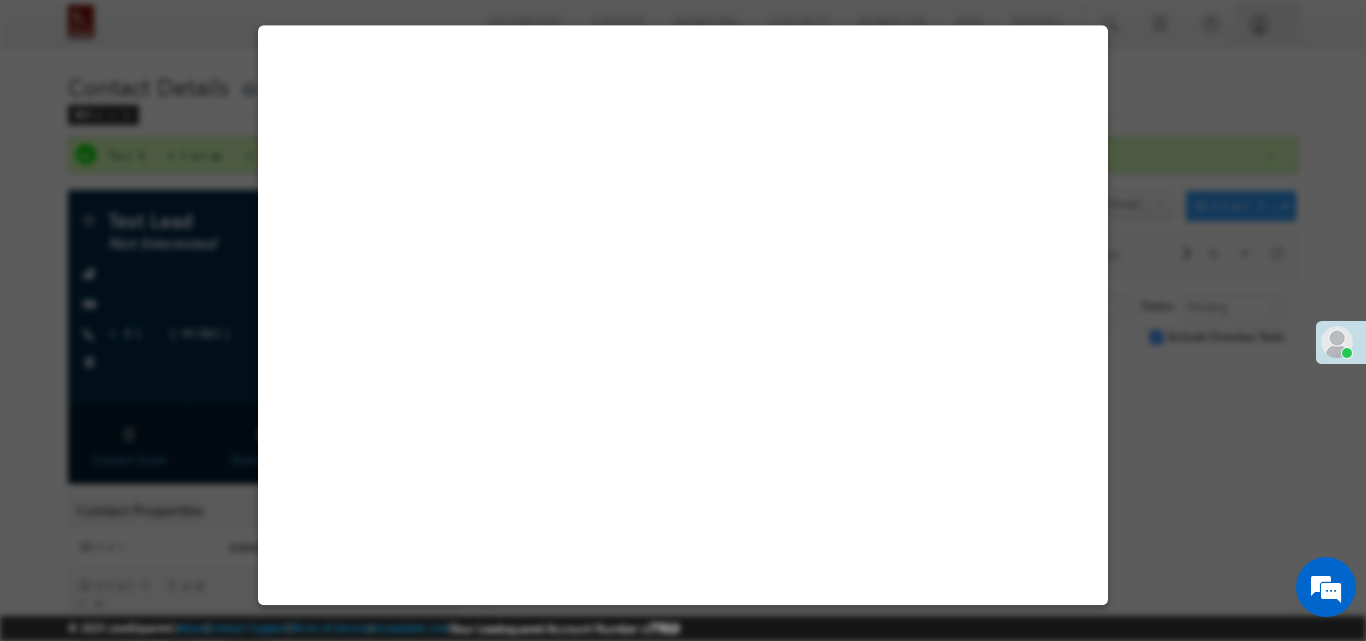 select on "Project A" 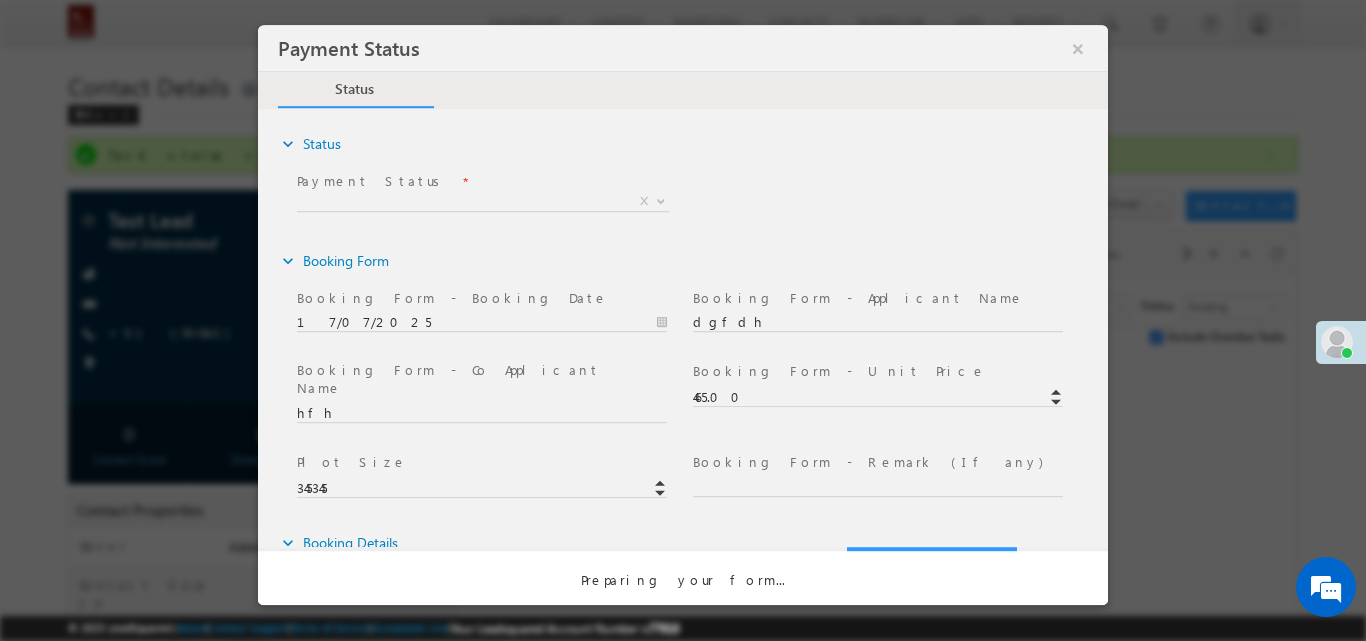 scroll, scrollTop: 0, scrollLeft: 0, axis: both 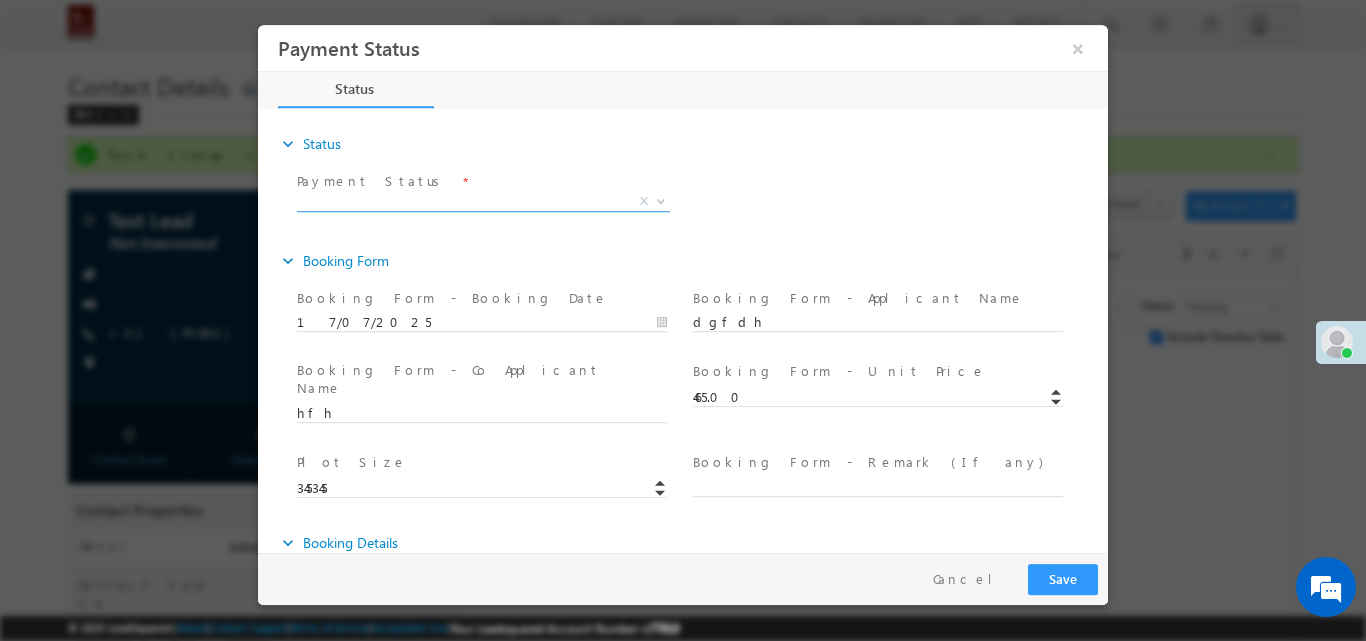 click on "X" at bounding box center (483, 201) 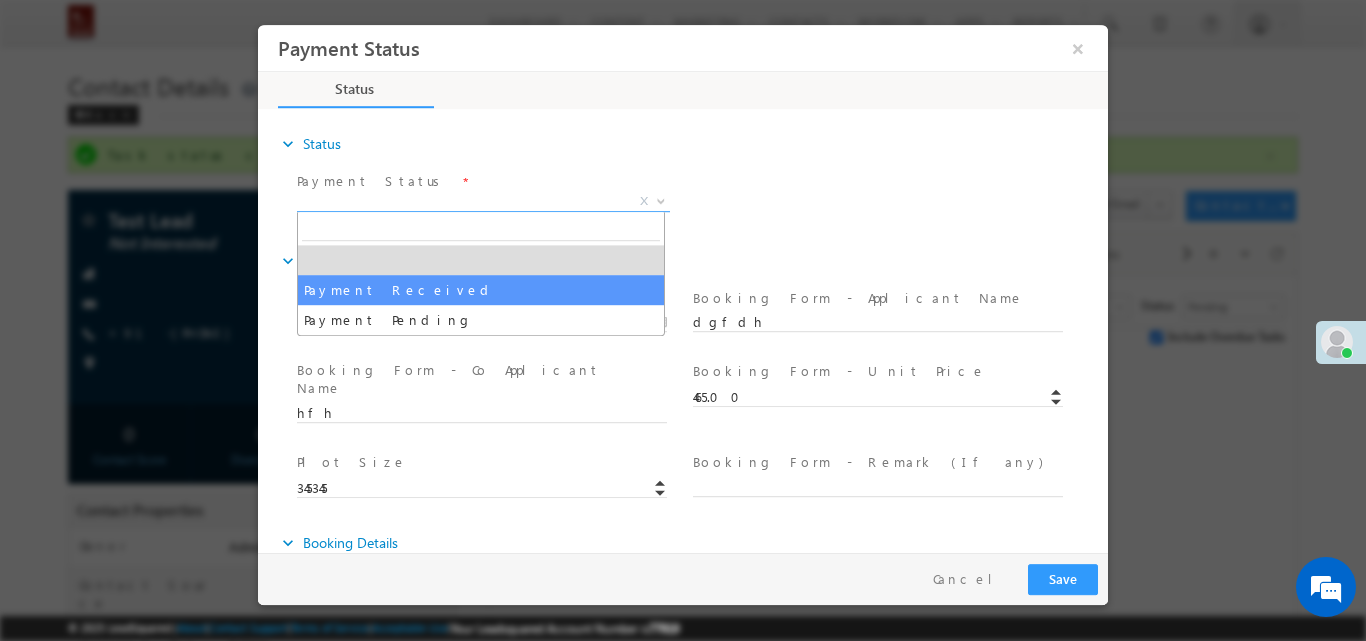 select on "Payment Received" 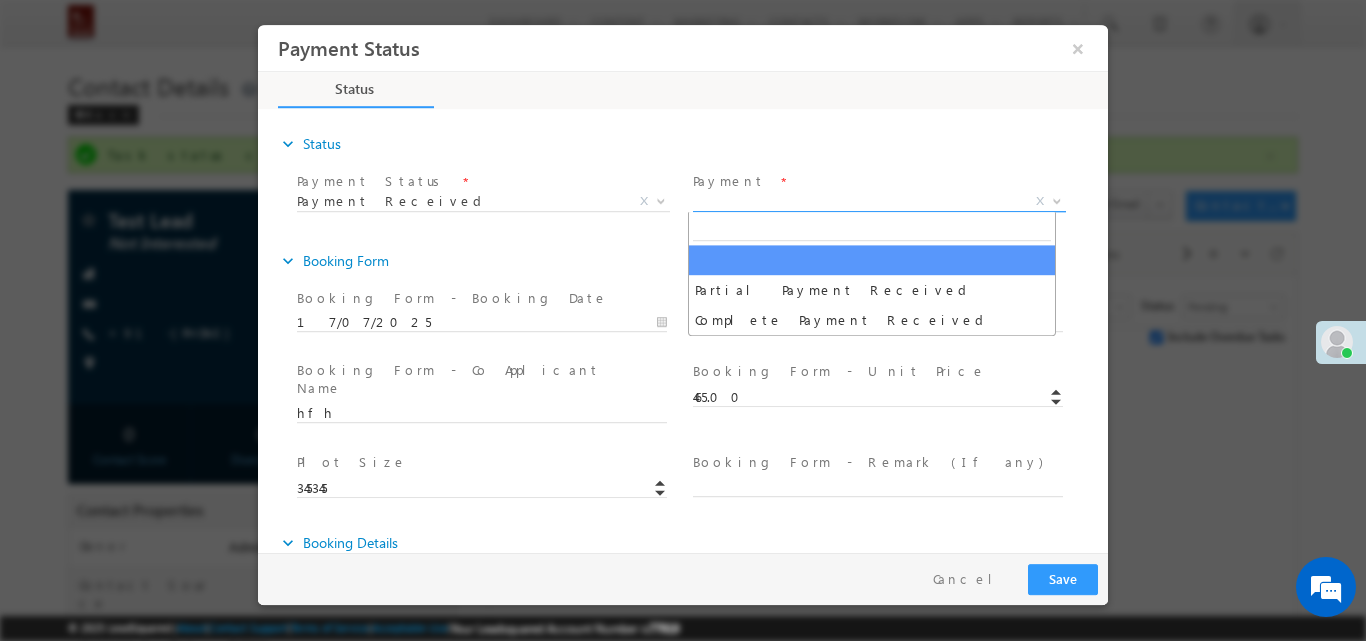 click on "X" at bounding box center [879, 201] 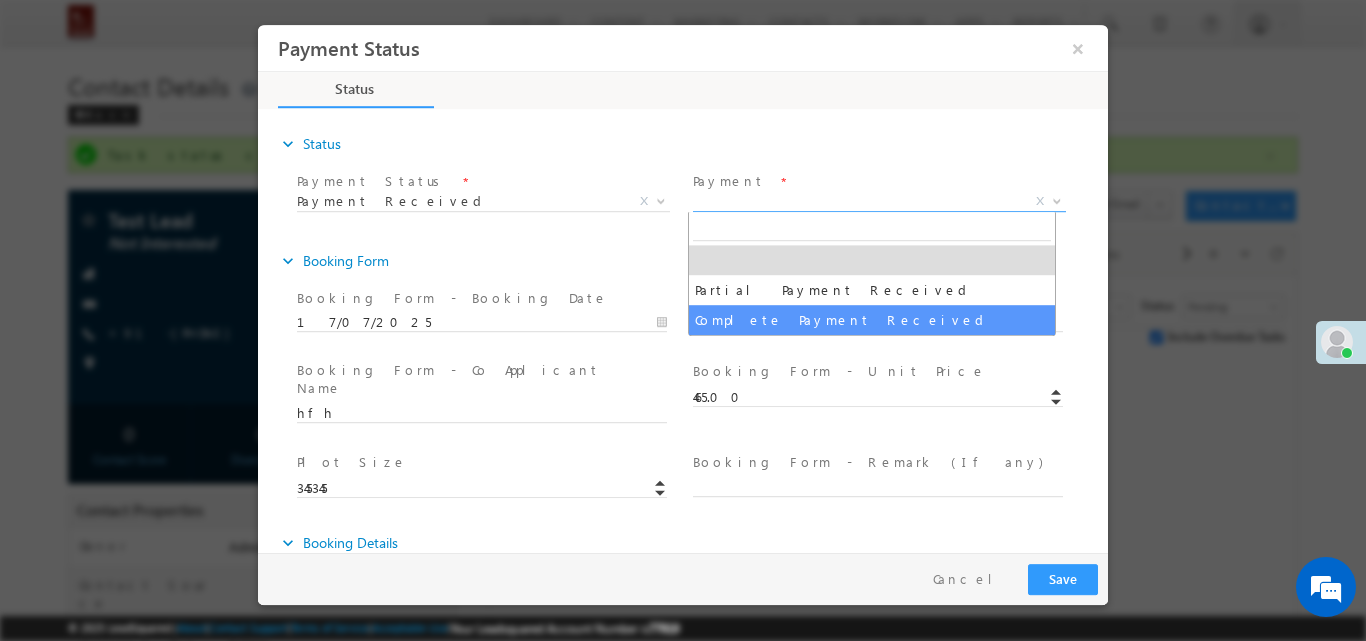 select on "Complete Payment Received" 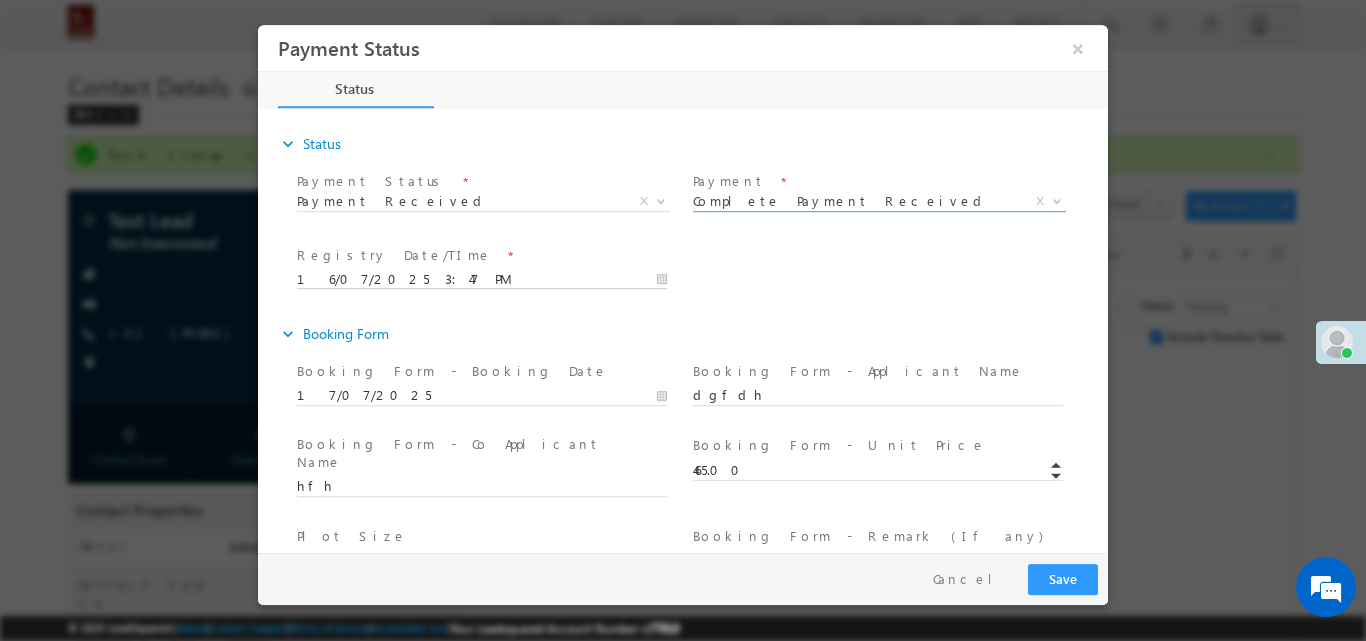 click on "16/07/2025 3:47 PM" at bounding box center [482, 279] 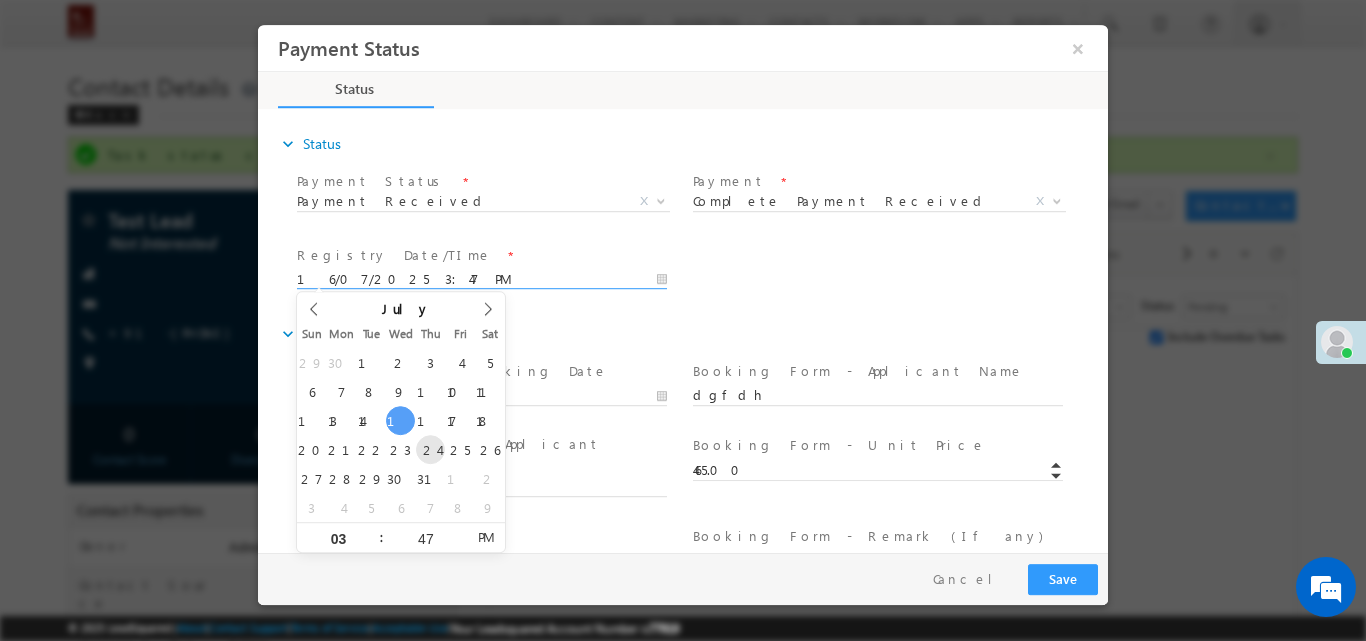 type on "24/07/2025 3:47 PM" 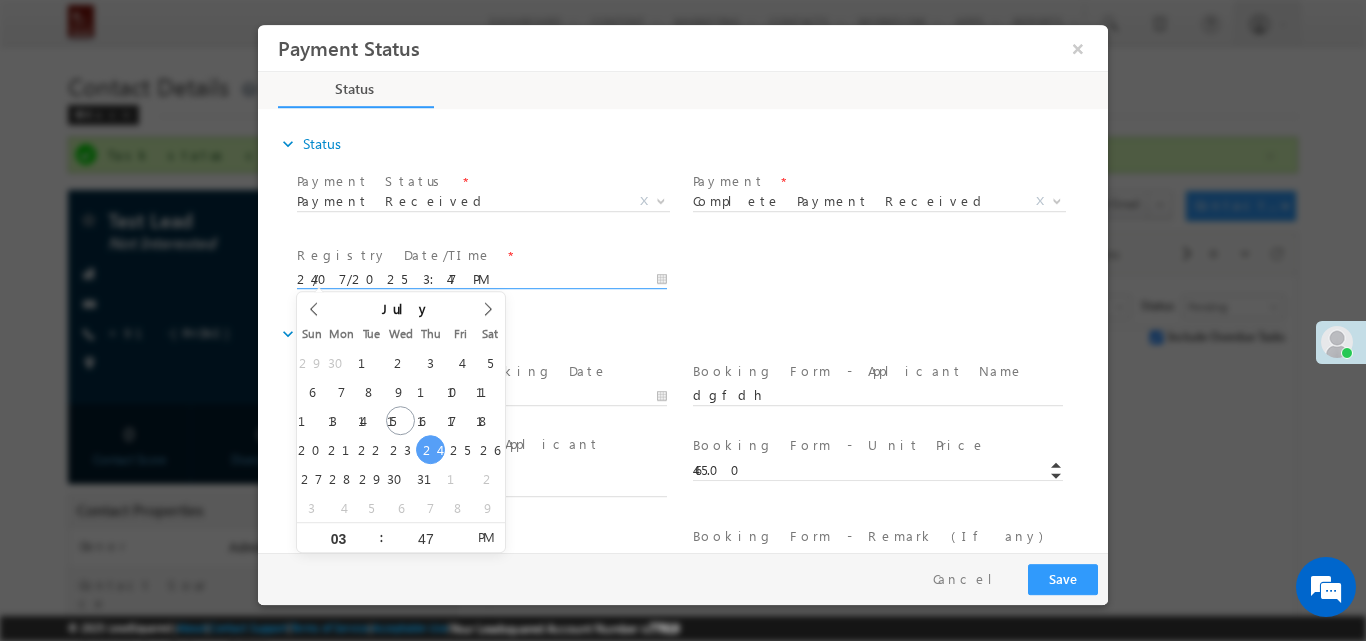 click on "Registry Date/TIme
*
24/07/2025 3:47 PM
Payment Date/Time
*
24/07/2025 3:45 PM" at bounding box center [700, 277] 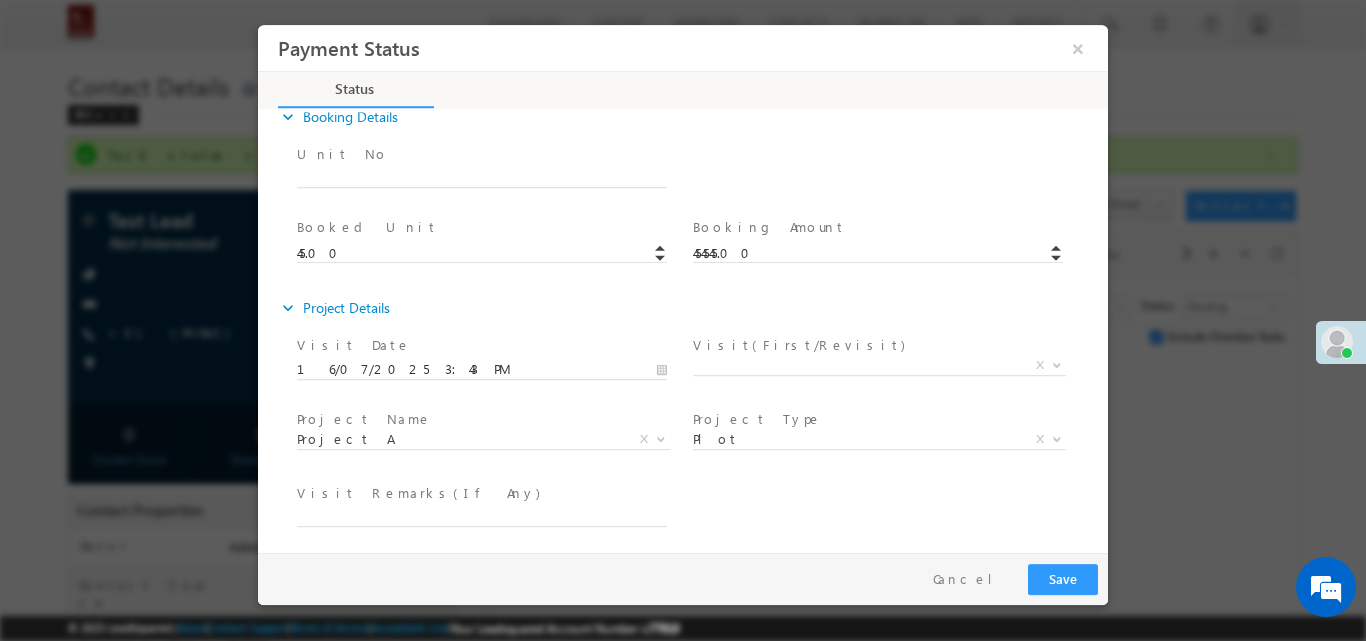 scroll, scrollTop: 1000, scrollLeft: 0, axis: vertical 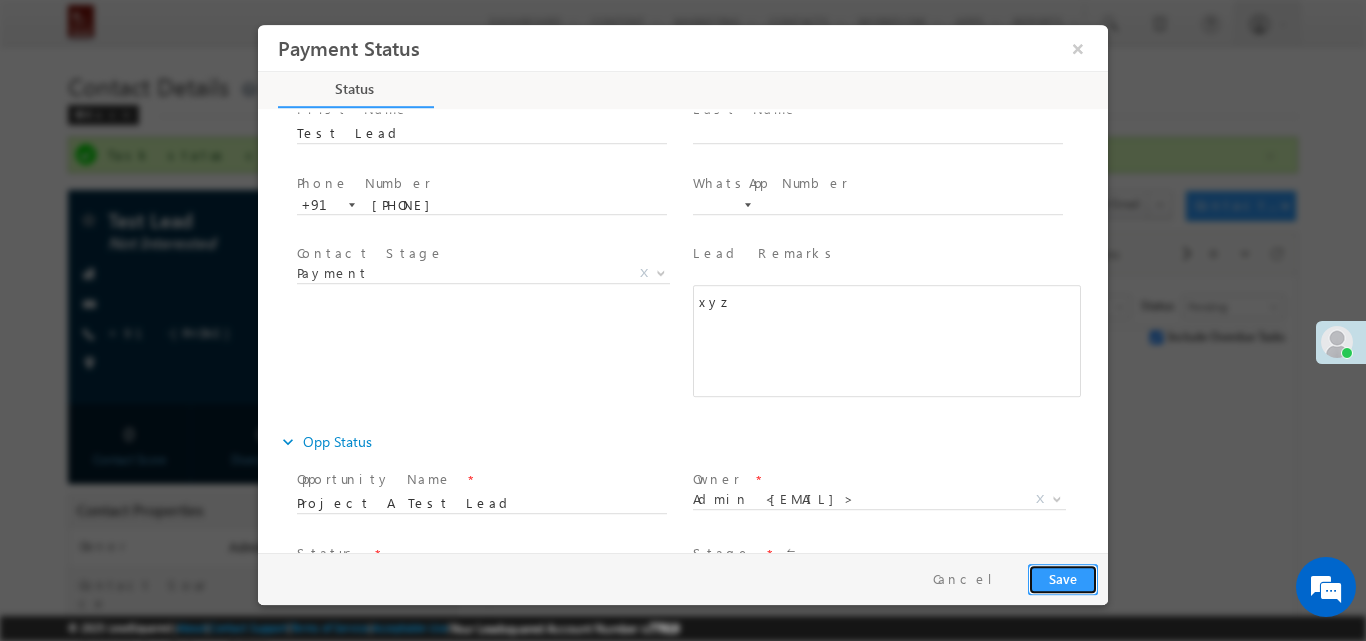 click on "Save" at bounding box center [1063, 578] 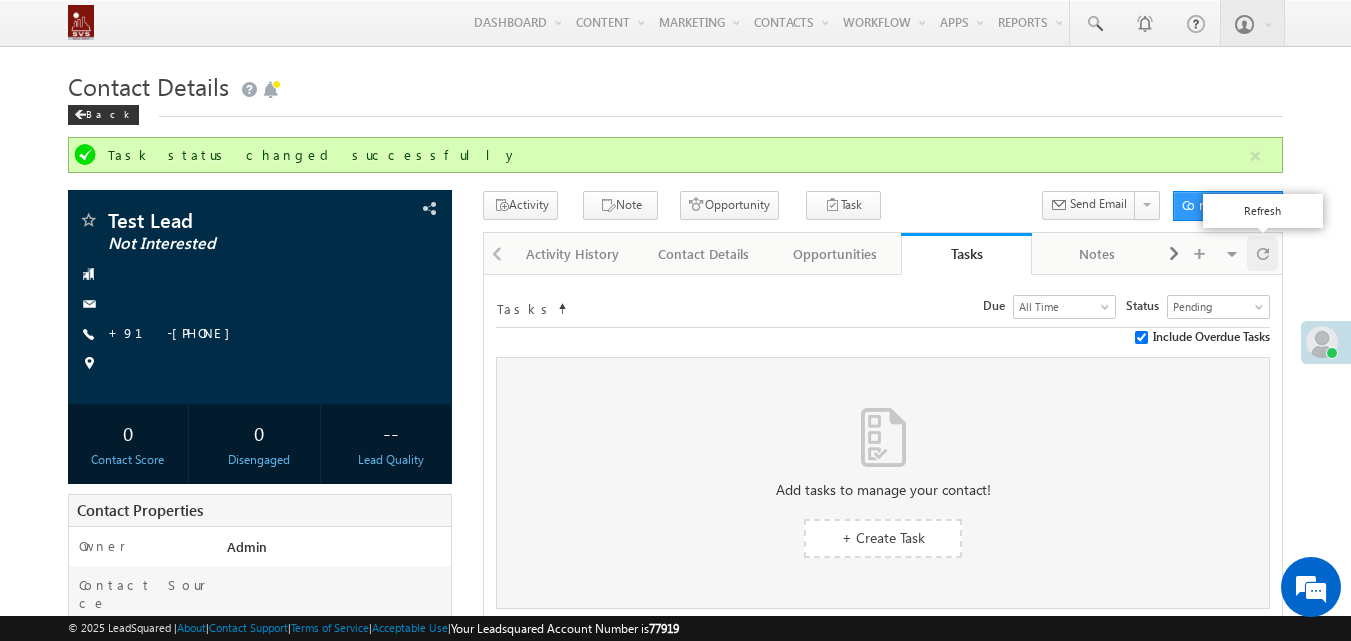 click at bounding box center [1263, 253] 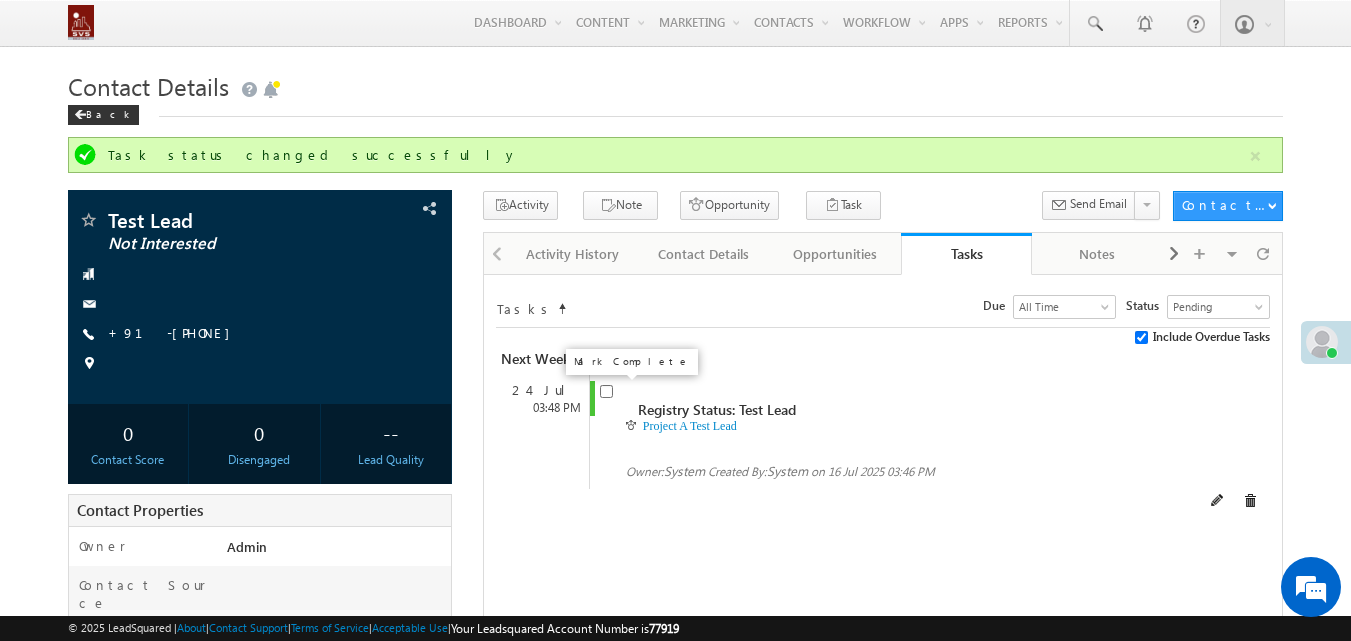 click at bounding box center (606, 389) 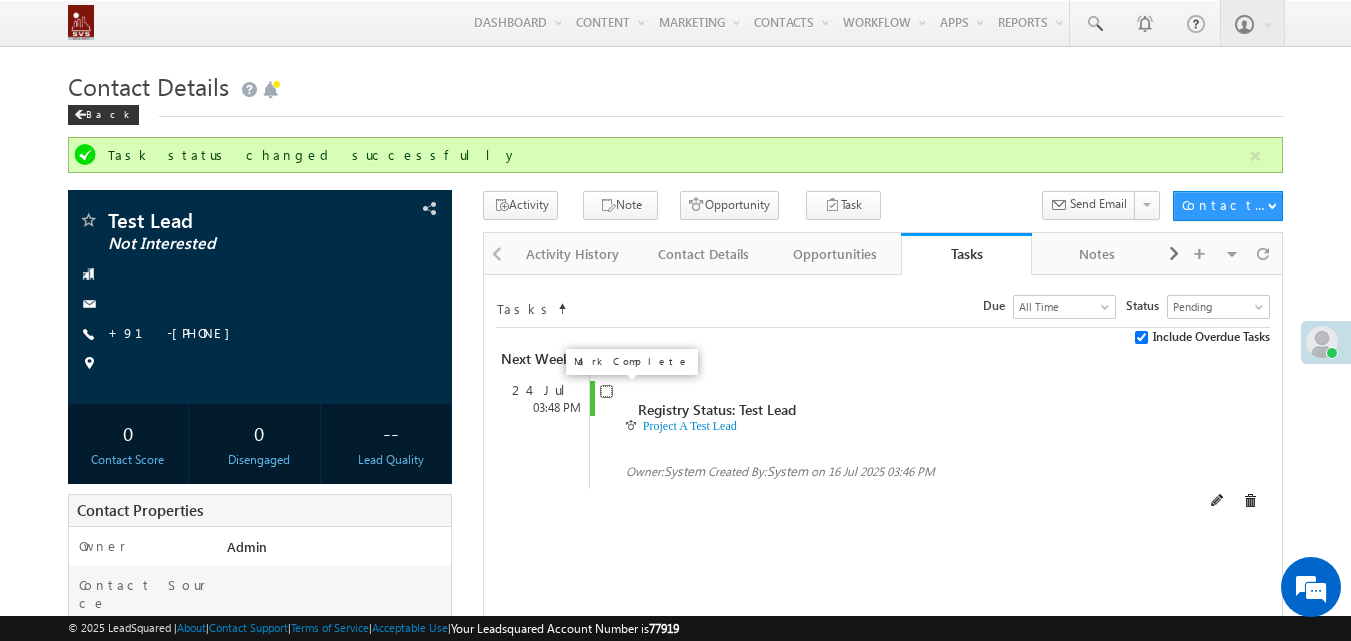 click at bounding box center (606, 391) 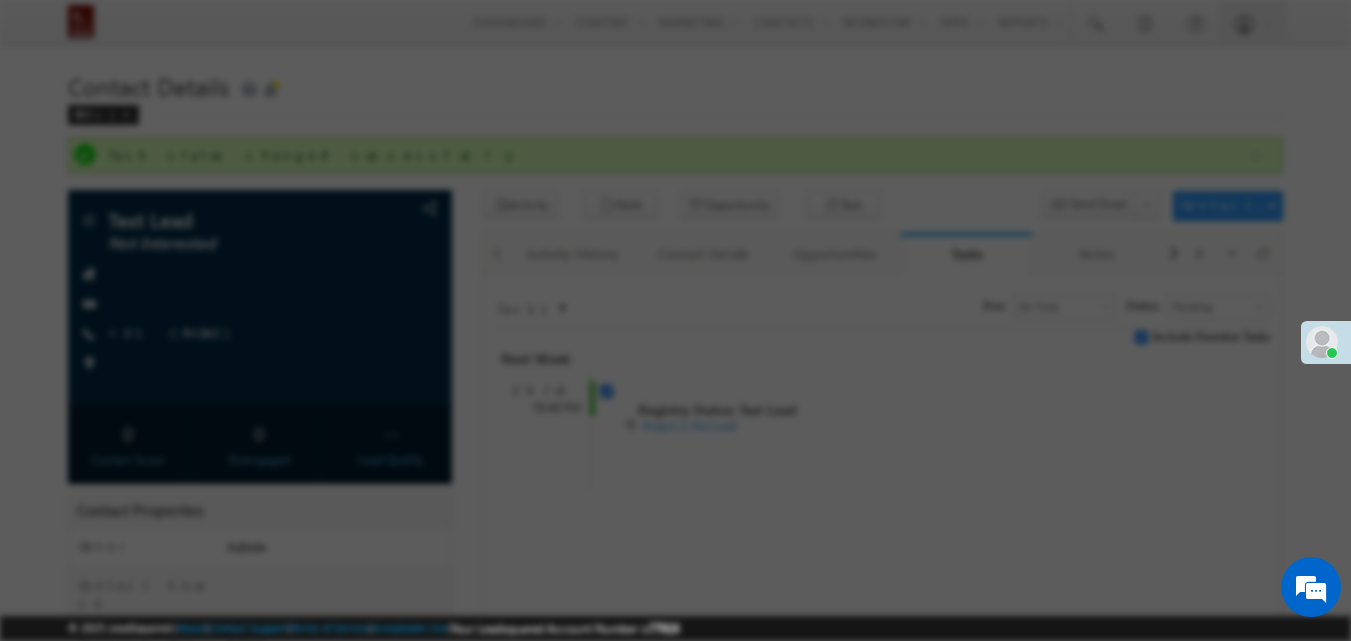 checkbox on "false" 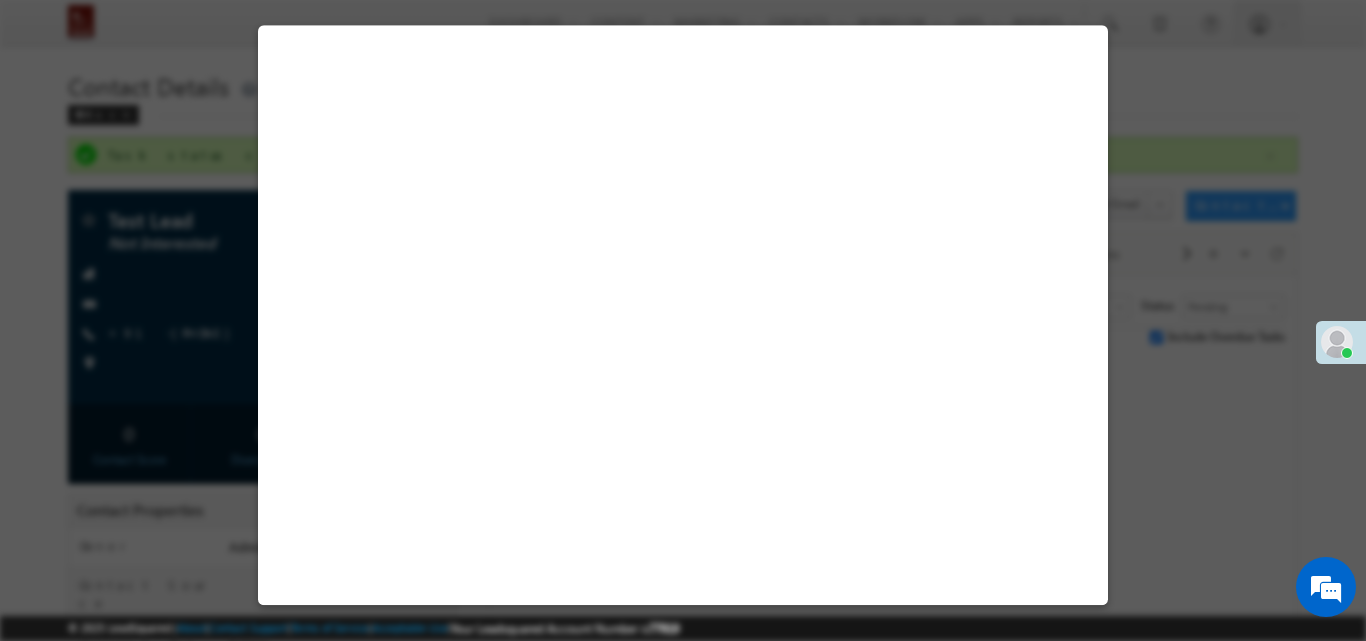 select on "Project A" 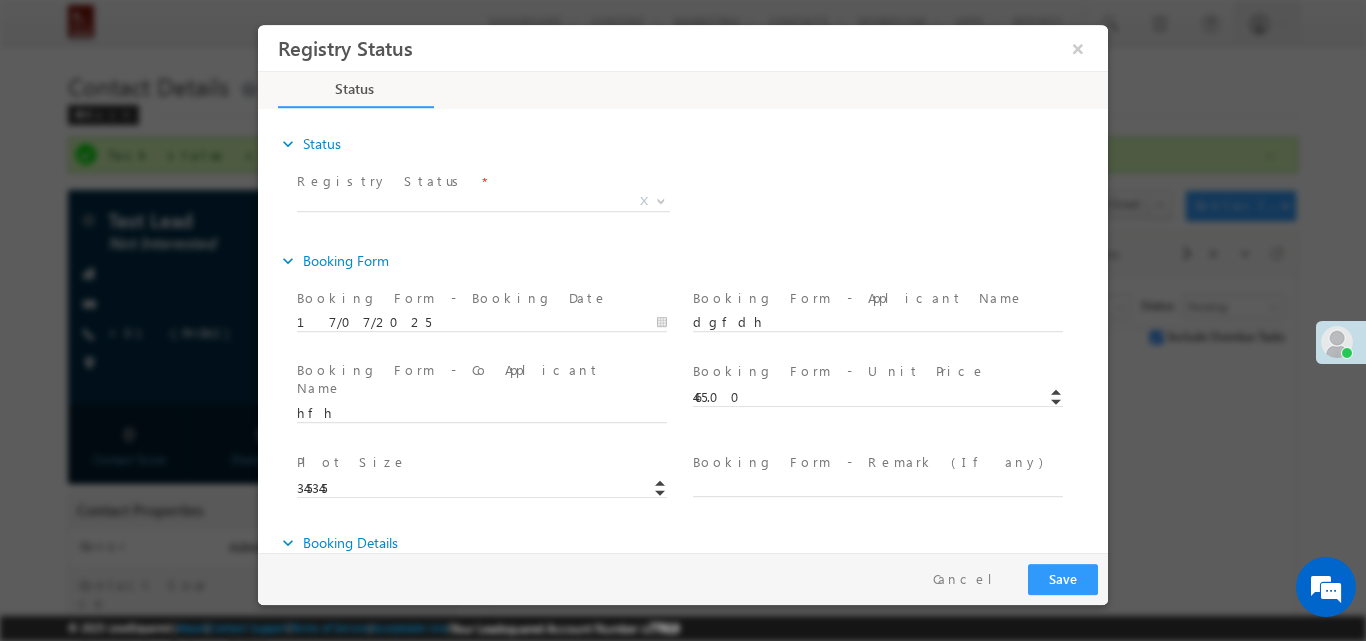 scroll, scrollTop: 0, scrollLeft: 0, axis: both 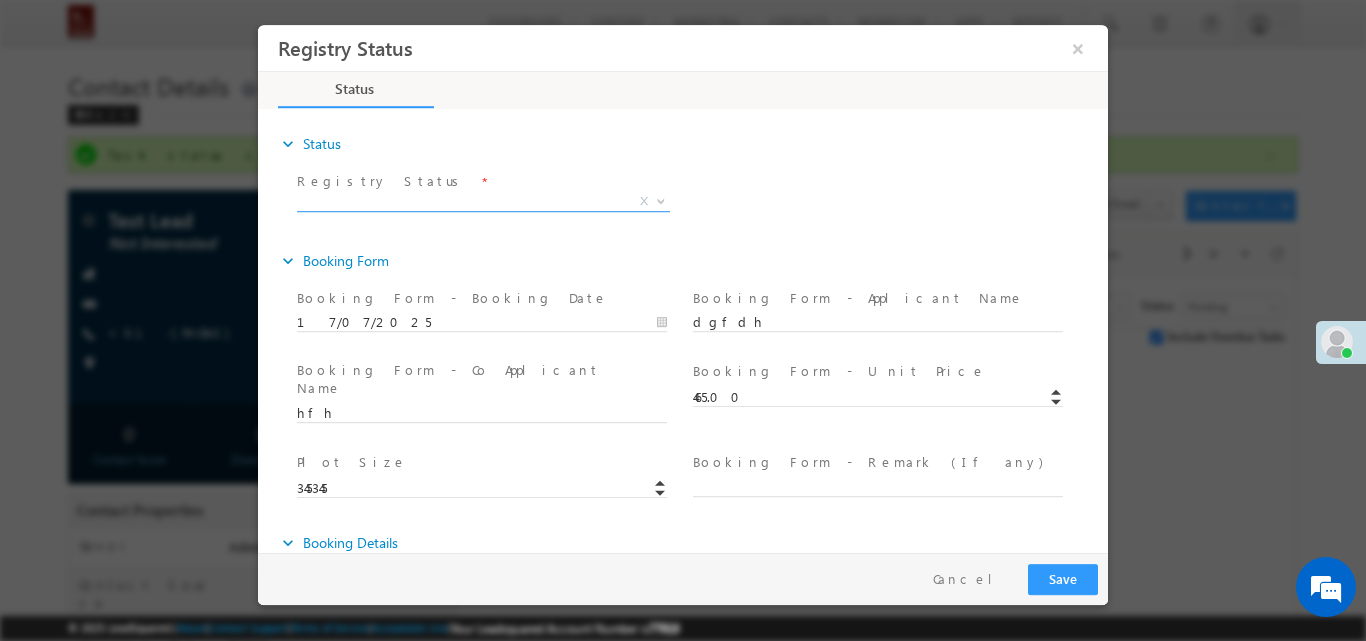 click on "X" at bounding box center (483, 205) 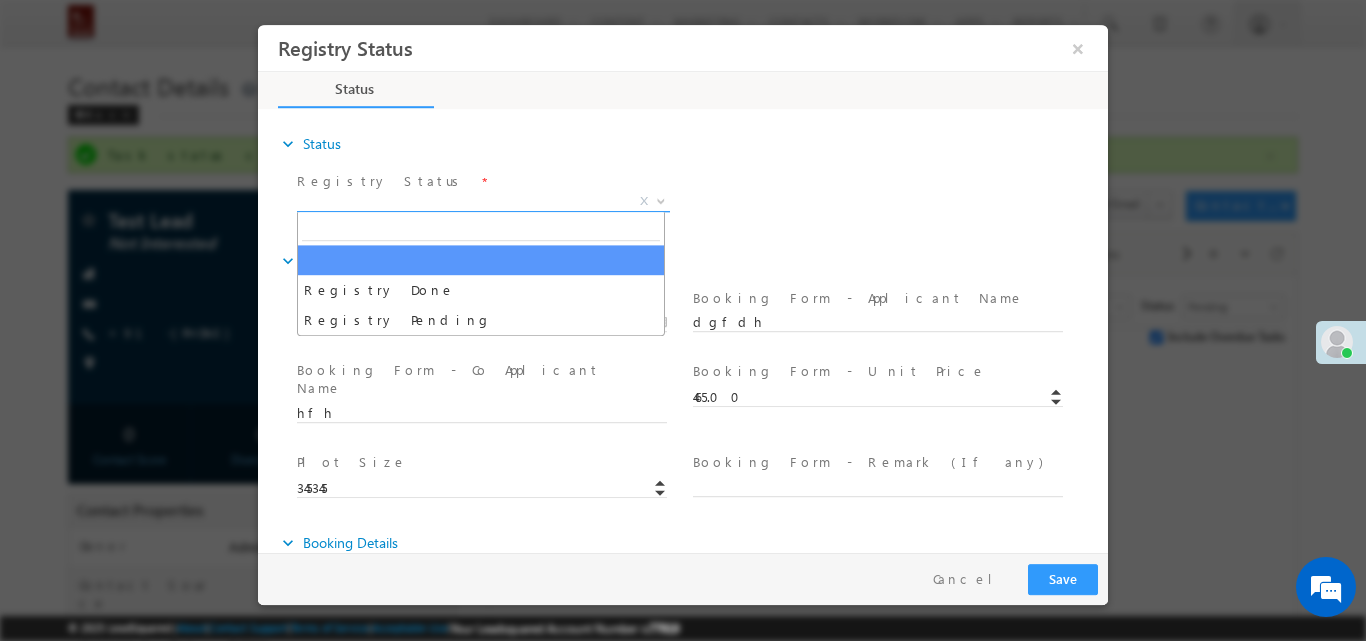 click on "X" at bounding box center [483, 201] 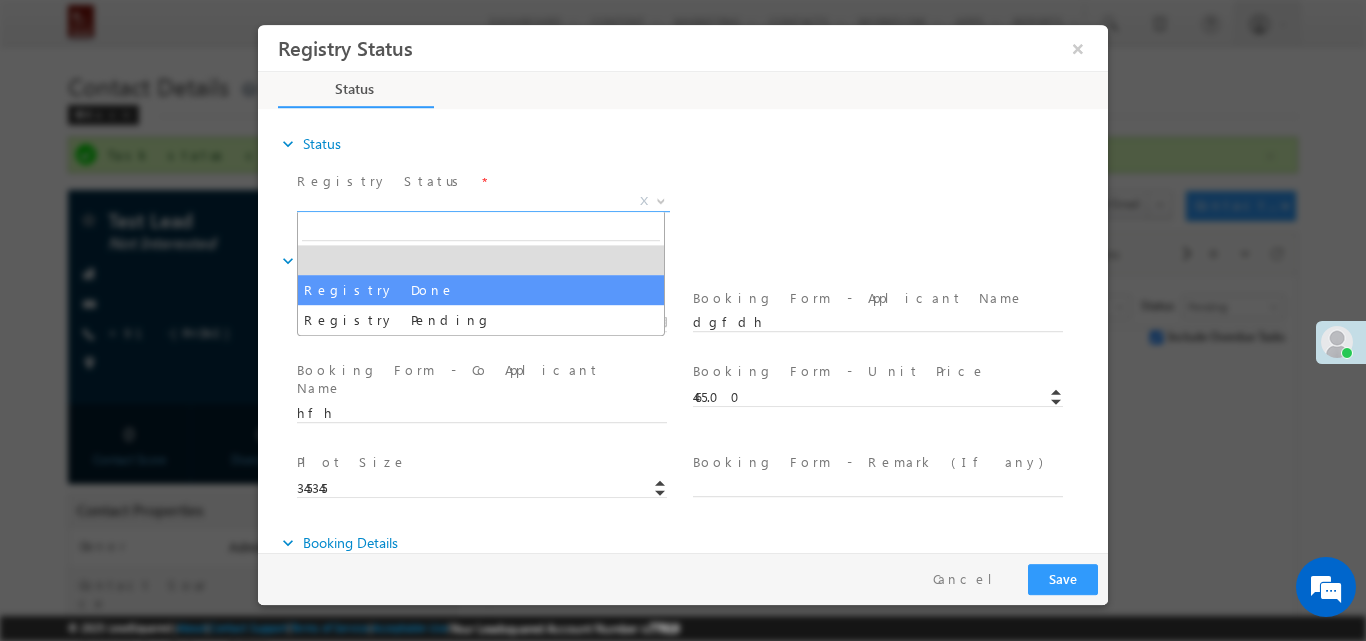select on "Registry Done" 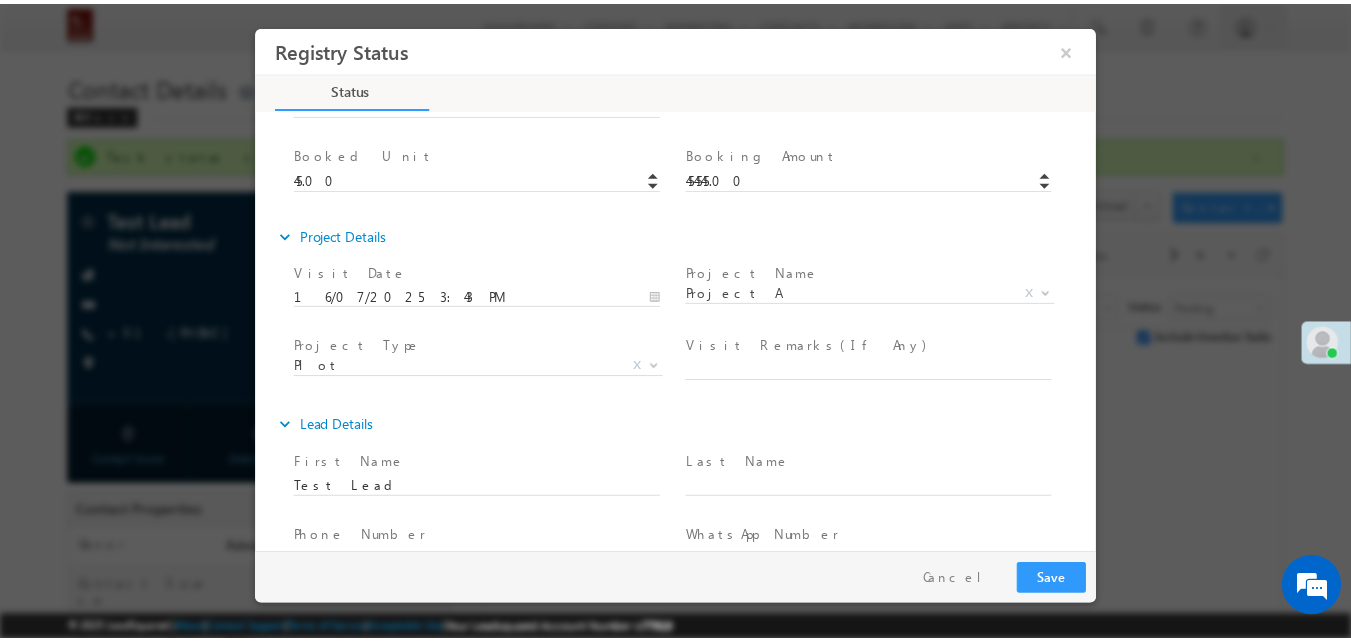 scroll, scrollTop: 904, scrollLeft: 0, axis: vertical 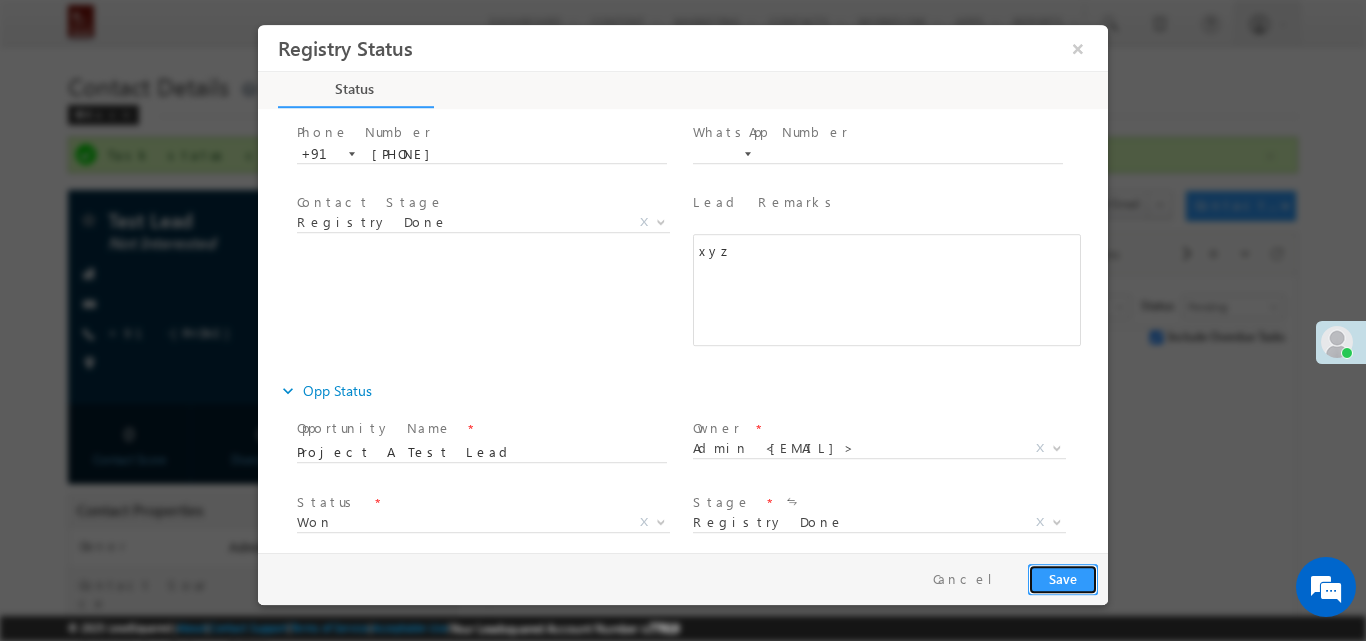 click on "Save" at bounding box center (1063, 578) 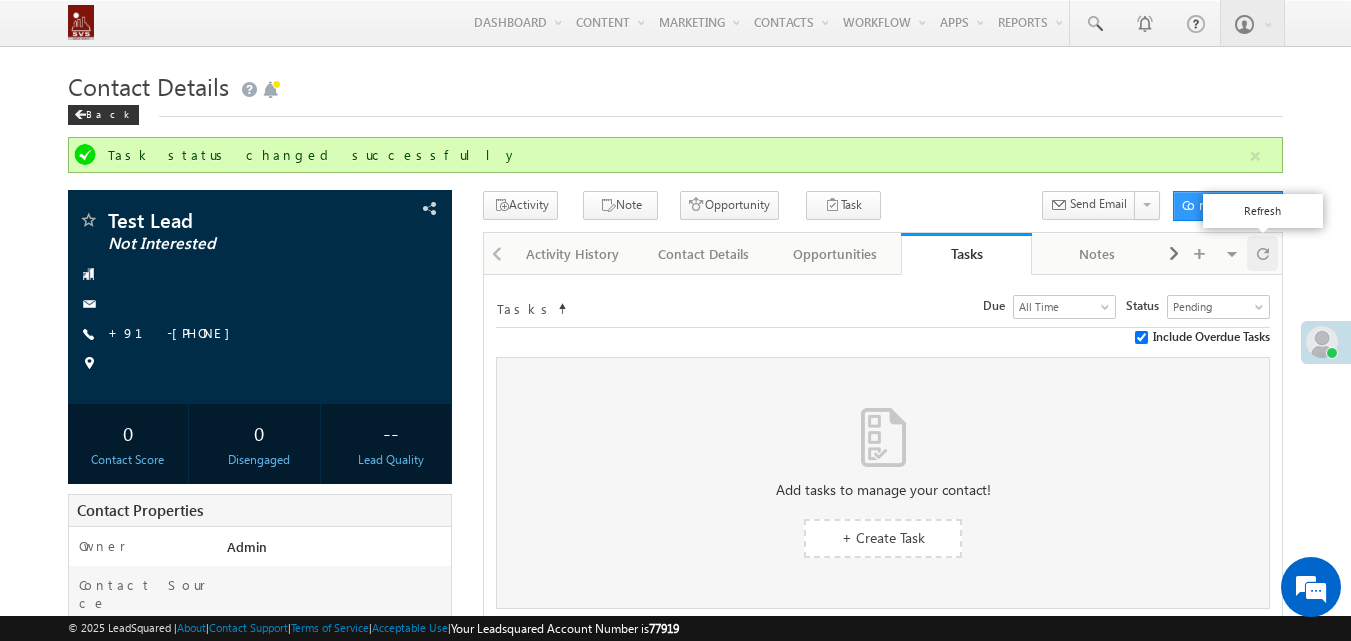 click at bounding box center (1262, 253) 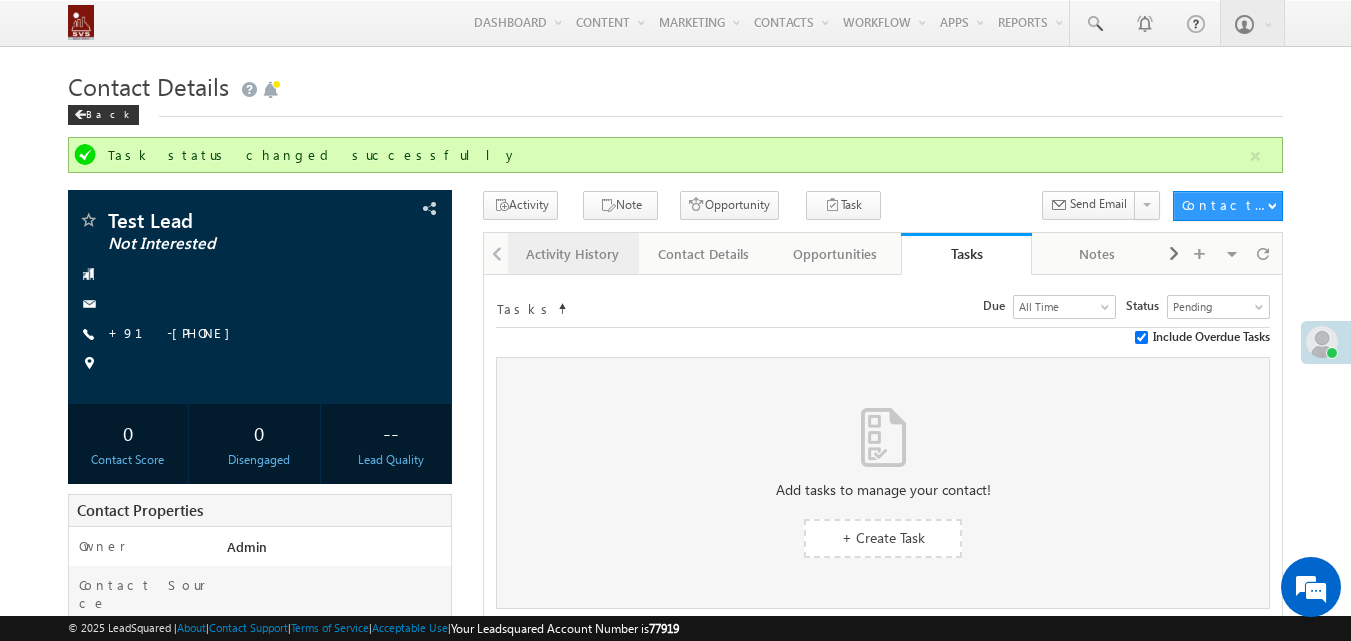 click on "Activity History" at bounding box center [572, 254] 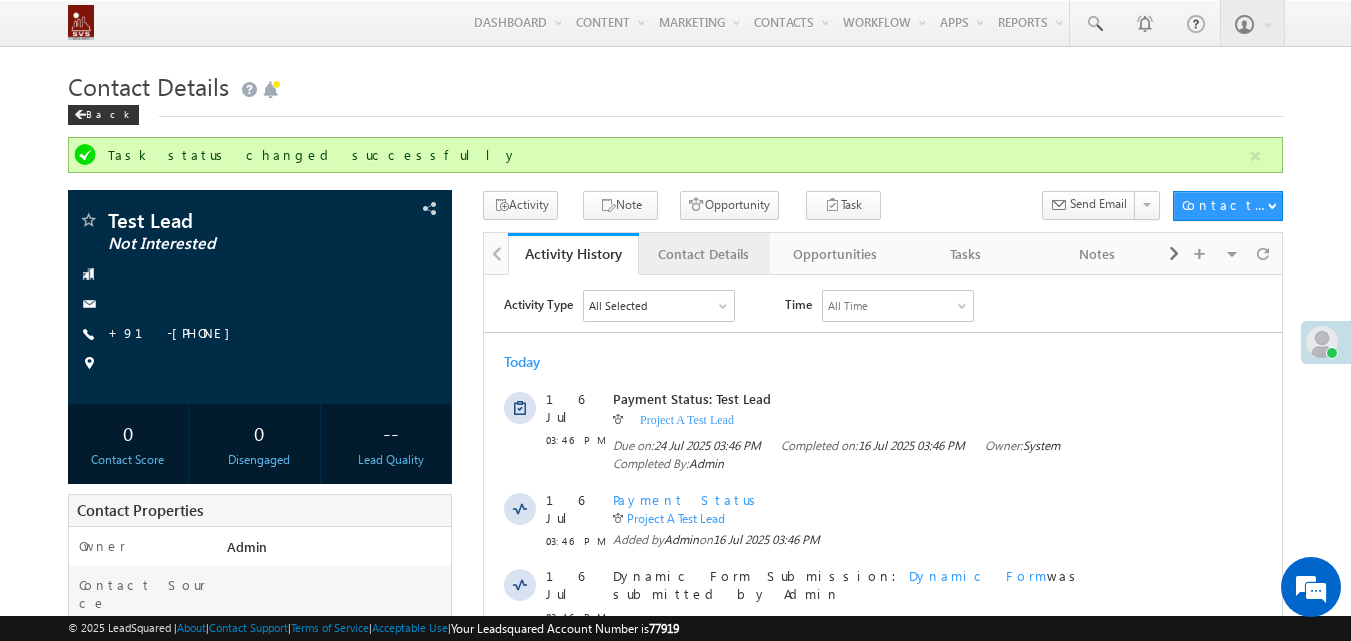 click on "Contact Details" at bounding box center [703, 254] 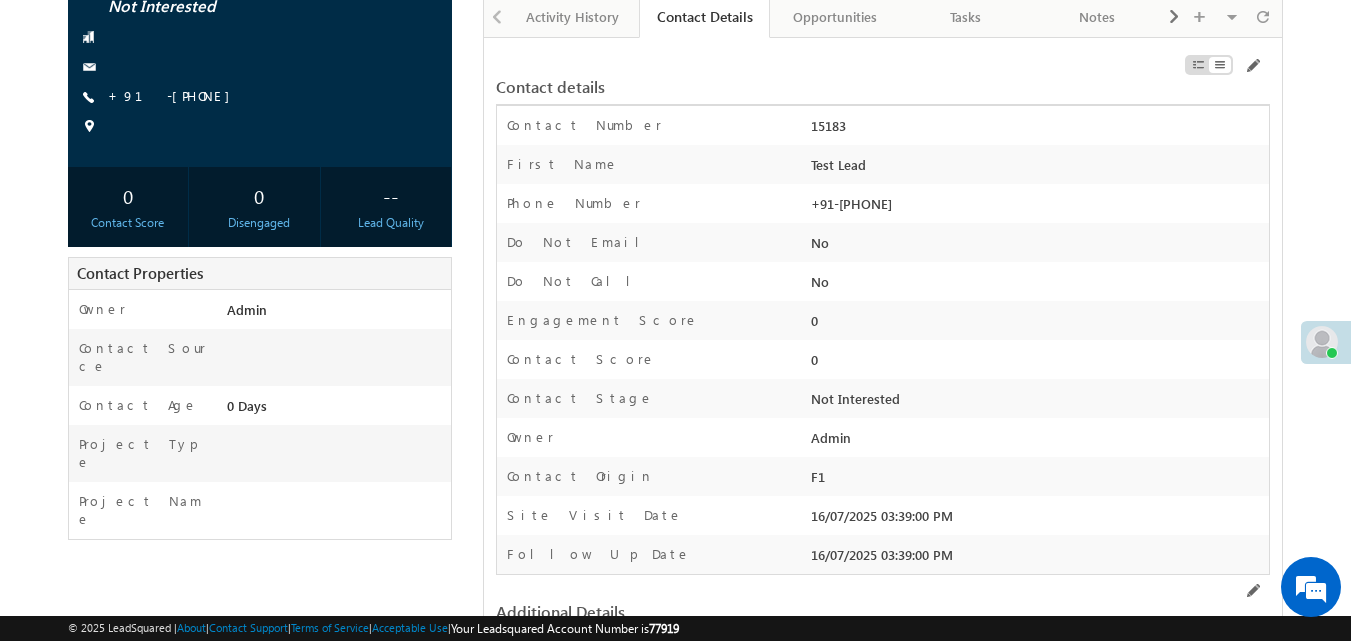scroll, scrollTop: 244, scrollLeft: 0, axis: vertical 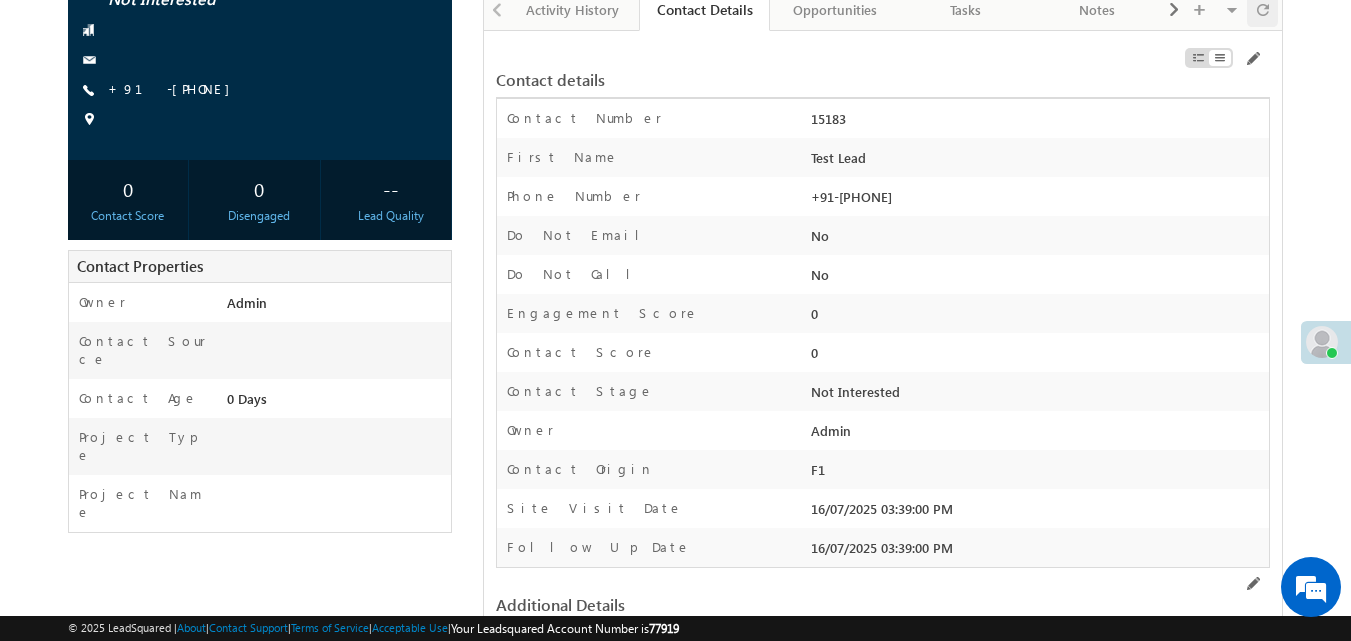 click at bounding box center [1263, 9] 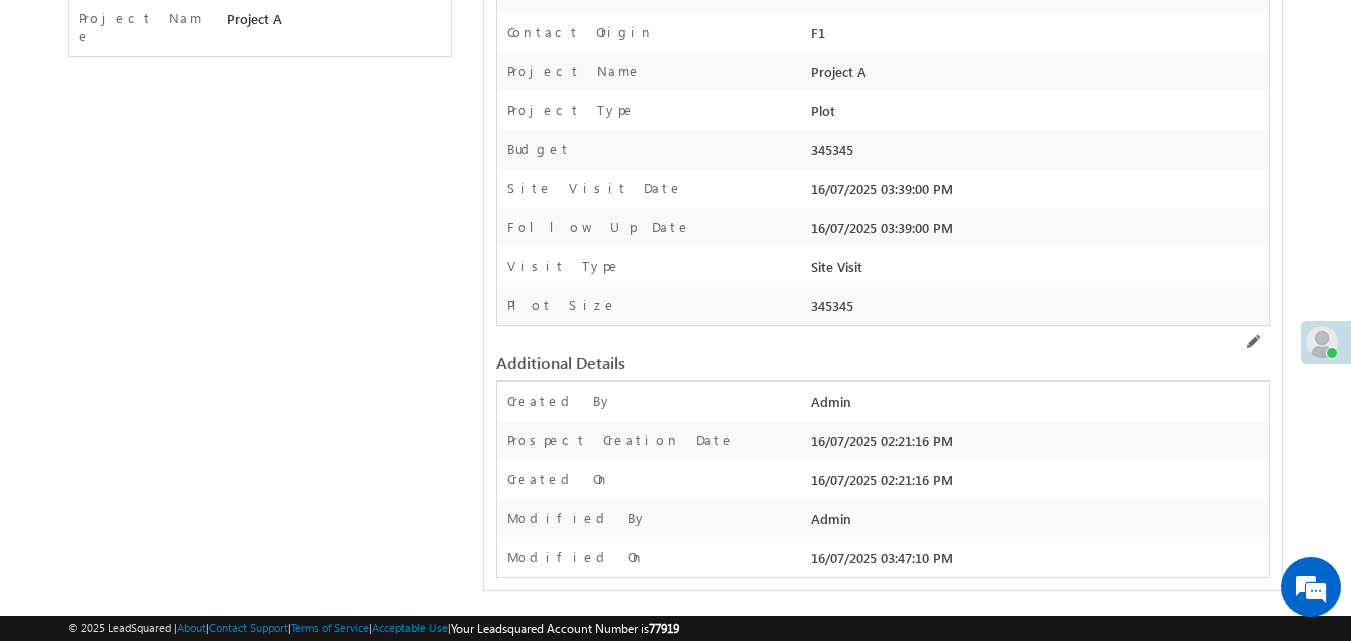 scroll, scrollTop: 222, scrollLeft: 0, axis: vertical 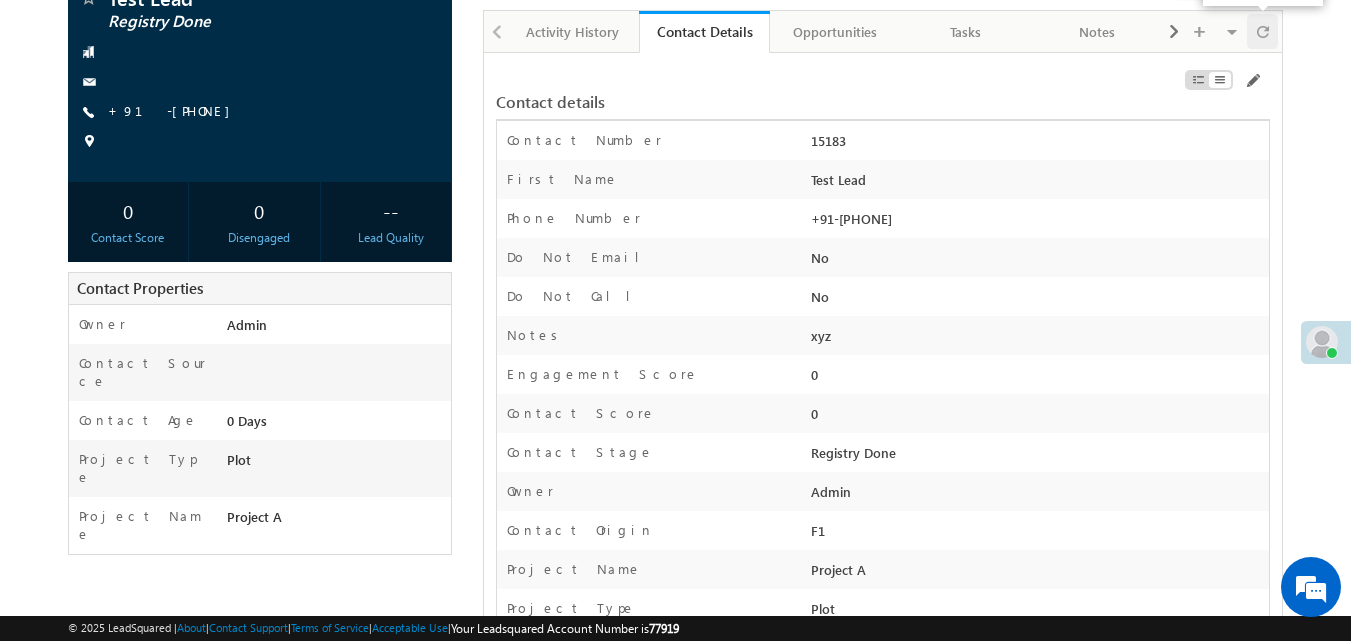 click at bounding box center [1262, 31] 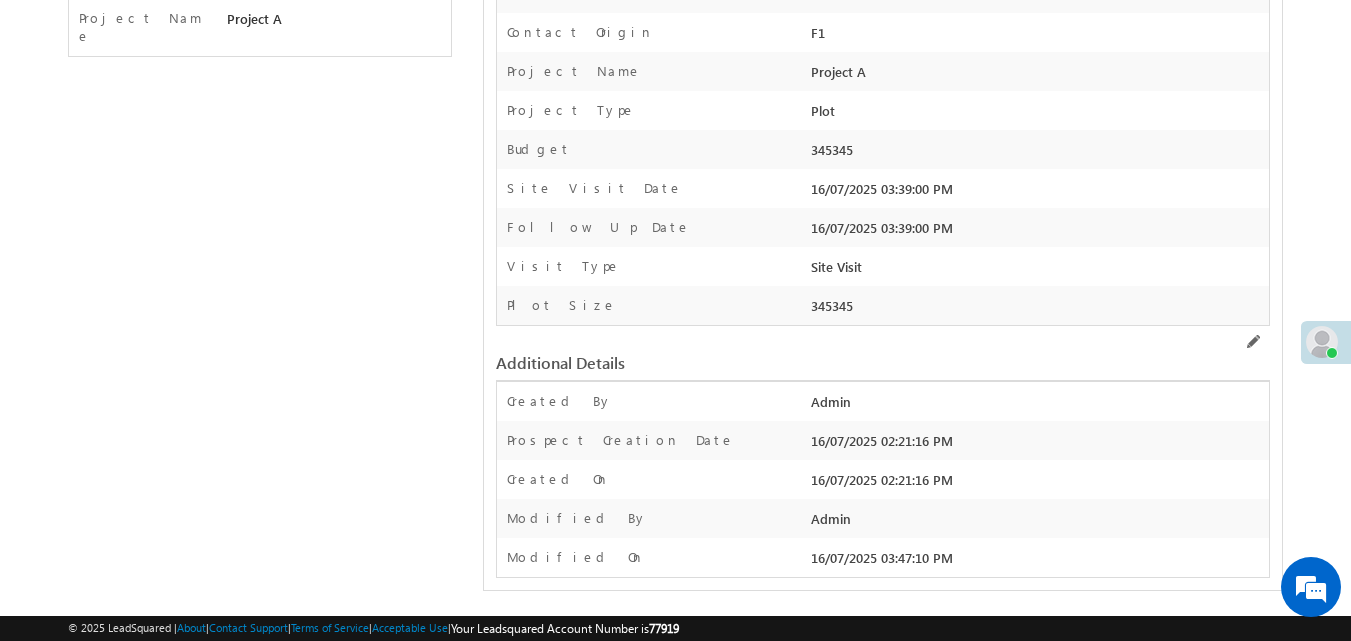 scroll, scrollTop: 0, scrollLeft: 0, axis: both 